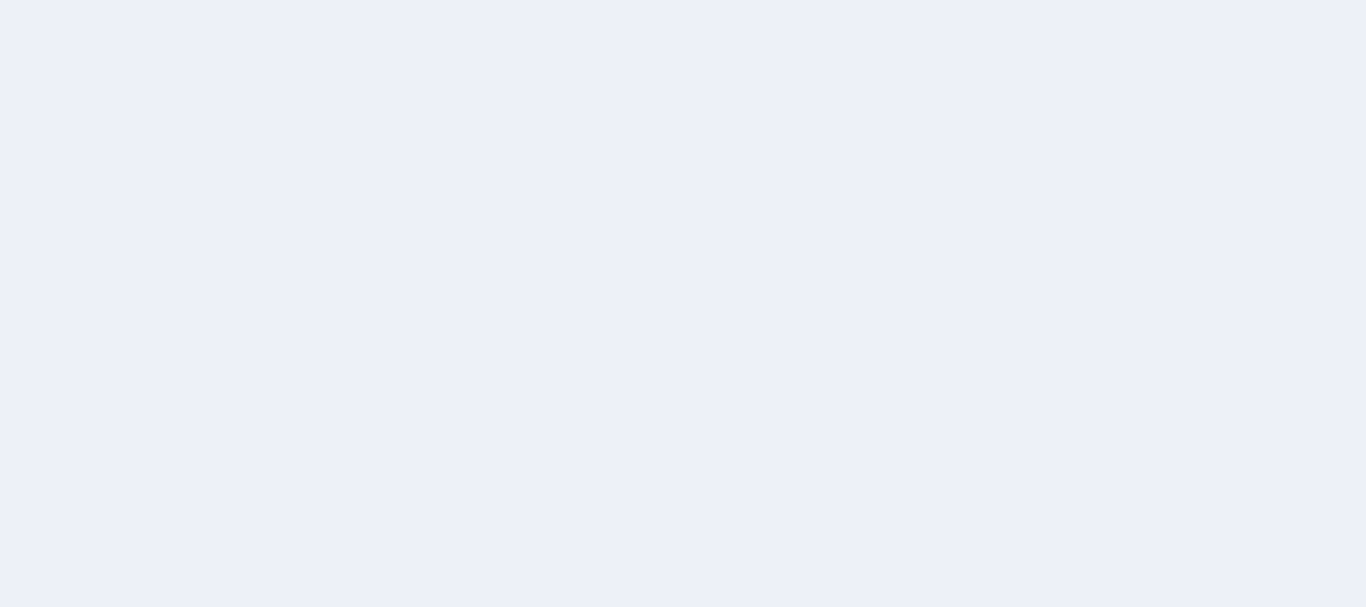 scroll, scrollTop: 0, scrollLeft: 0, axis: both 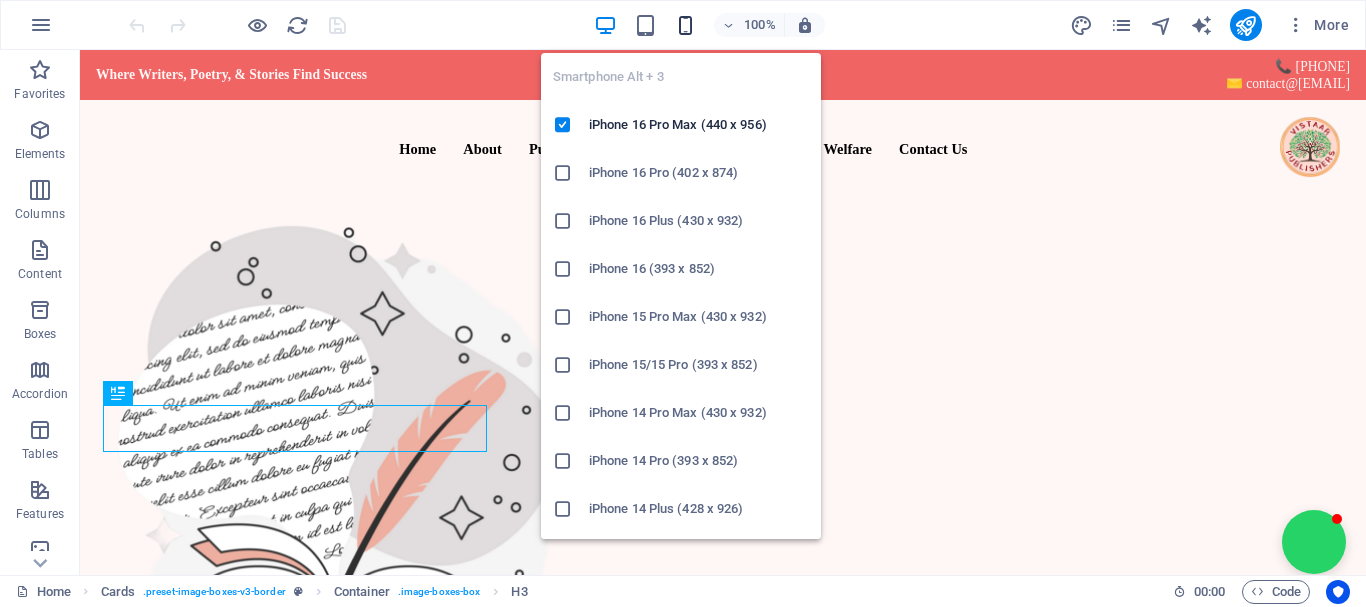 click at bounding box center (685, 25) 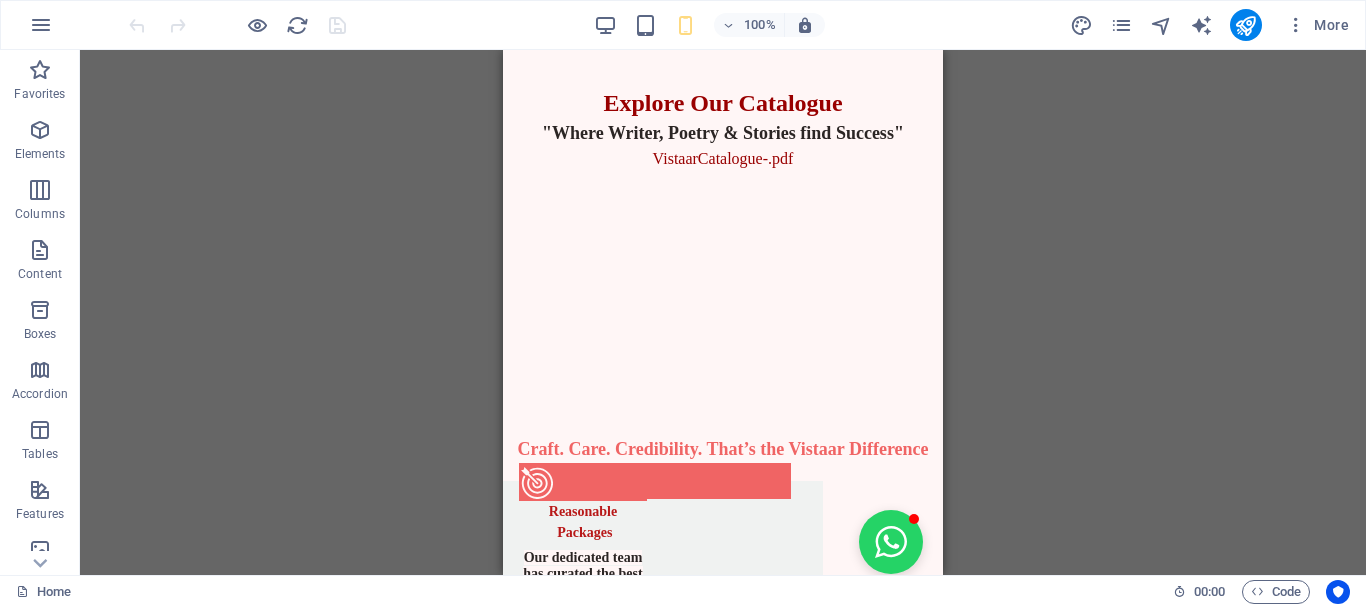 scroll, scrollTop: 1800, scrollLeft: 0, axis: vertical 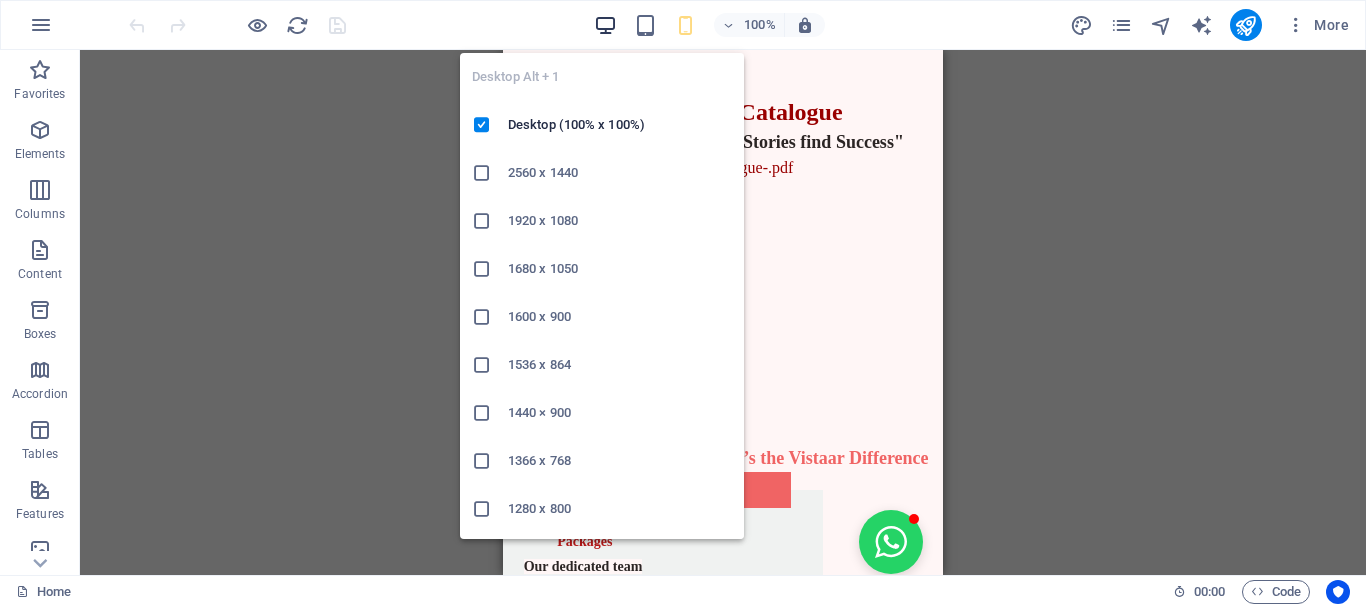 click at bounding box center (605, 25) 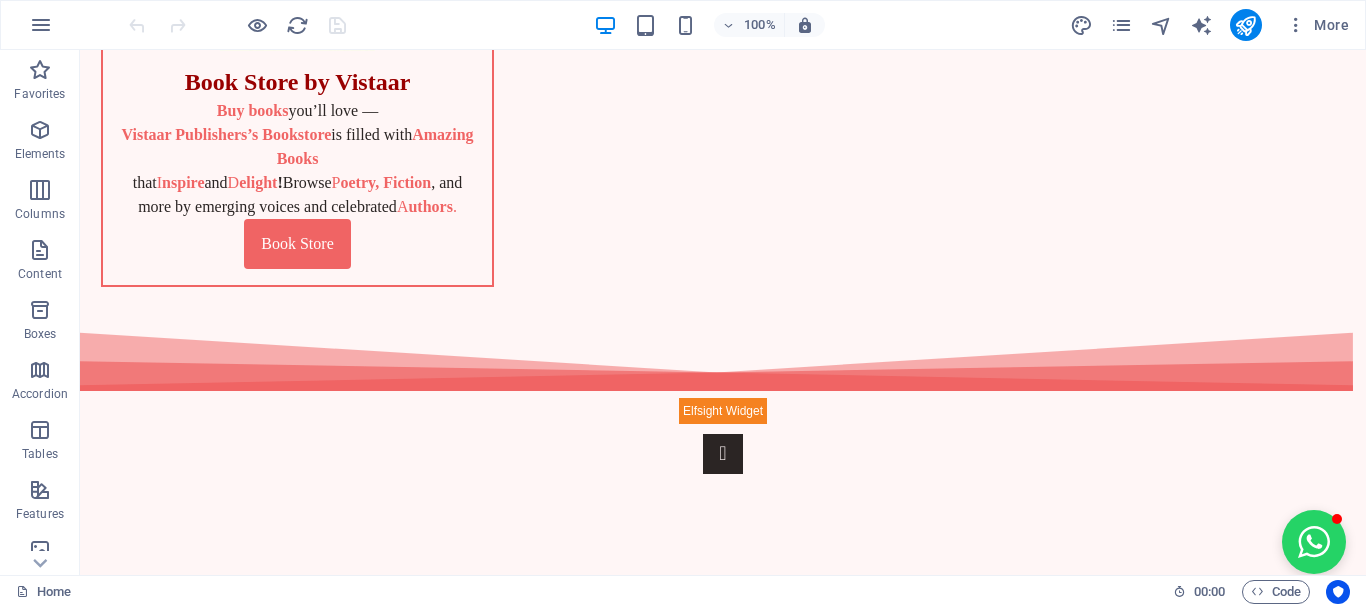 scroll, scrollTop: 988, scrollLeft: 0, axis: vertical 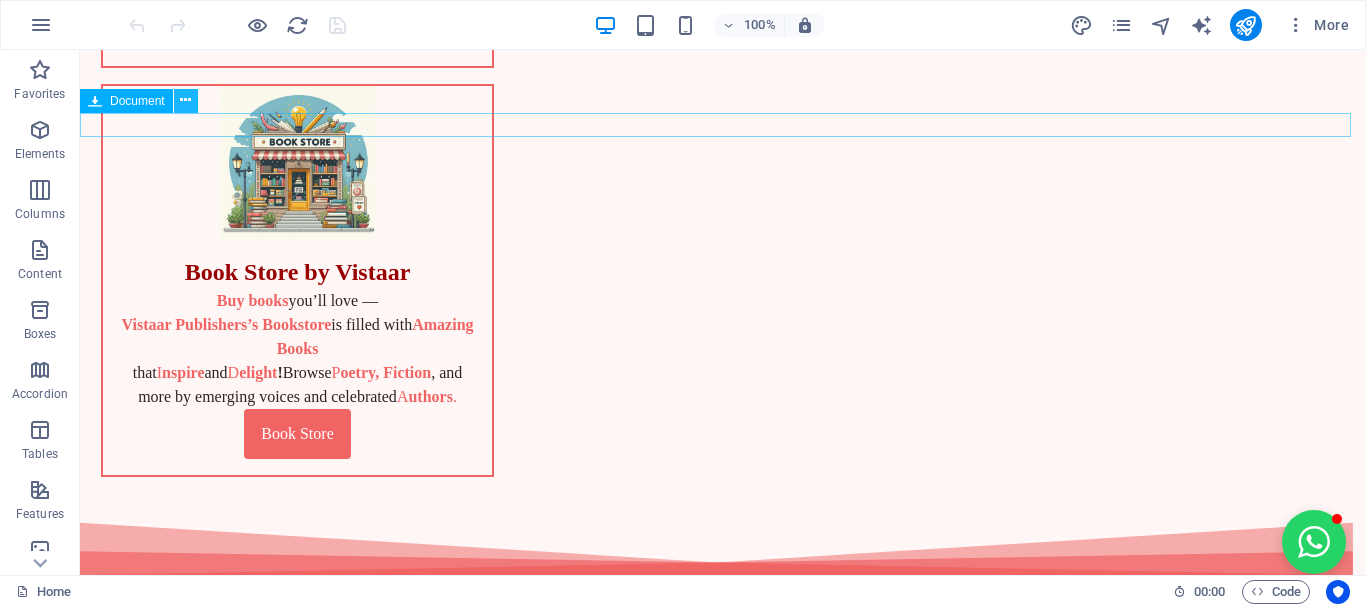 click at bounding box center [185, 100] 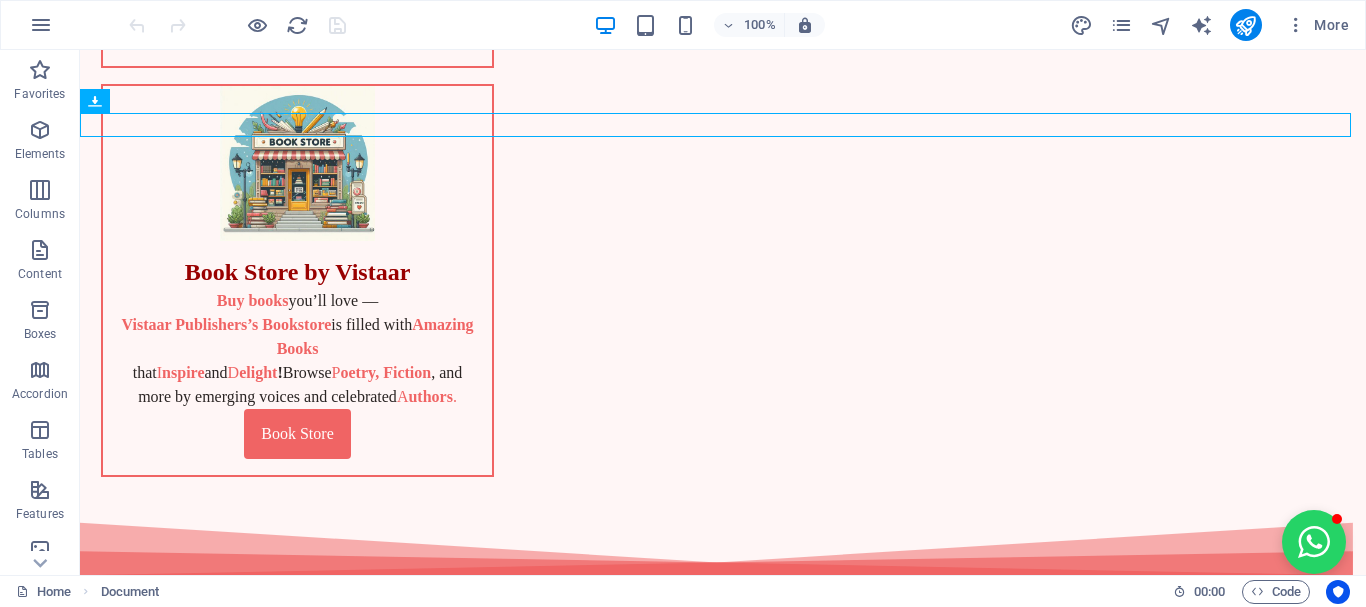 click on "Vistaar Publishers Ribbon
Where
Writers,
Poetry,
&
Stories
Find
Success
📞 [PHONE]
✉️ contact@[EMAIL]
Vistaar Publishers Navigation
Home
About
Publish
Authors
Book Store
Vistaar Welfare
Contact Us
Ready to Publish Your Book? Submit your   F inal Manuscript  or print-ready files below and get a  C ustom Publishing Quote  Tailored just for you. Self-Publish  with  Confidence  —  Vistaar   Publishers  is with you every step of the way! Publish Now Already Published Elsewhere?   Just need printing?   Share your print-ready files below and get a  Q uality Printing Quote  from  Vistaar Publishers  —  Fast, Affordable, and Reliable. Print  your book with ease — Vistaar delivers  Quality, Speed,  and  Trust  every time!" at bounding box center [723, 9565] 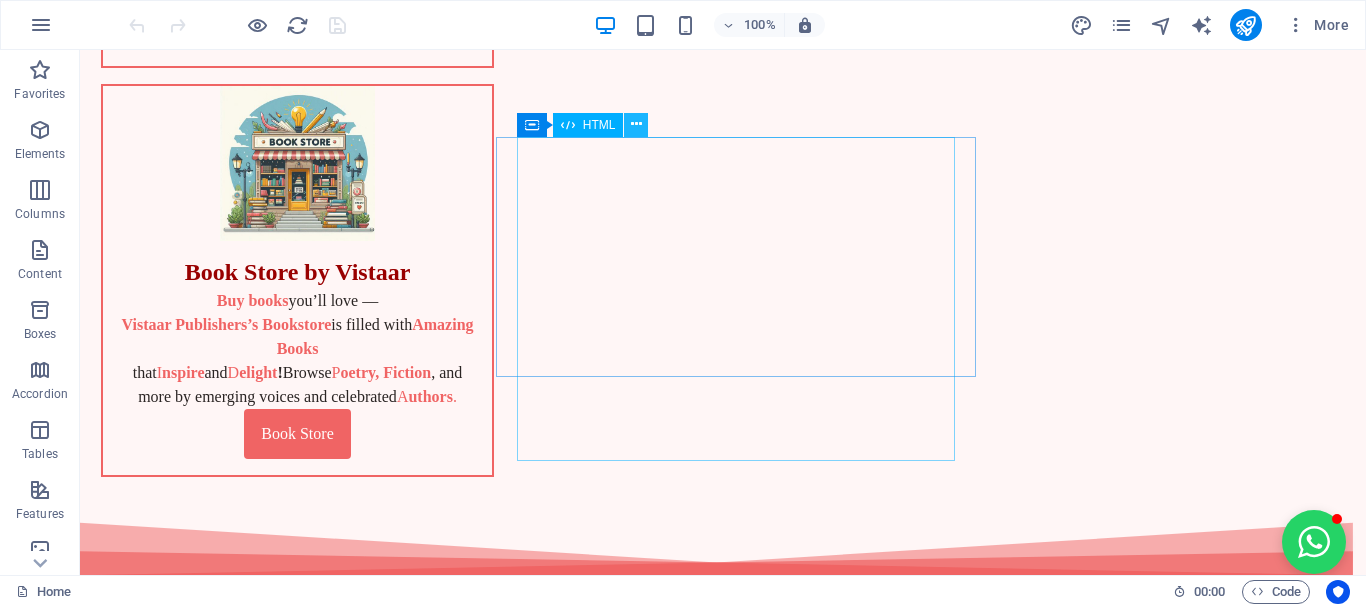 click at bounding box center (636, 124) 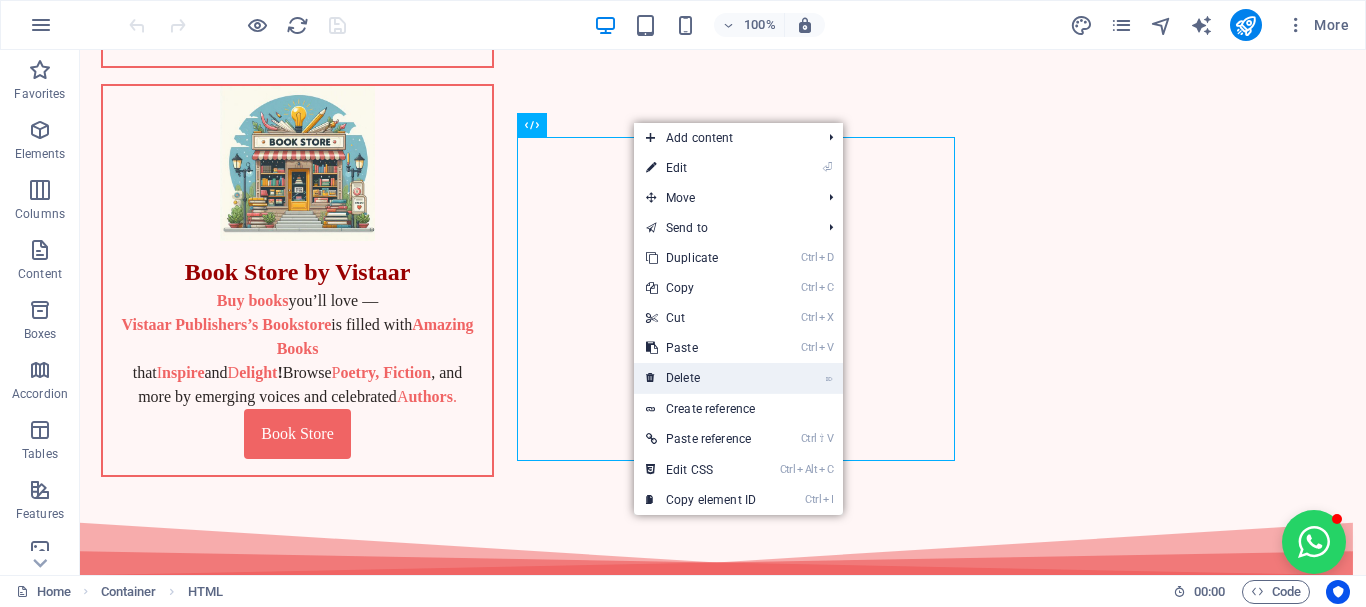drag, startPoint x: 684, startPoint y: 383, endPoint x: 467, endPoint y: 238, distance: 260.9866 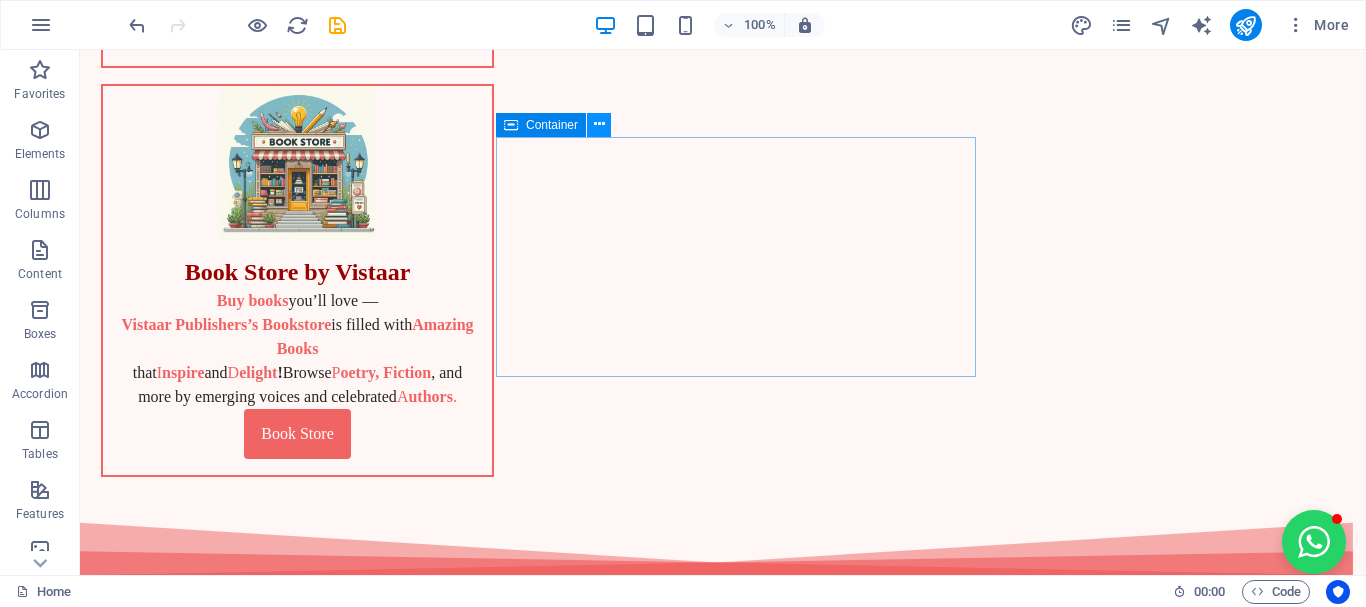 click at bounding box center [599, 124] 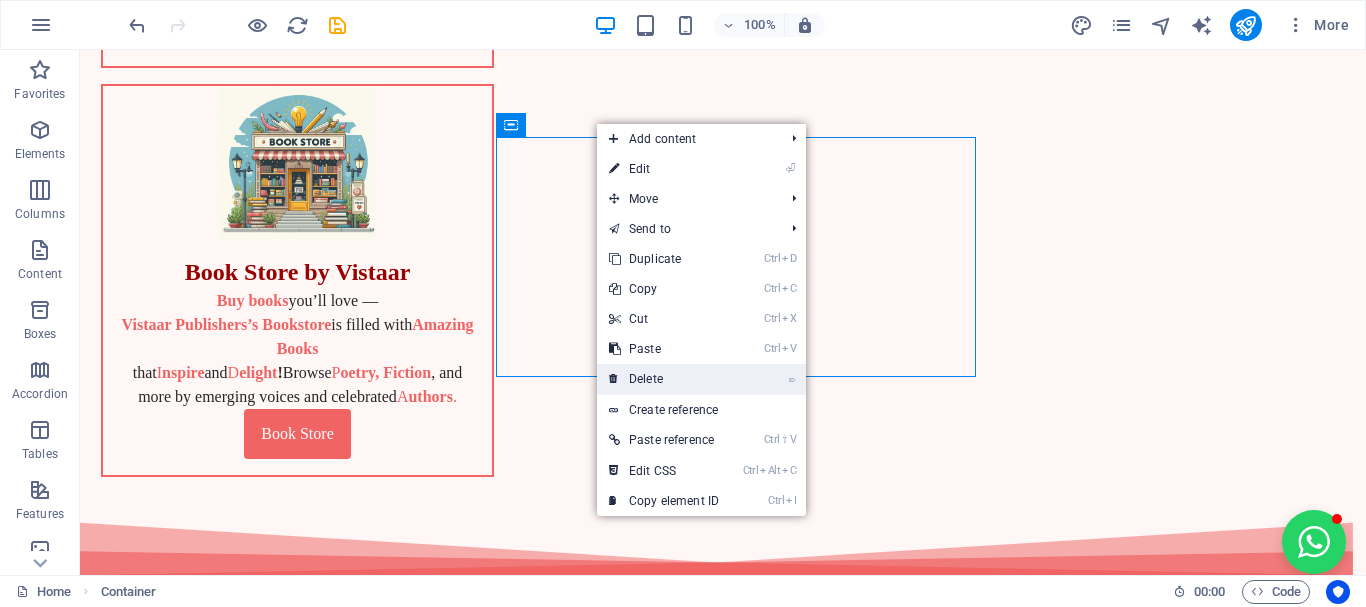 click on "⌦  Delete" at bounding box center (664, 379) 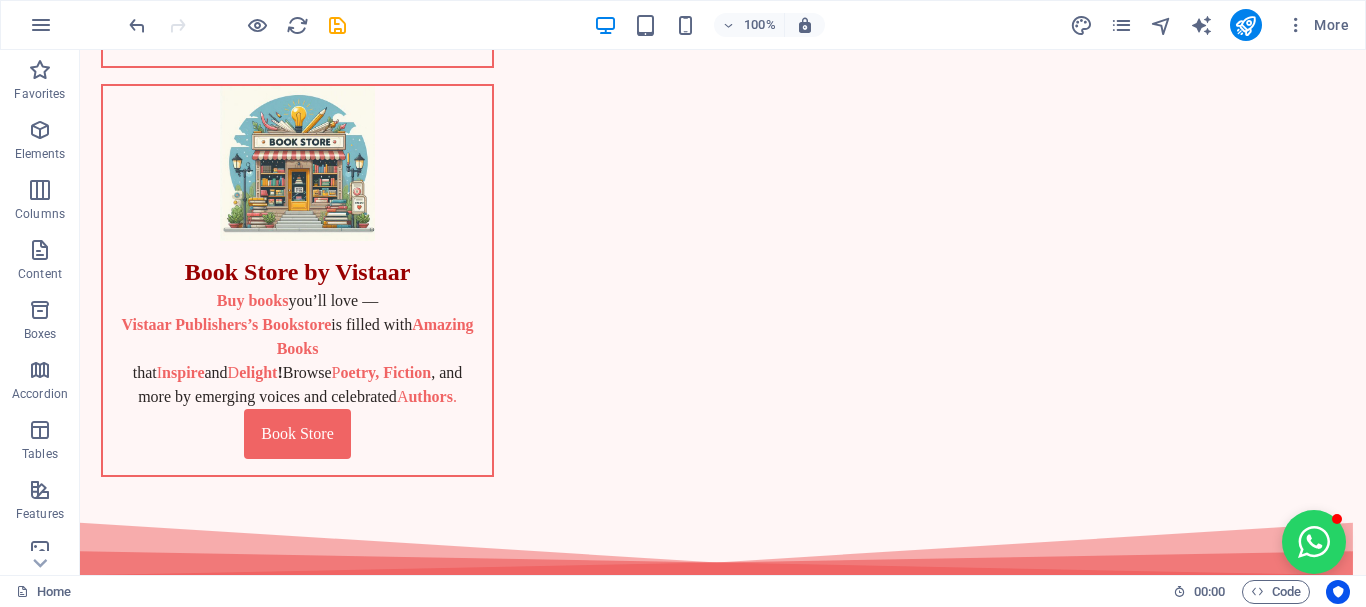 scroll, scrollTop: 688, scrollLeft: 0, axis: vertical 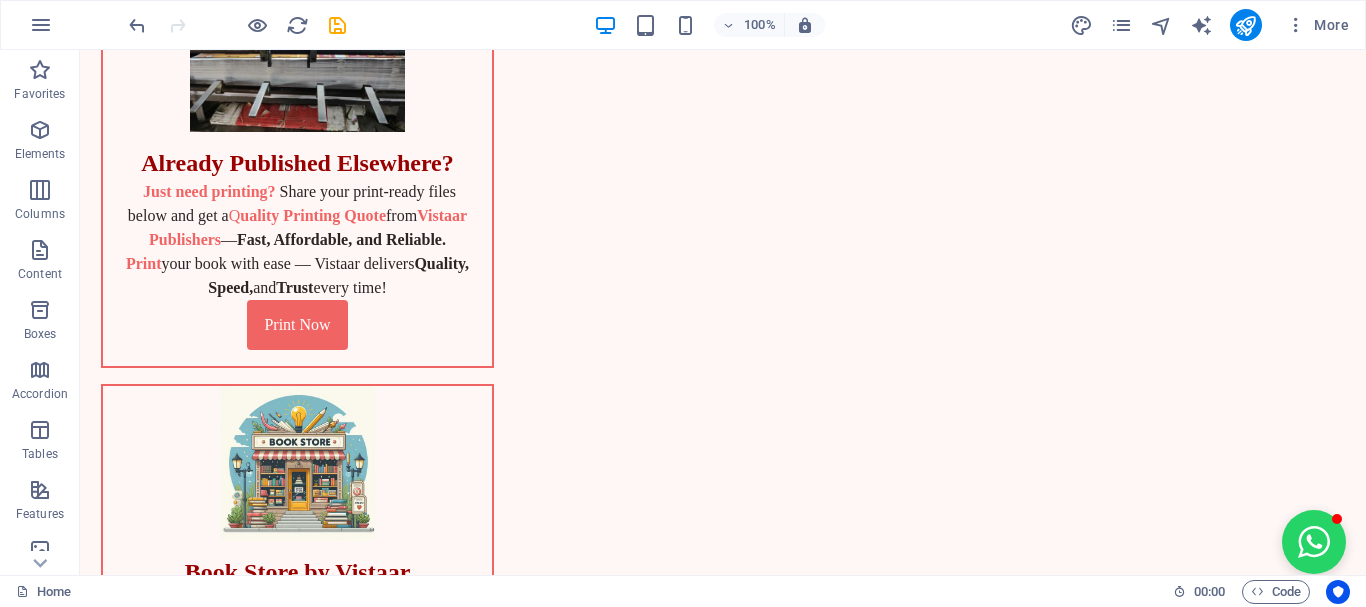 drag, startPoint x: 748, startPoint y: 396, endPoint x: 625, endPoint y: 563, distance: 207.4078 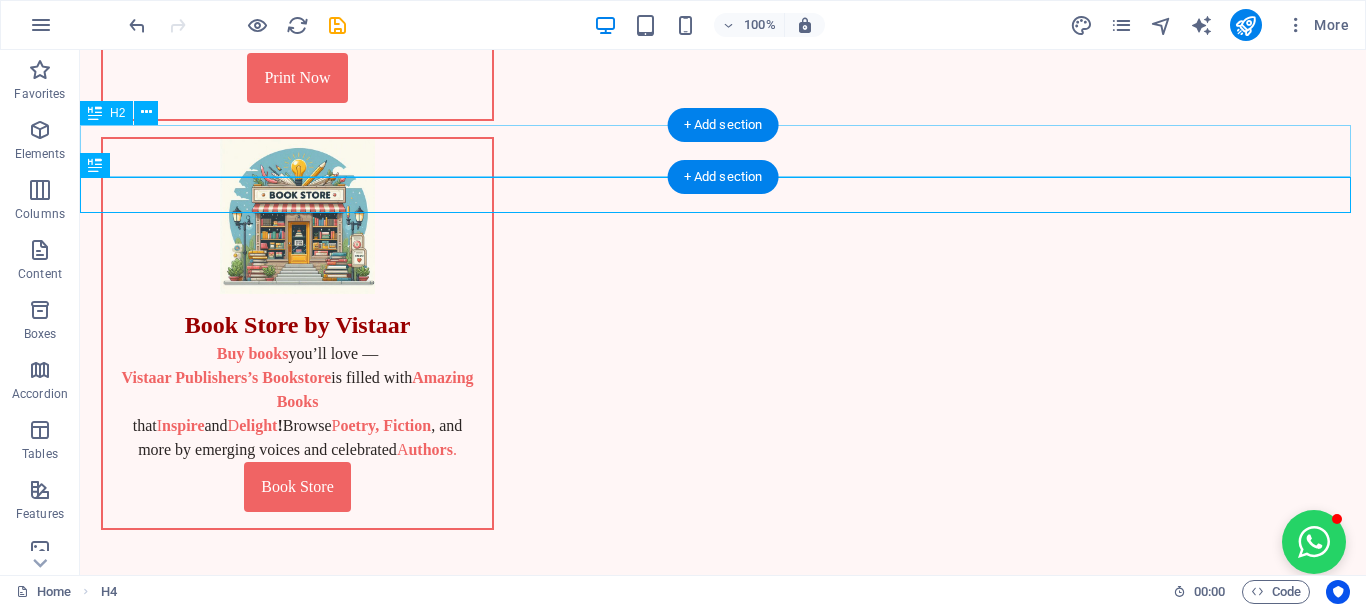 scroll, scrollTop: 888, scrollLeft: 0, axis: vertical 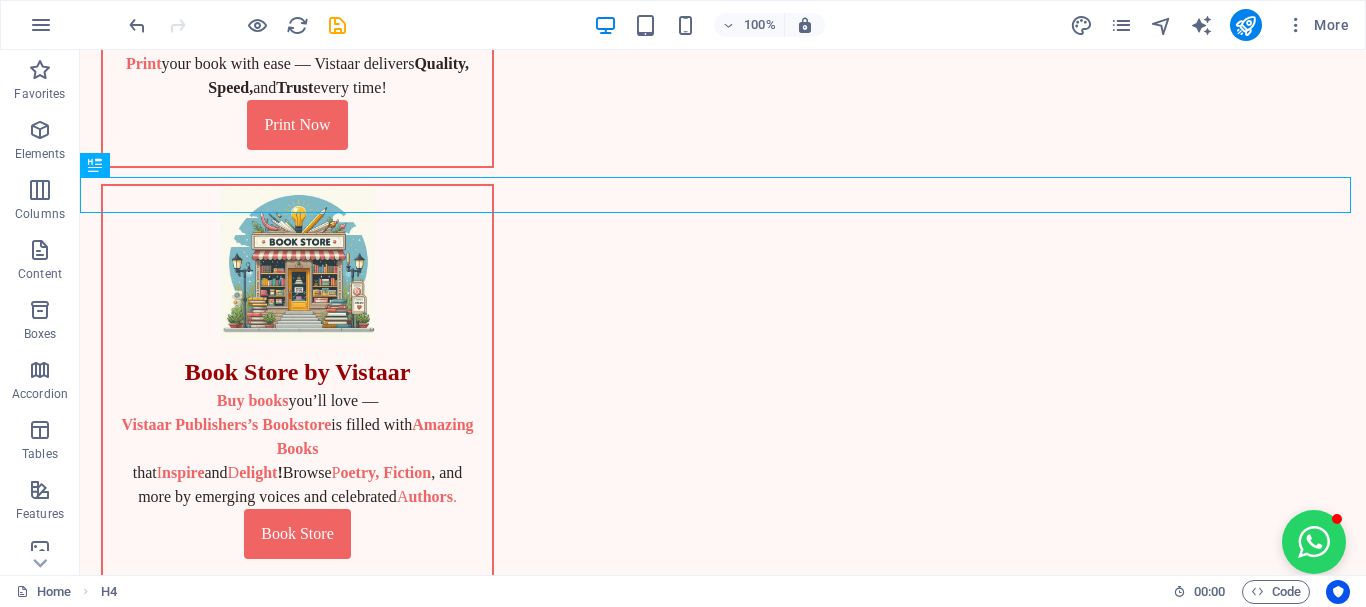 drag, startPoint x: 80, startPoint y: 414, endPoint x: 306, endPoint y: 462, distance: 231.04112 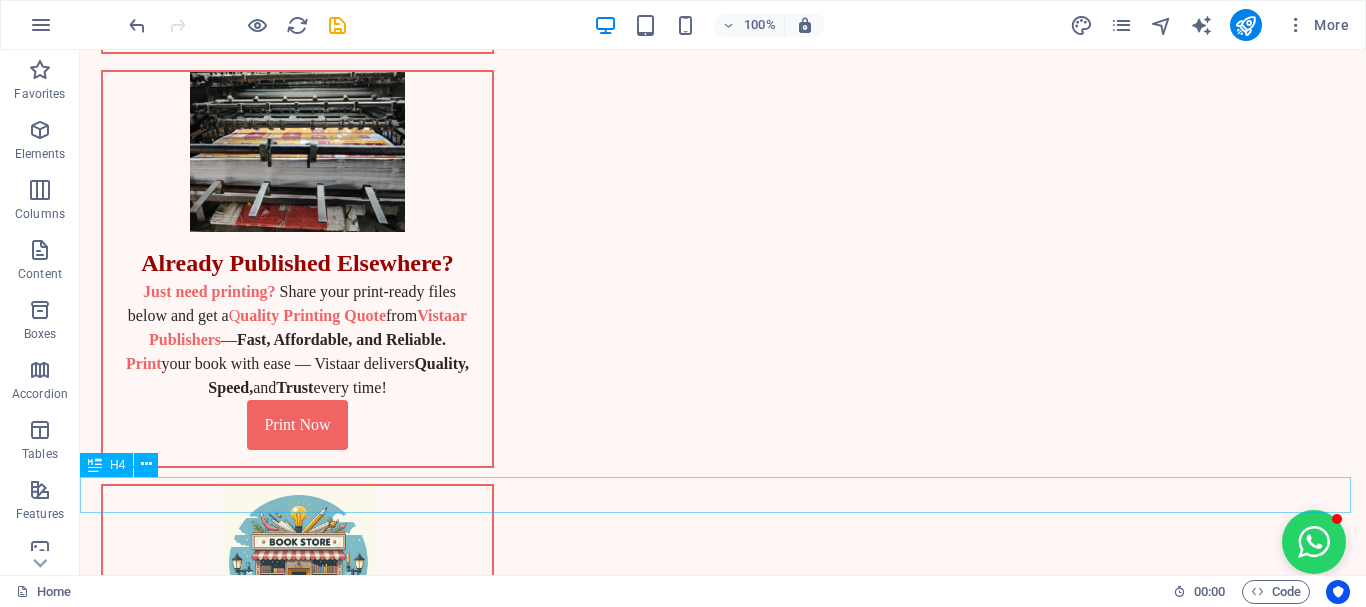 scroll, scrollTop: 788, scrollLeft: 0, axis: vertical 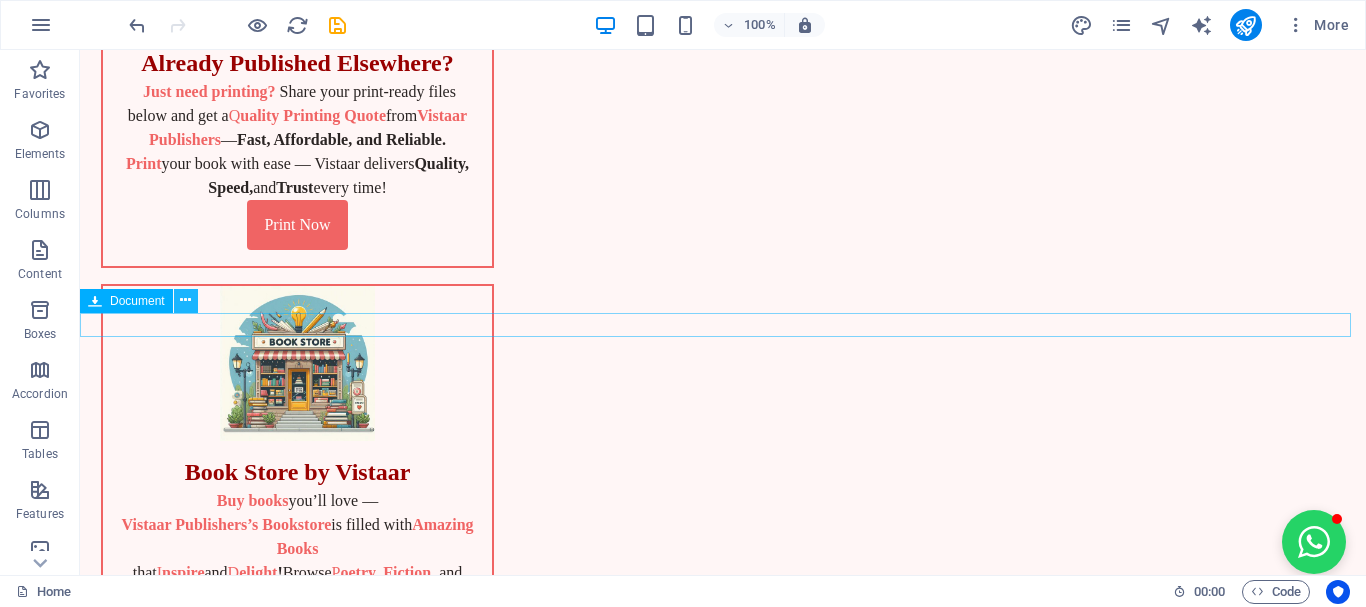 click at bounding box center (185, 300) 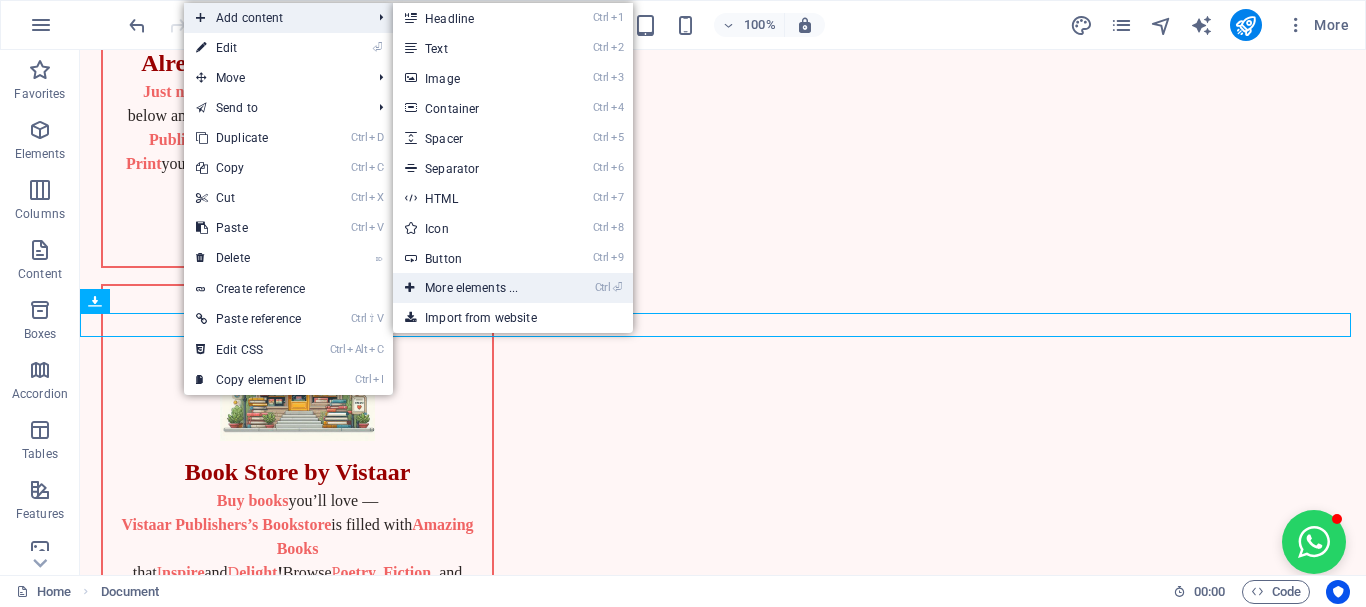 click on "Ctrl ⏎  More elements ..." at bounding box center (475, 288) 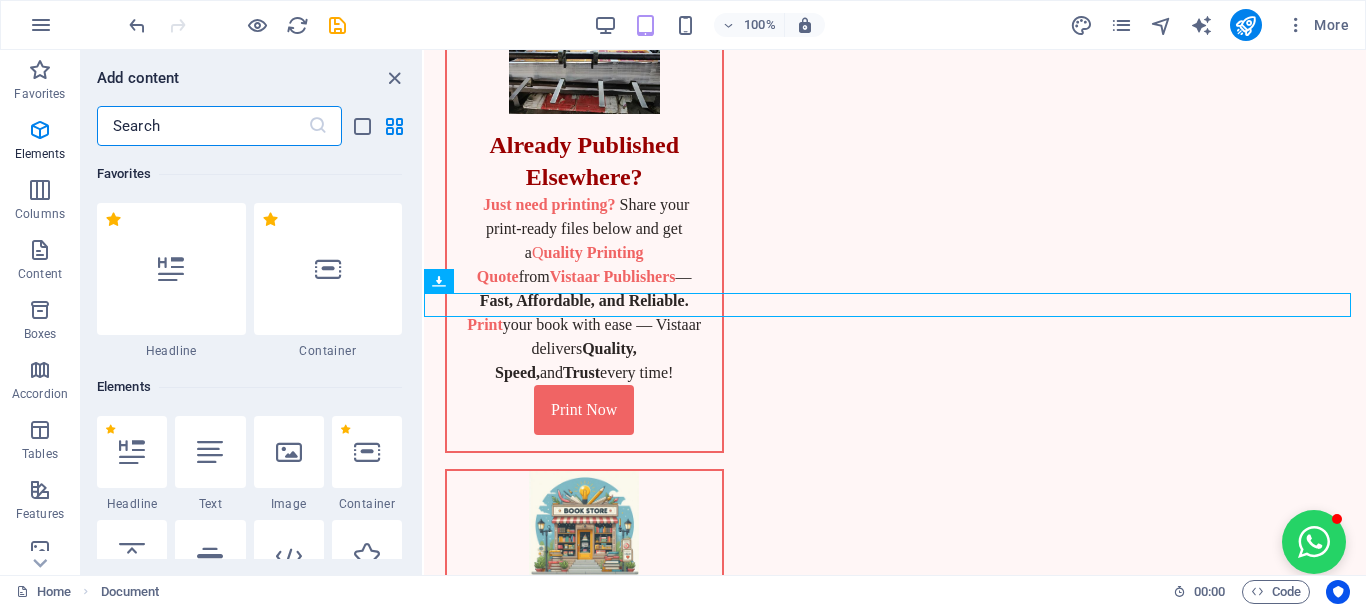 scroll, scrollTop: 1169, scrollLeft: 0, axis: vertical 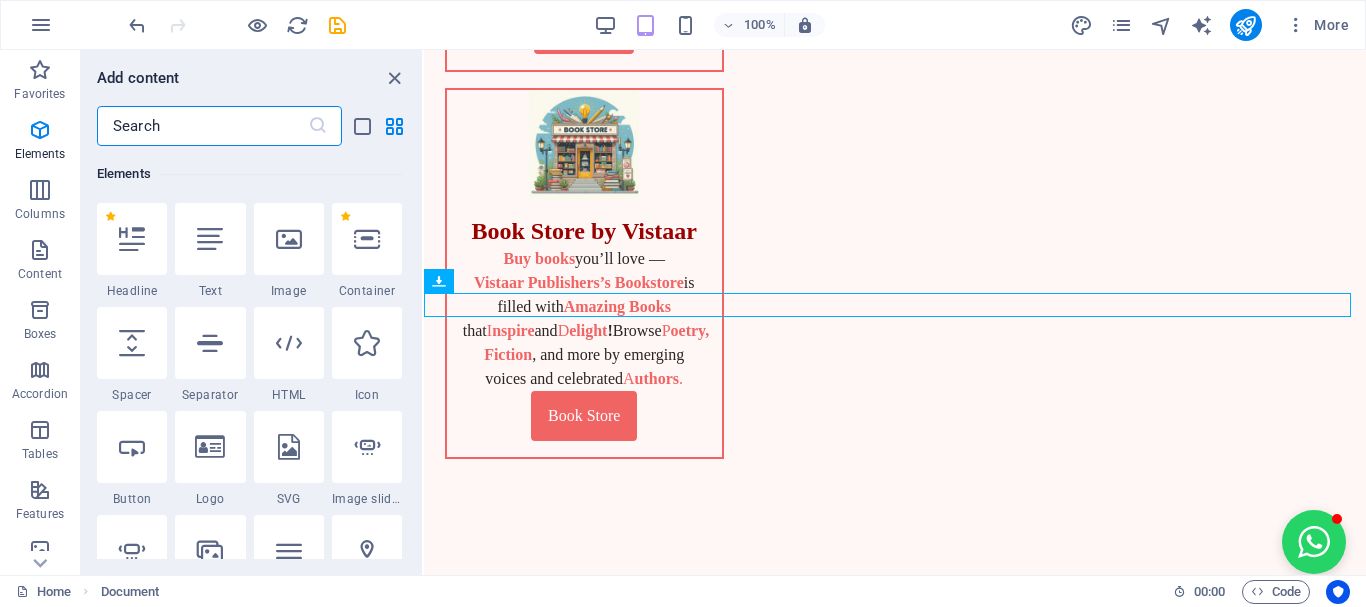 click at bounding box center [202, 126] 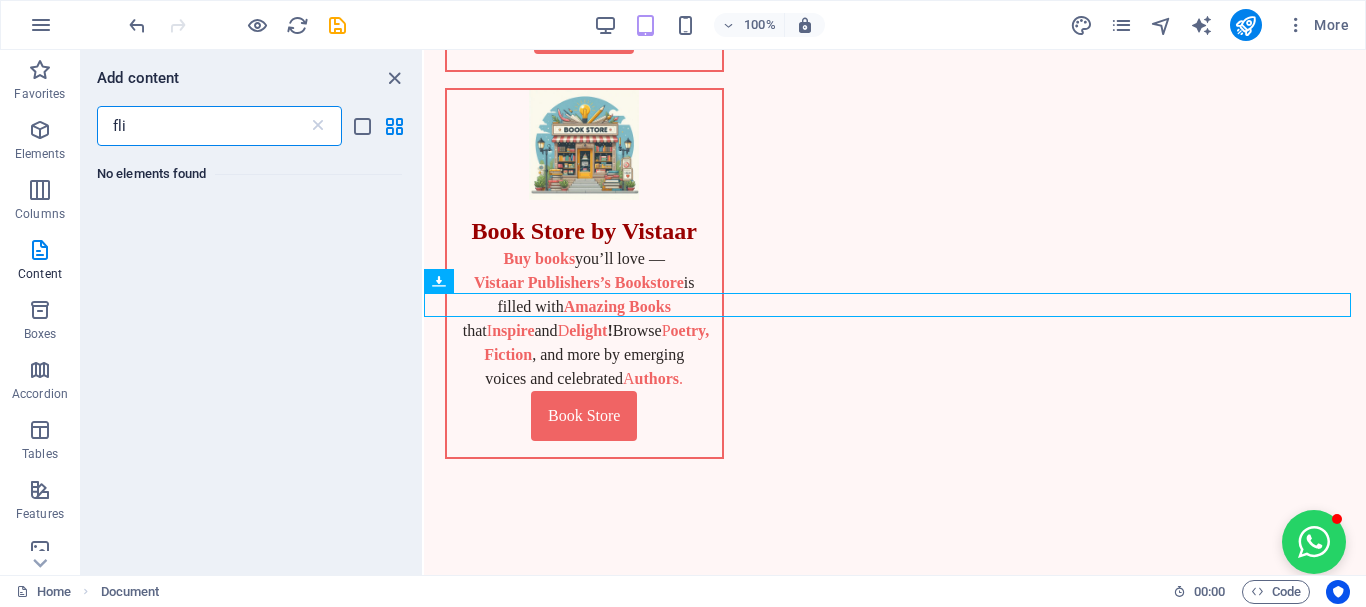 scroll, scrollTop: 0, scrollLeft: 0, axis: both 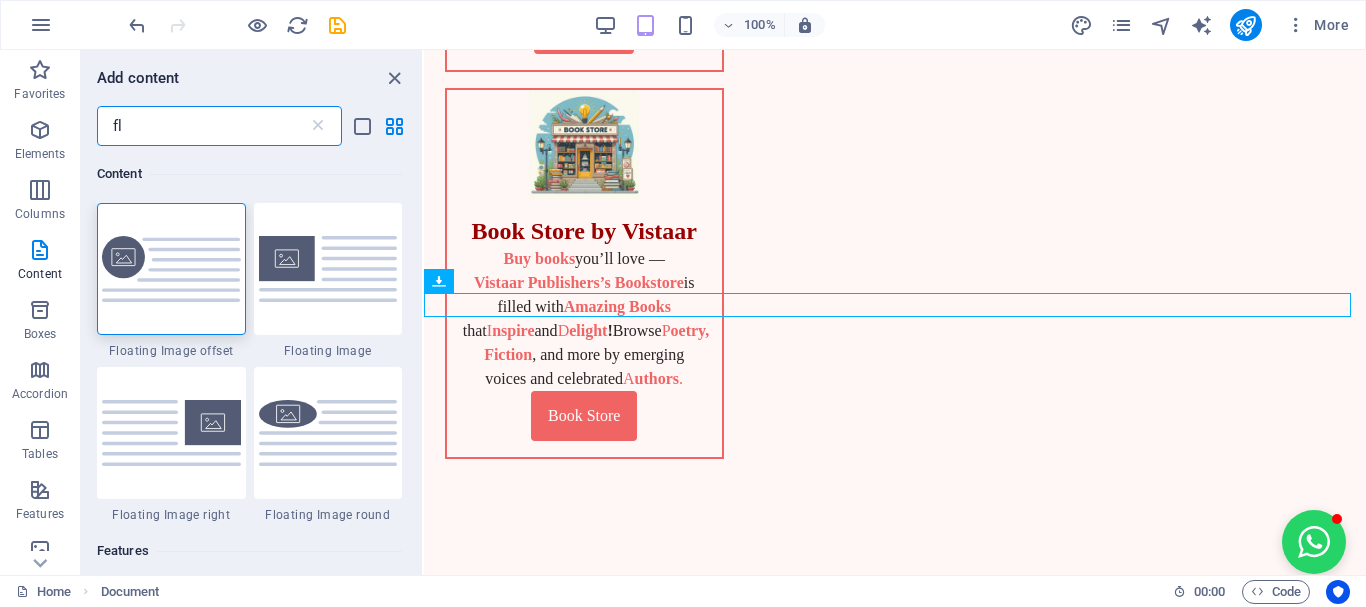 type on "f" 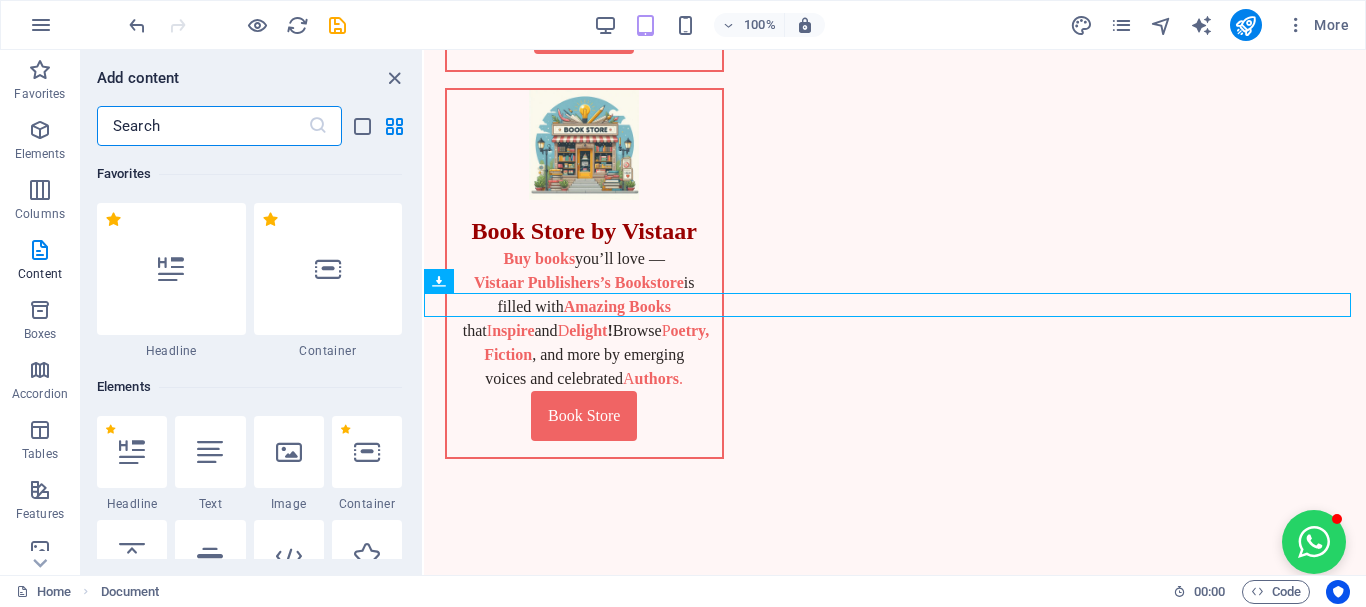 type on "b" 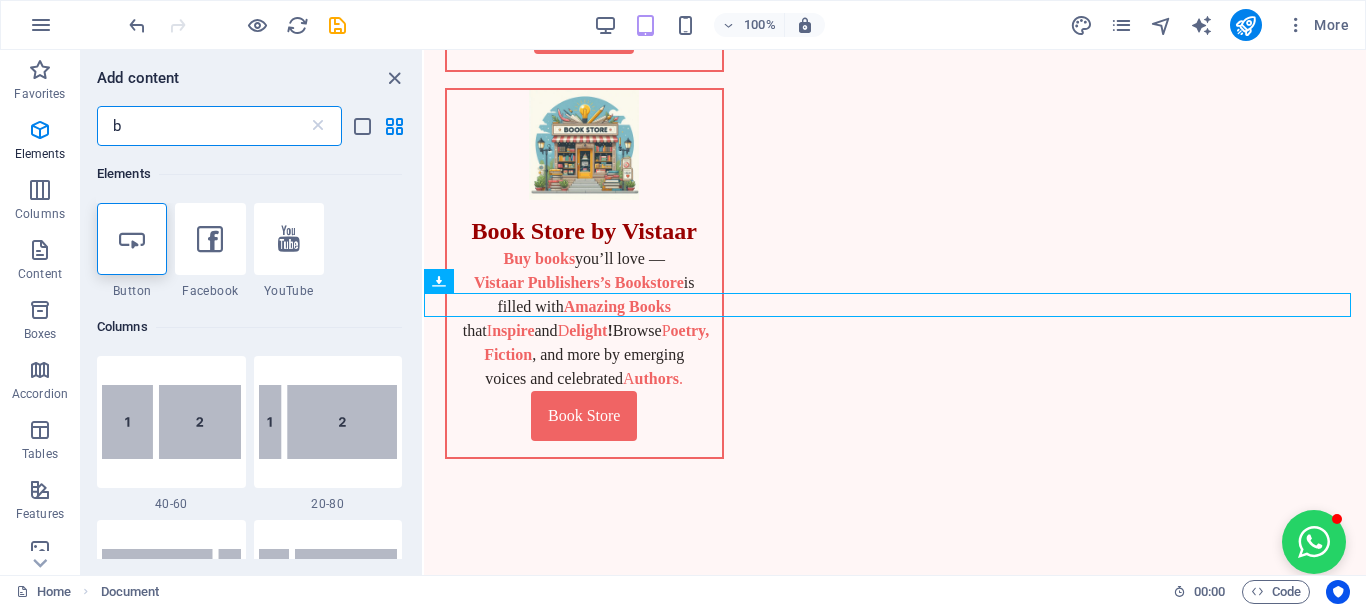 type 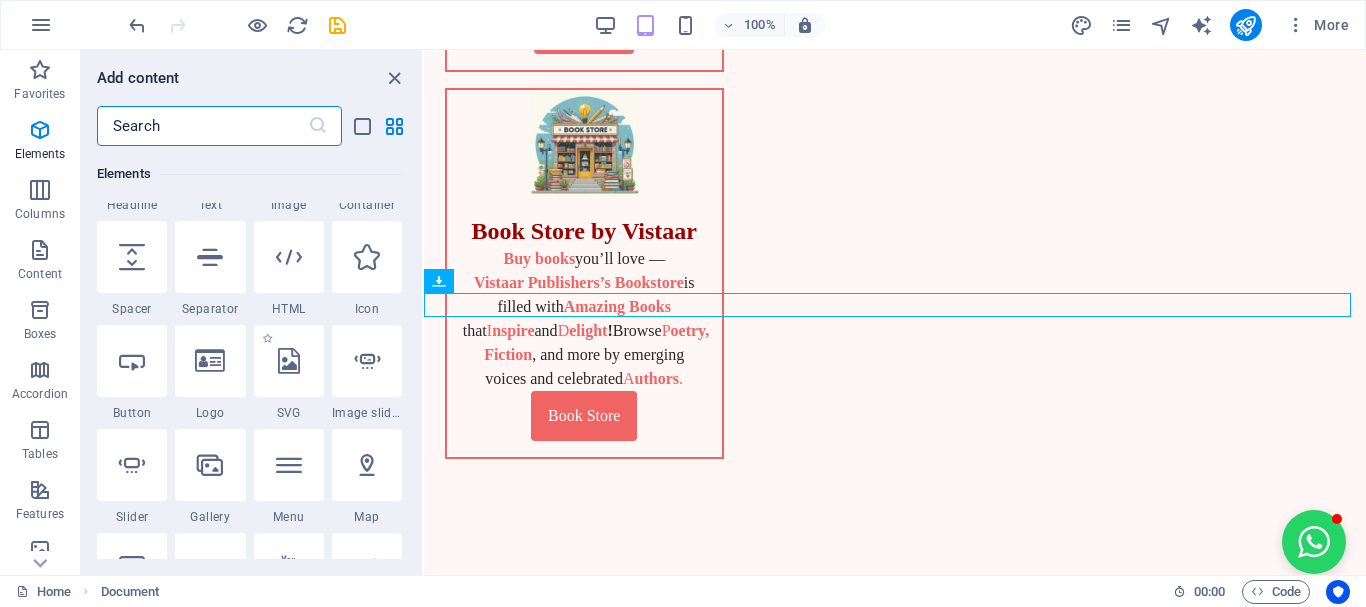 scroll, scrollTop: 300, scrollLeft: 0, axis: vertical 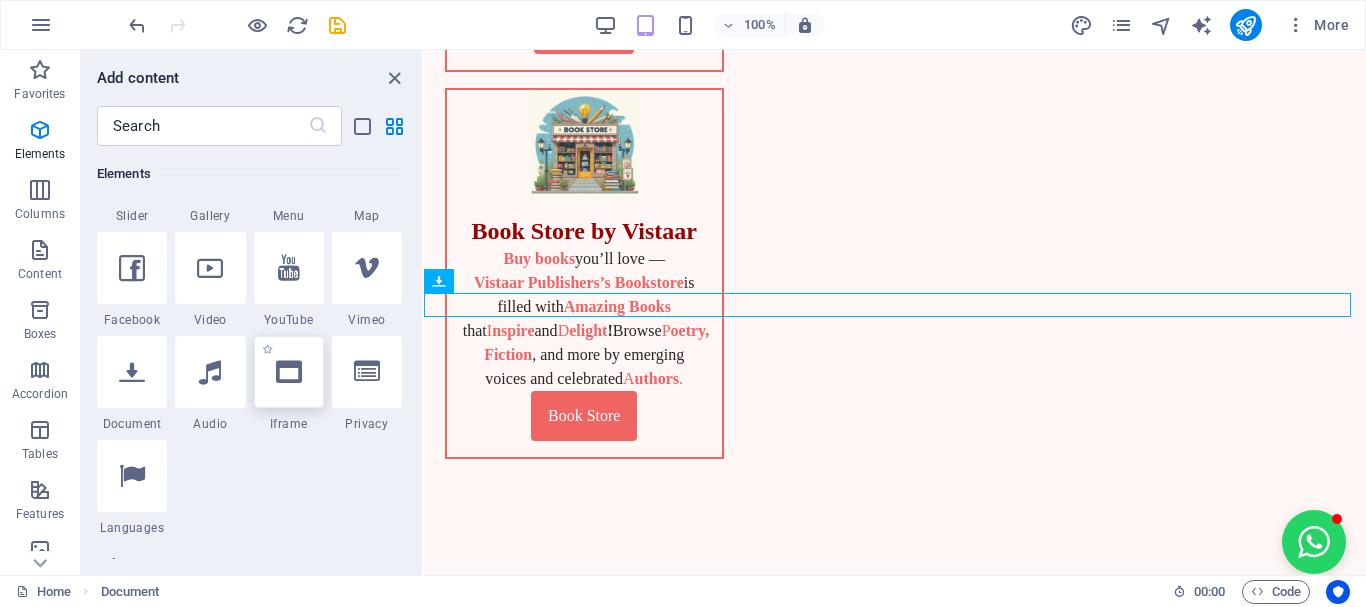 click at bounding box center (289, 372) 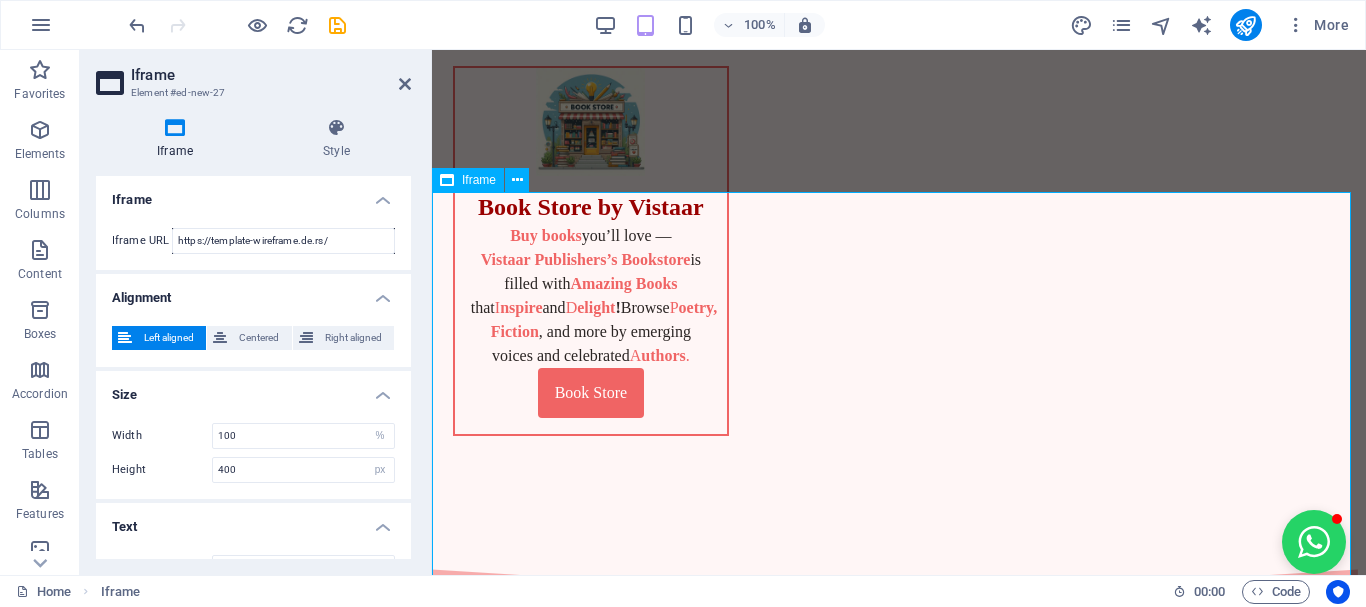 scroll, scrollTop: 1169, scrollLeft: 0, axis: vertical 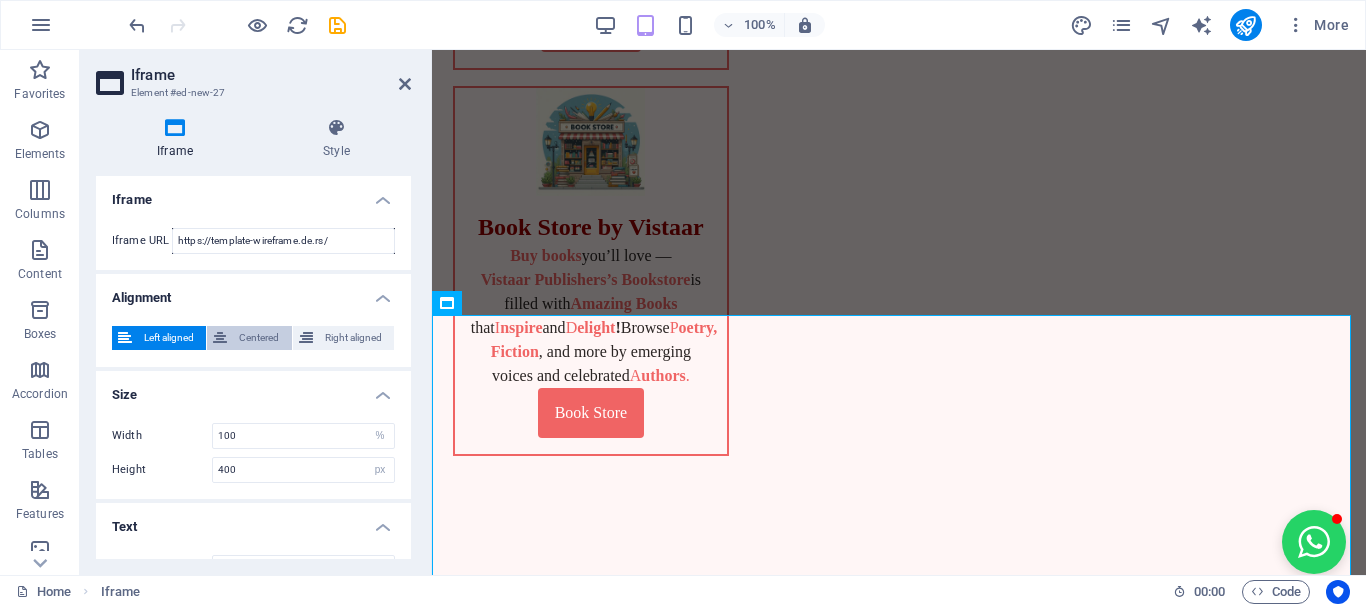 click on "Centered" at bounding box center (259, 338) 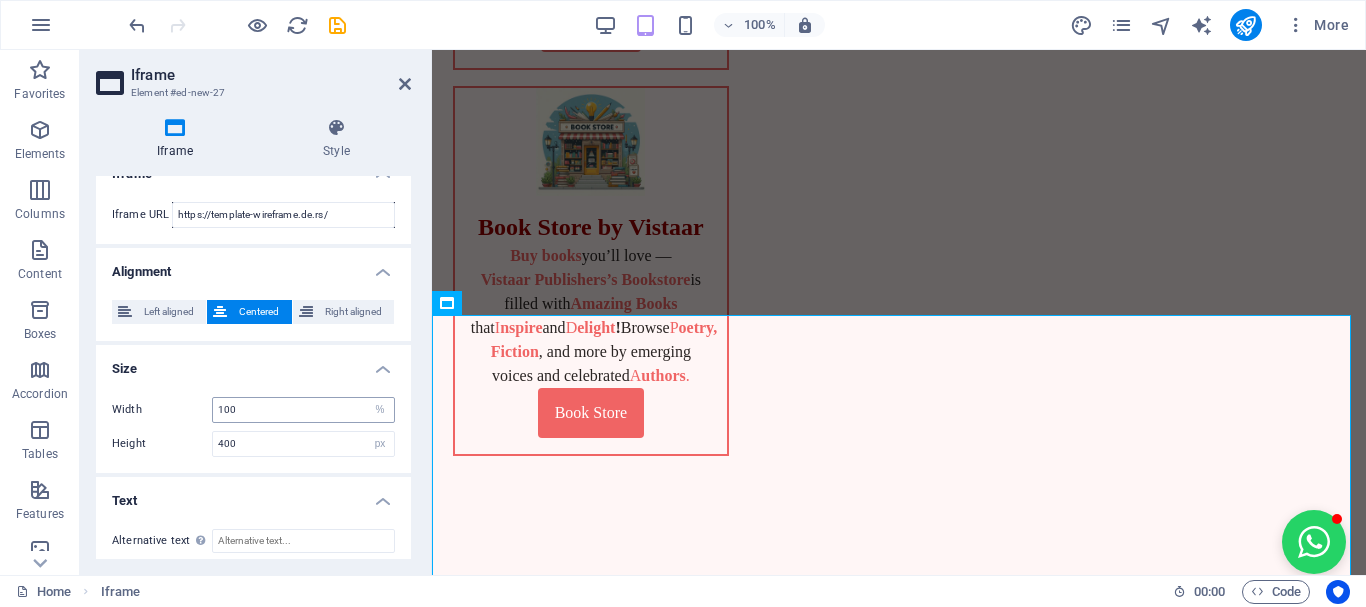 scroll, scrollTop: 36, scrollLeft: 0, axis: vertical 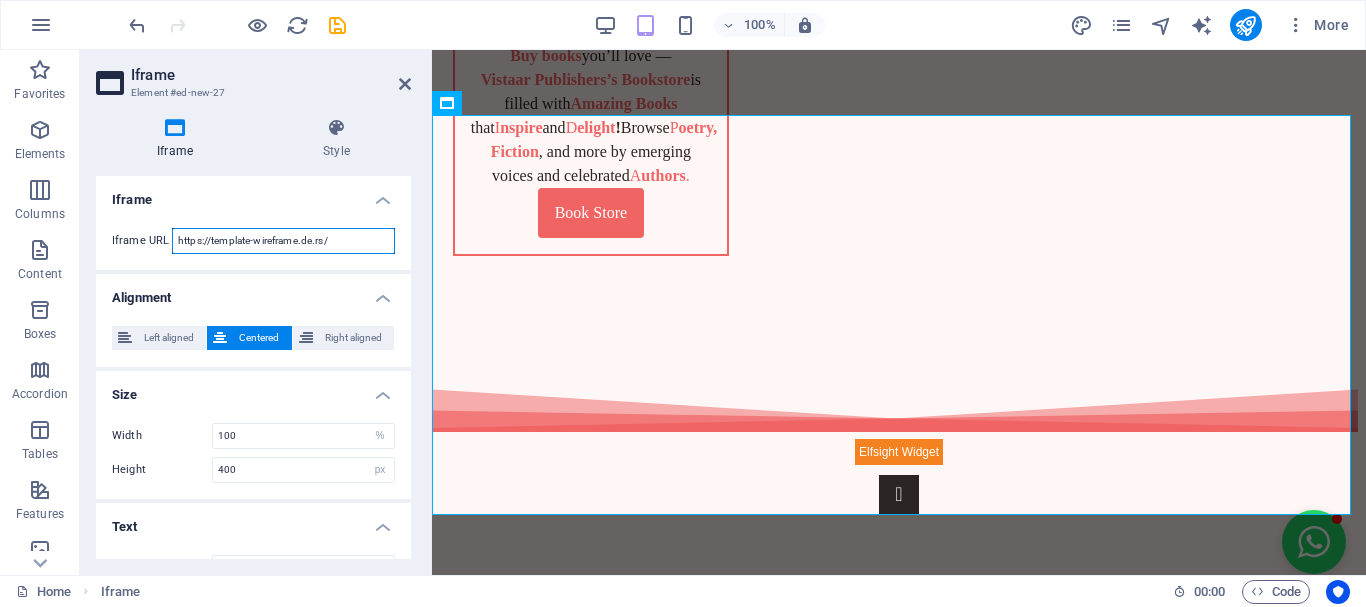 drag, startPoint x: 345, startPoint y: 193, endPoint x: 147, endPoint y: 192, distance: 198.00252 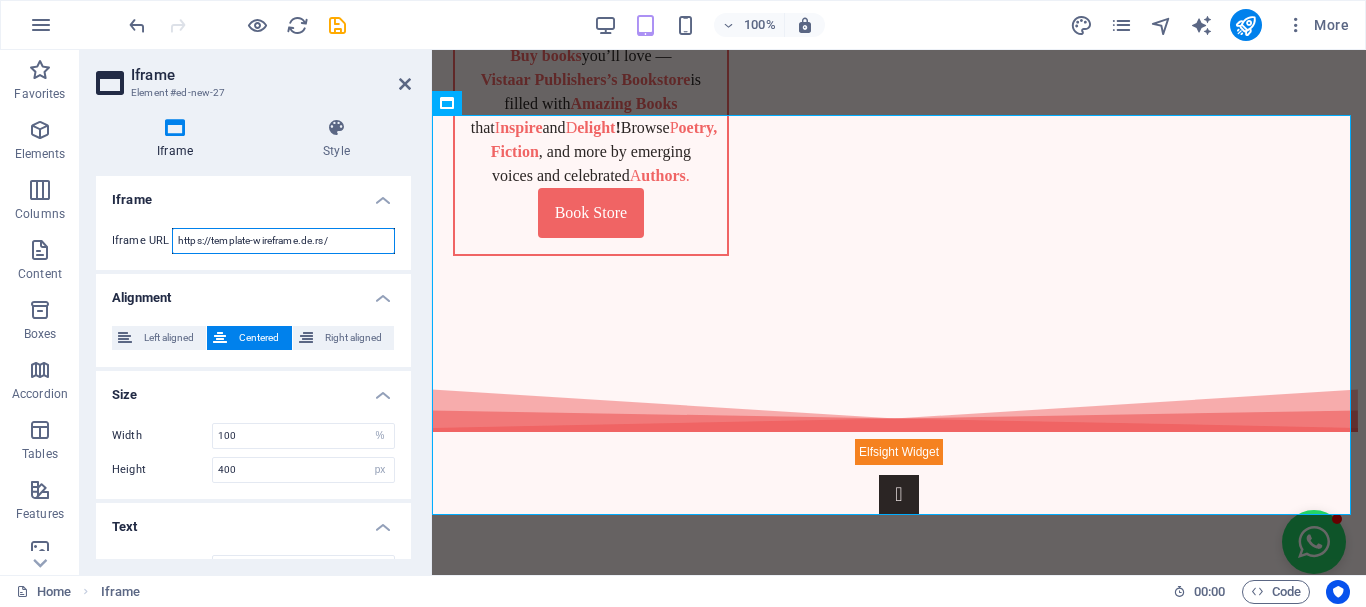 paste on "<div style="position:relative;padding-top:max(60%,324px);width:100%;height:0;"><iframe style="position:absolute;border:none;width:100%;height:100%;left:0;top:0;" src="https://online.fliphtml5.com/VistaarPublishers/vcju/"  seamless="seamless" scrolling="no" frameborder="0" allowtransparency="true" allowfullscreen="true" ></iframe></div>" 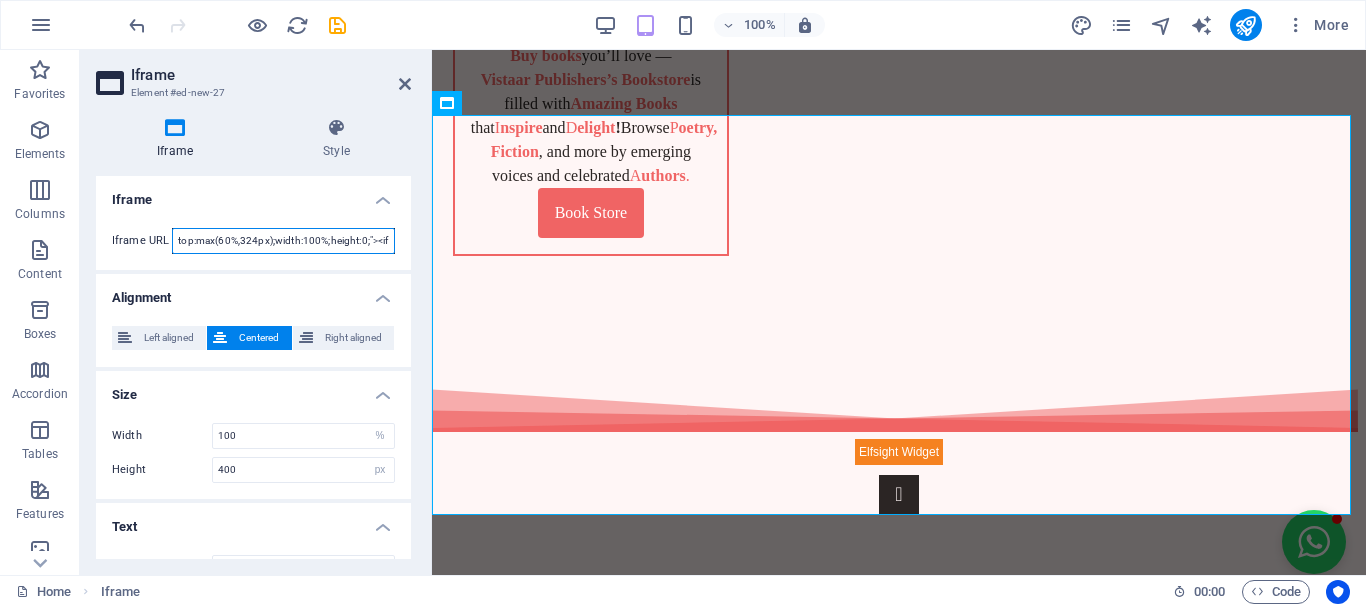 scroll, scrollTop: 0, scrollLeft: 166, axis: horizontal 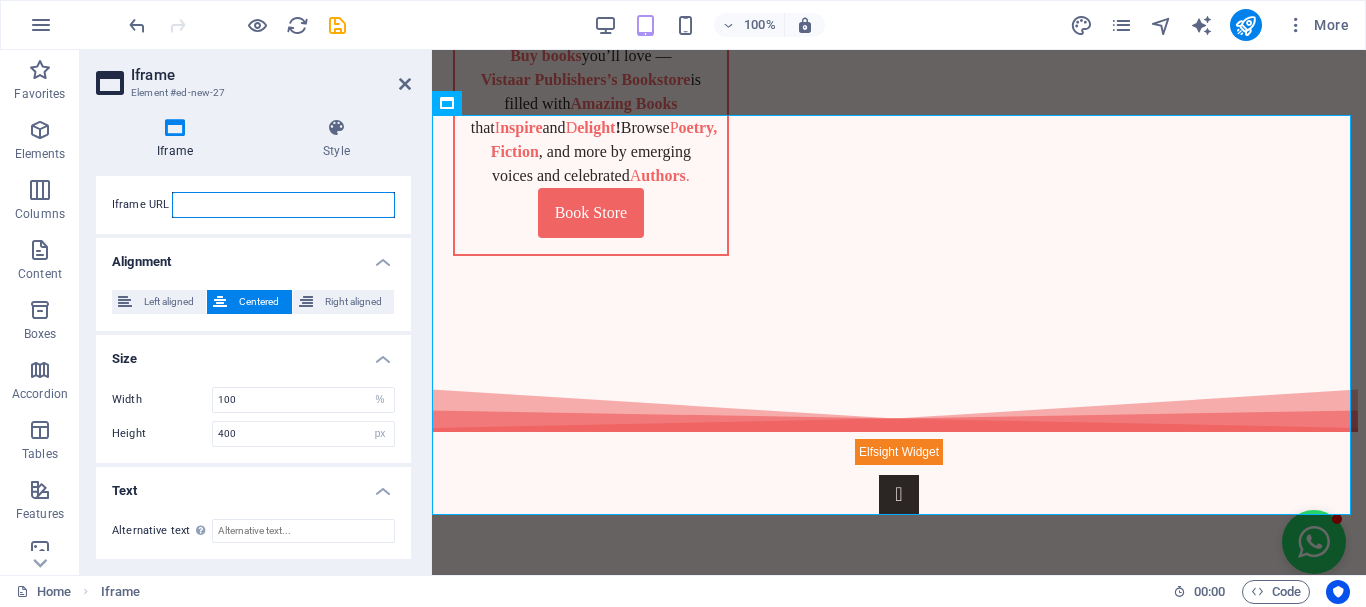 type 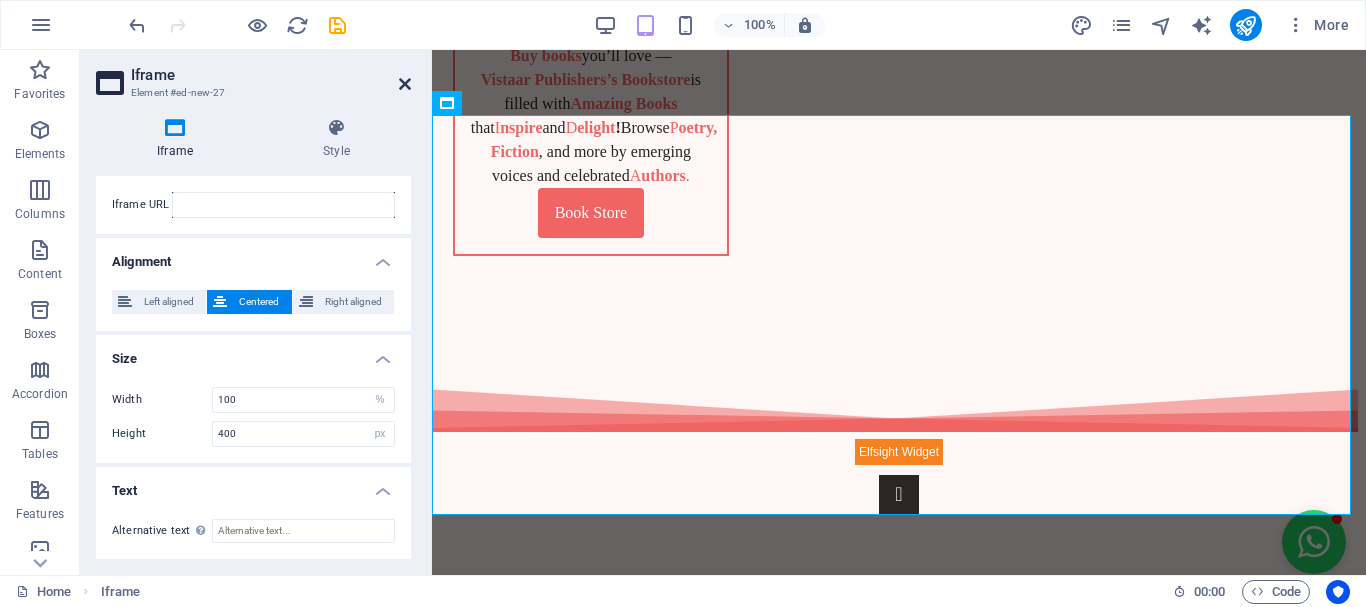 click at bounding box center (405, 84) 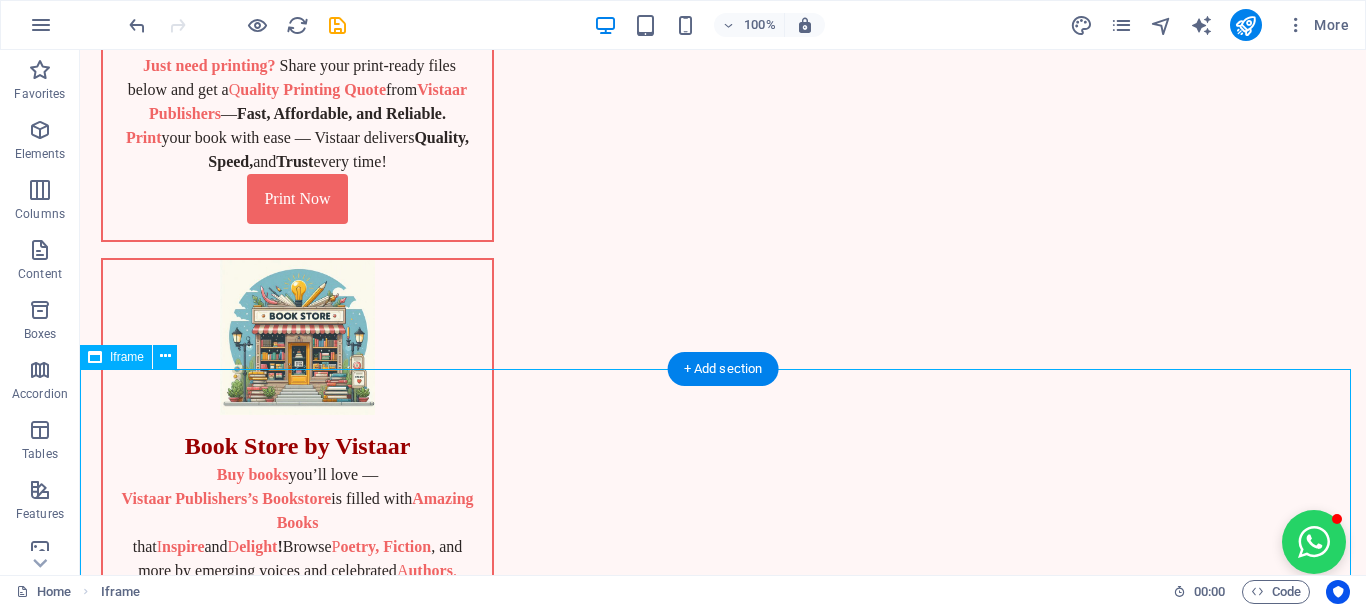 scroll, scrollTop: 896, scrollLeft: 0, axis: vertical 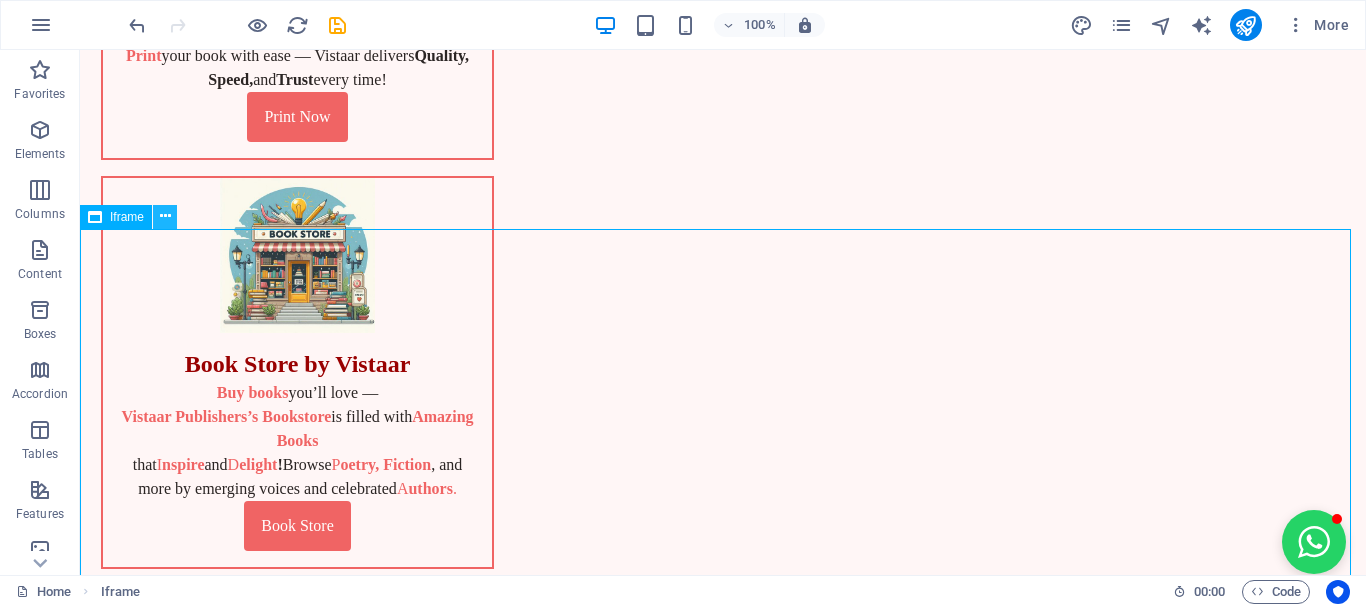 click at bounding box center [165, 216] 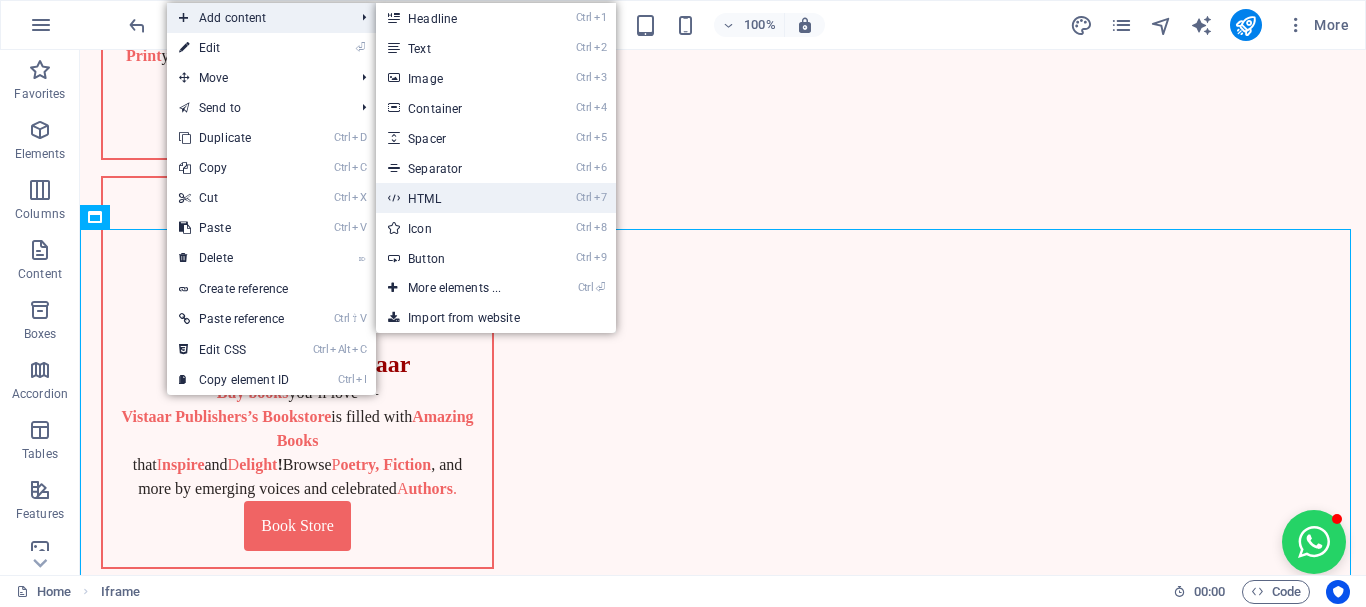 click on "Ctrl 7  HTML" at bounding box center [458, 198] 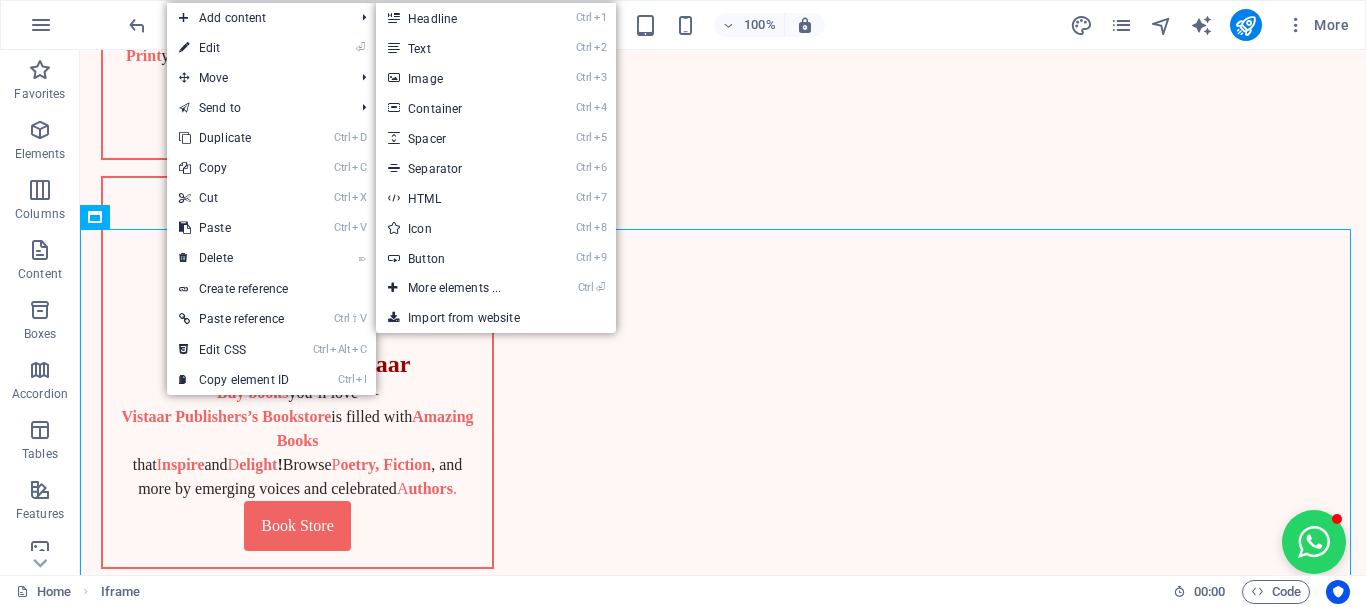 scroll, scrollTop: 1384, scrollLeft: 0, axis: vertical 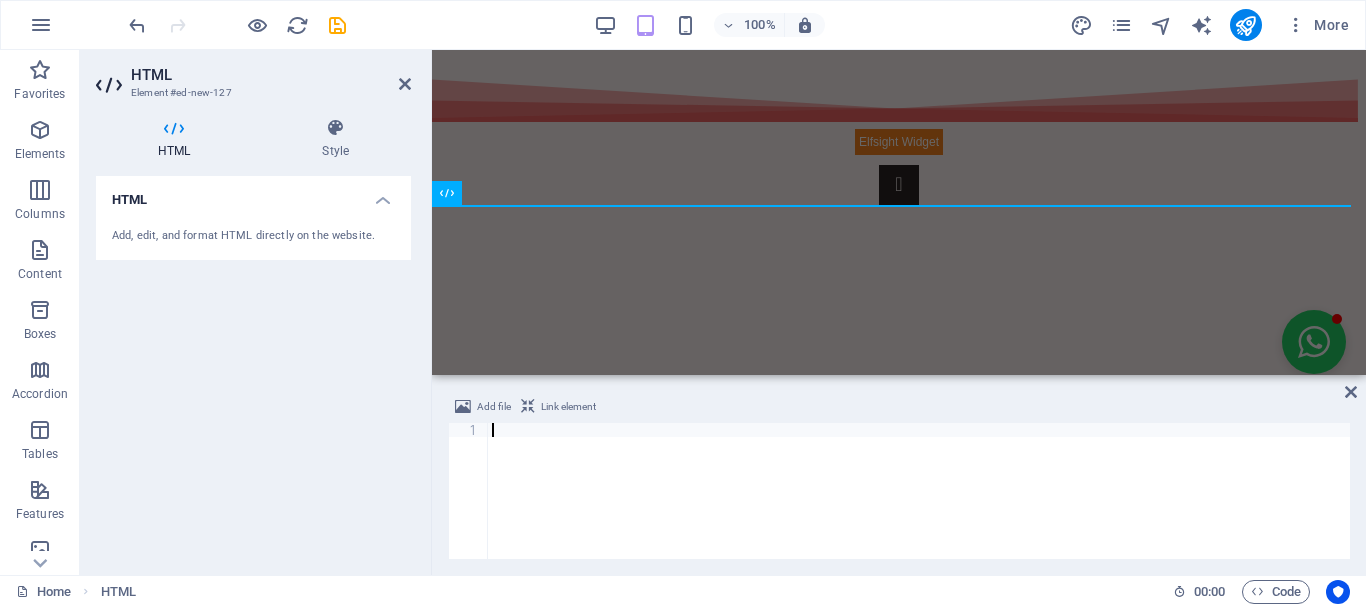 type on "<div style="position:relative;padding-top:max(60%,324px);width:100%;height:0;"><iframe style="position:absolute;border:none;width:100%;height:100%;left:0;top:0;" src="https://online.fliphtml5.com/VistaarPublishers/vcju/"  seamless="seamless" scrolling="no" frameborder="0" allowtransparency="true" allowfullscreen="true" ></iframe></div>" 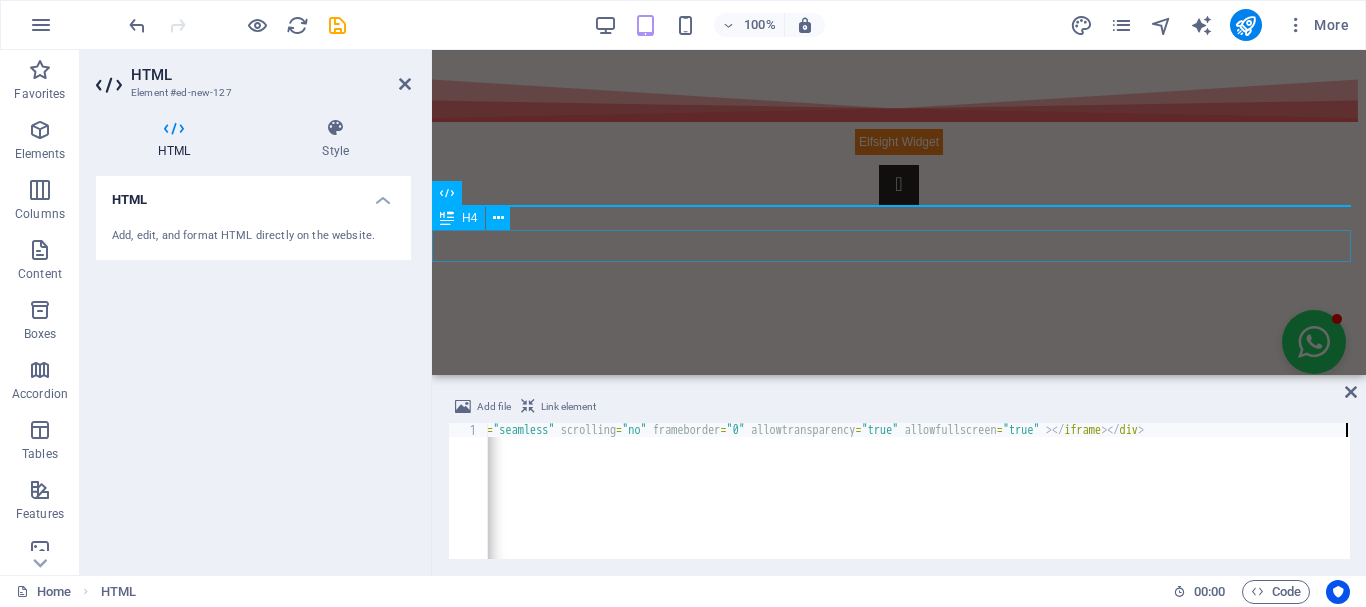 scroll, scrollTop: 0, scrollLeft: 1417, axis: horizontal 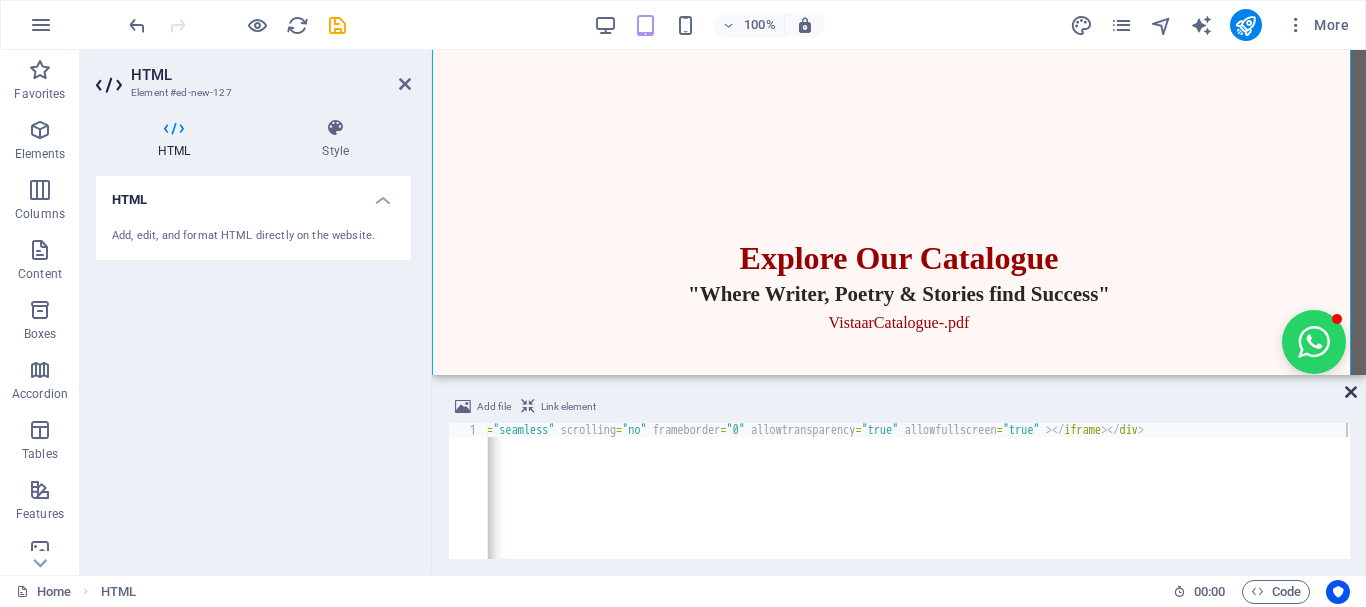 drag, startPoint x: 1352, startPoint y: 387, endPoint x: 558, endPoint y: 131, distance: 834.2494 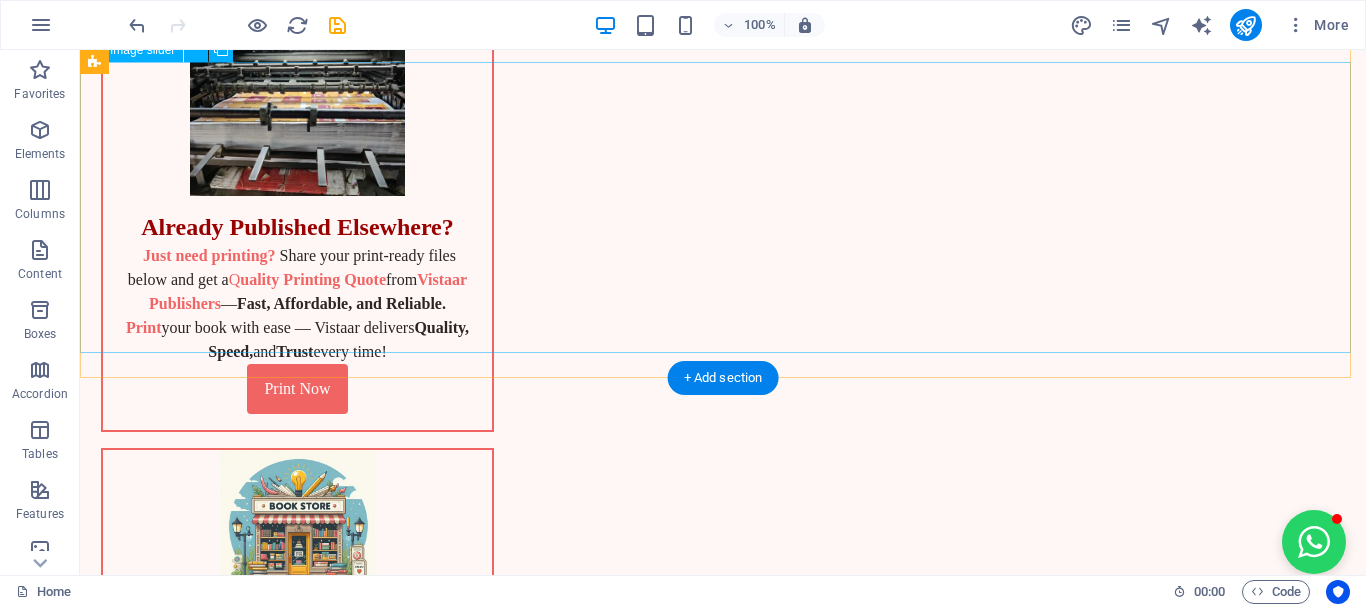 scroll, scrollTop: 920, scrollLeft: 0, axis: vertical 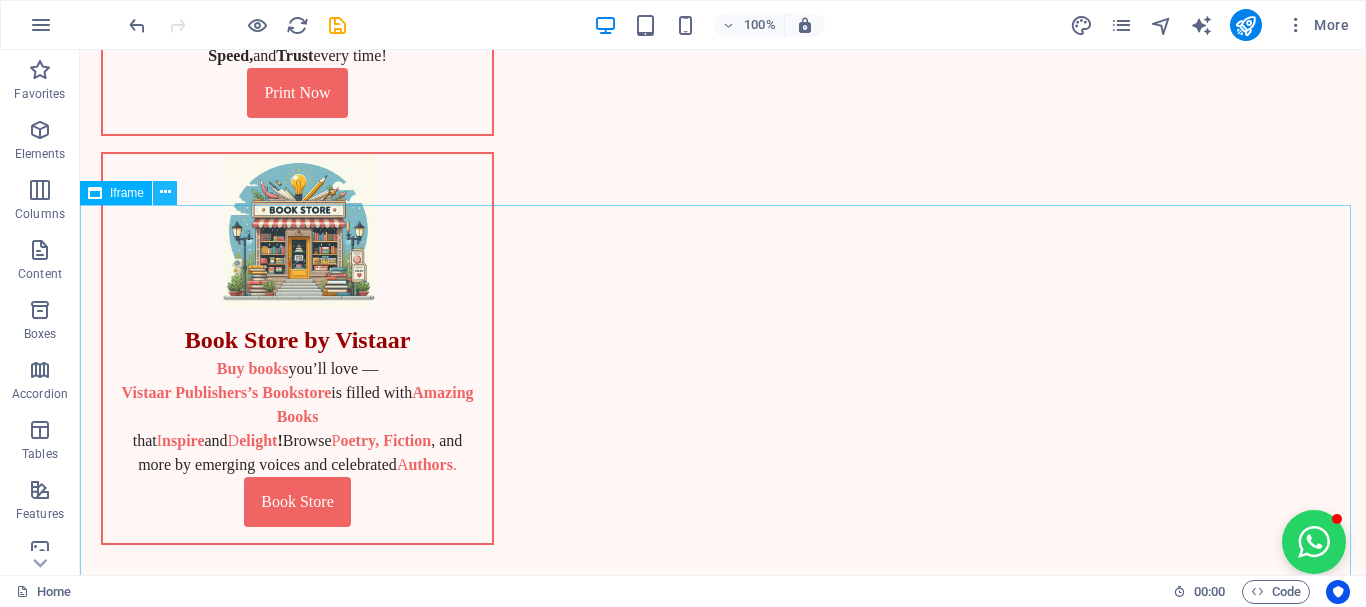 click at bounding box center [165, 193] 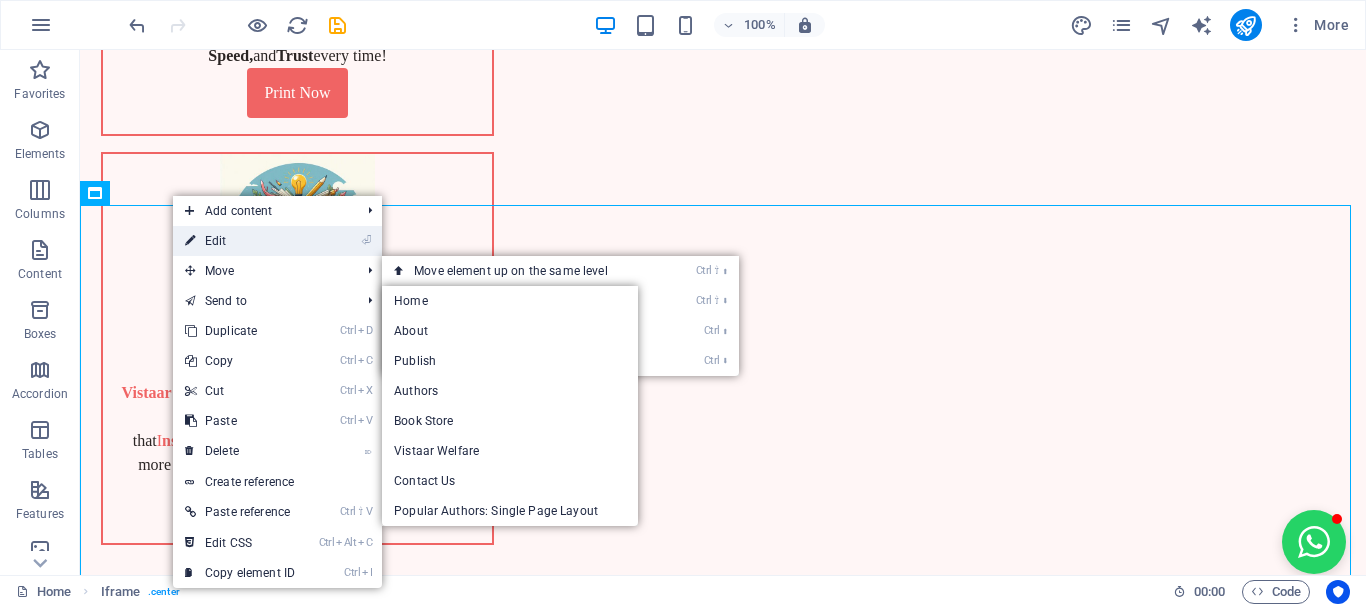 click on "⏎  Edit" at bounding box center [240, 241] 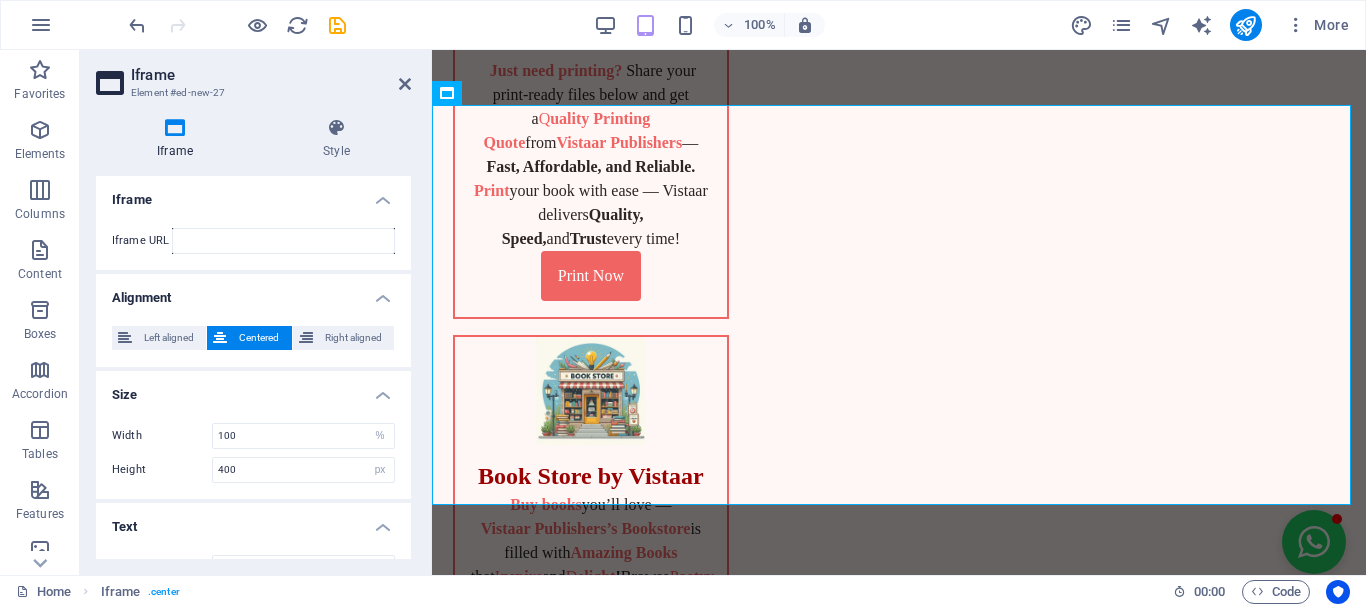 scroll, scrollTop: 1379, scrollLeft: 0, axis: vertical 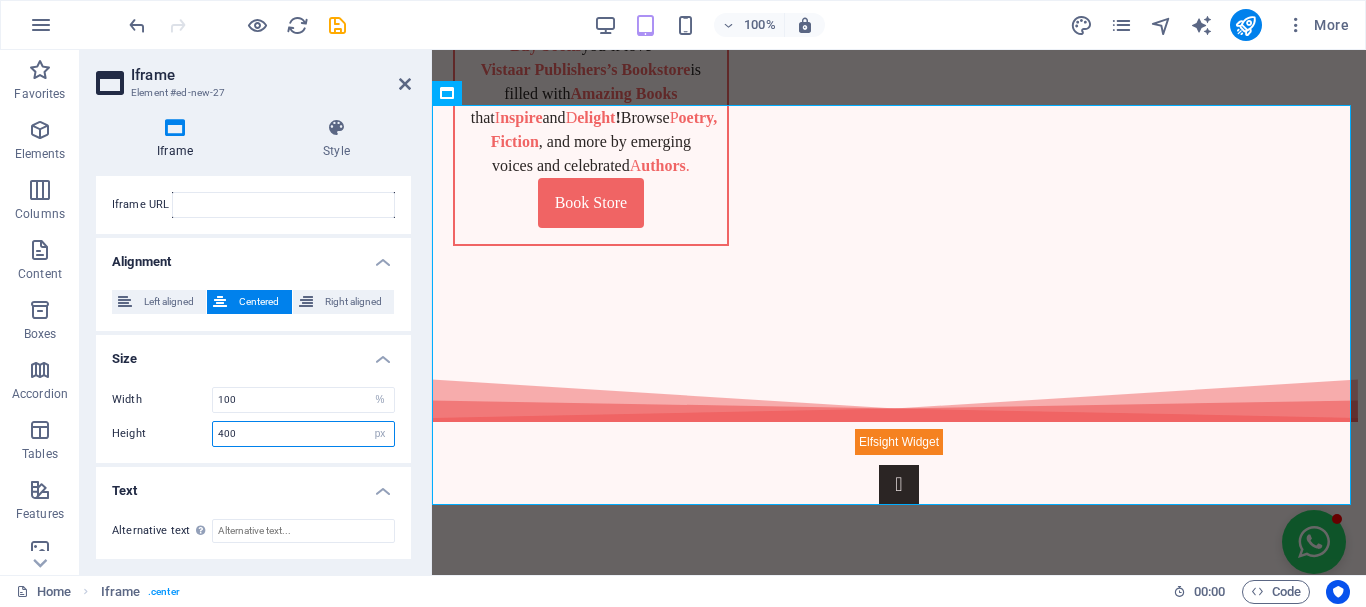 click on "400" at bounding box center [303, 434] 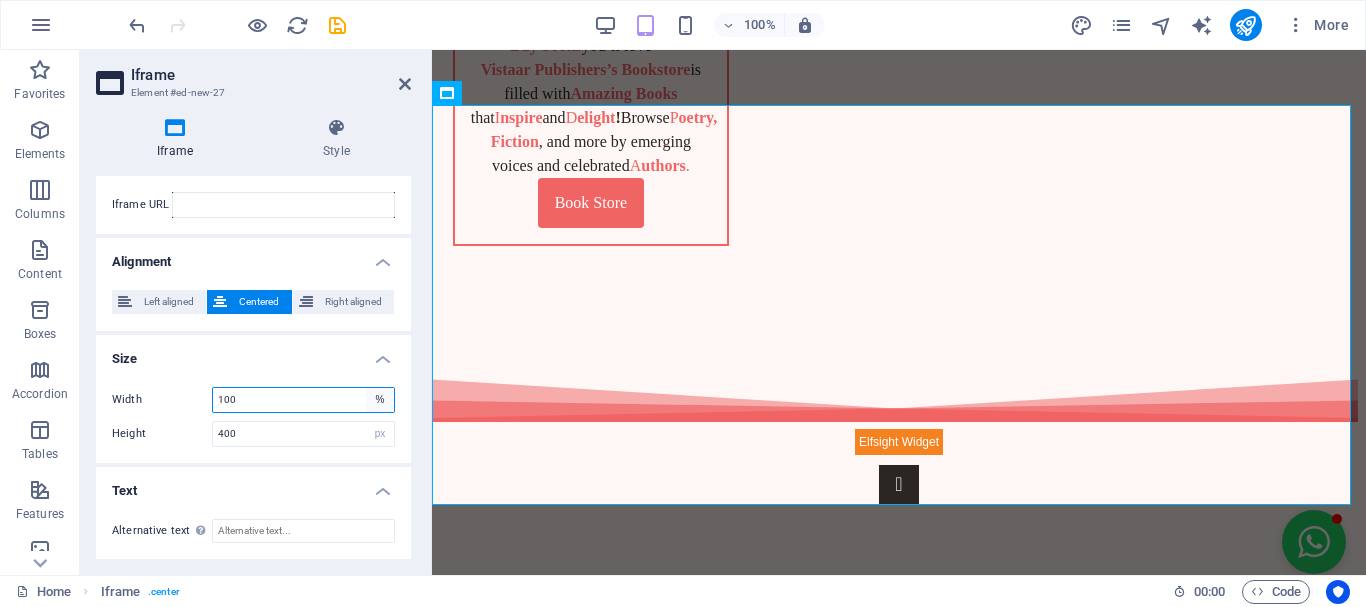 click on "px %" at bounding box center (380, 400) 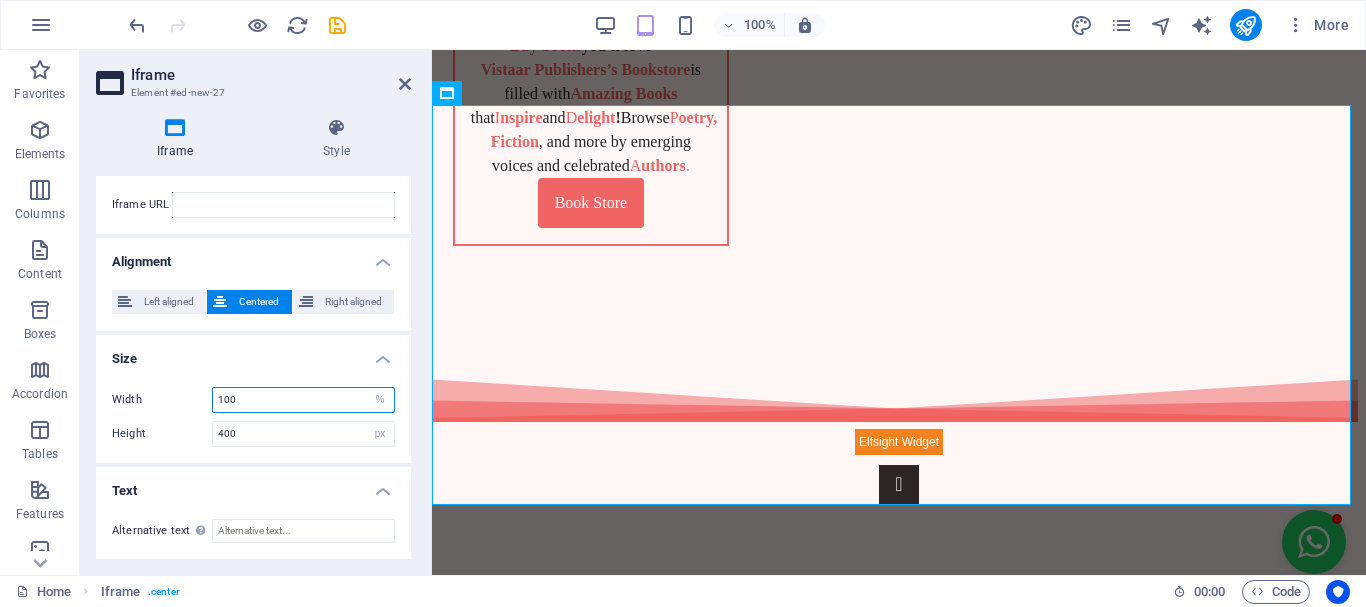 click on "100" at bounding box center (303, 400) 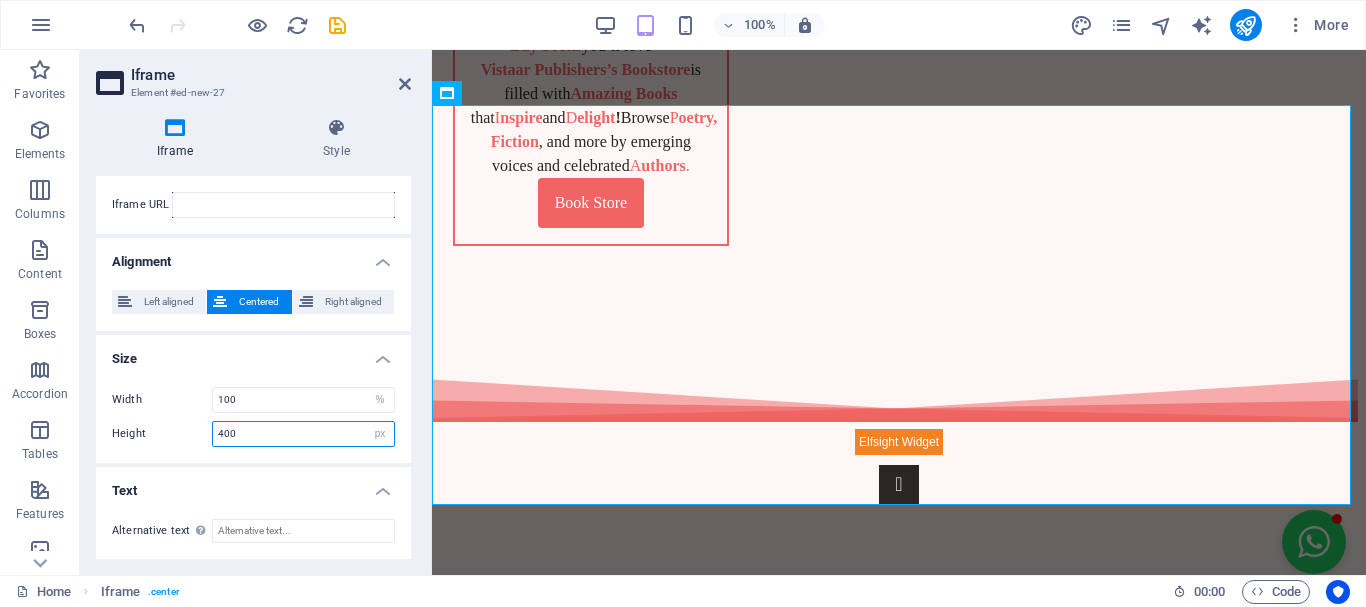 drag, startPoint x: 382, startPoint y: 436, endPoint x: 348, endPoint y: 428, distance: 34.928497 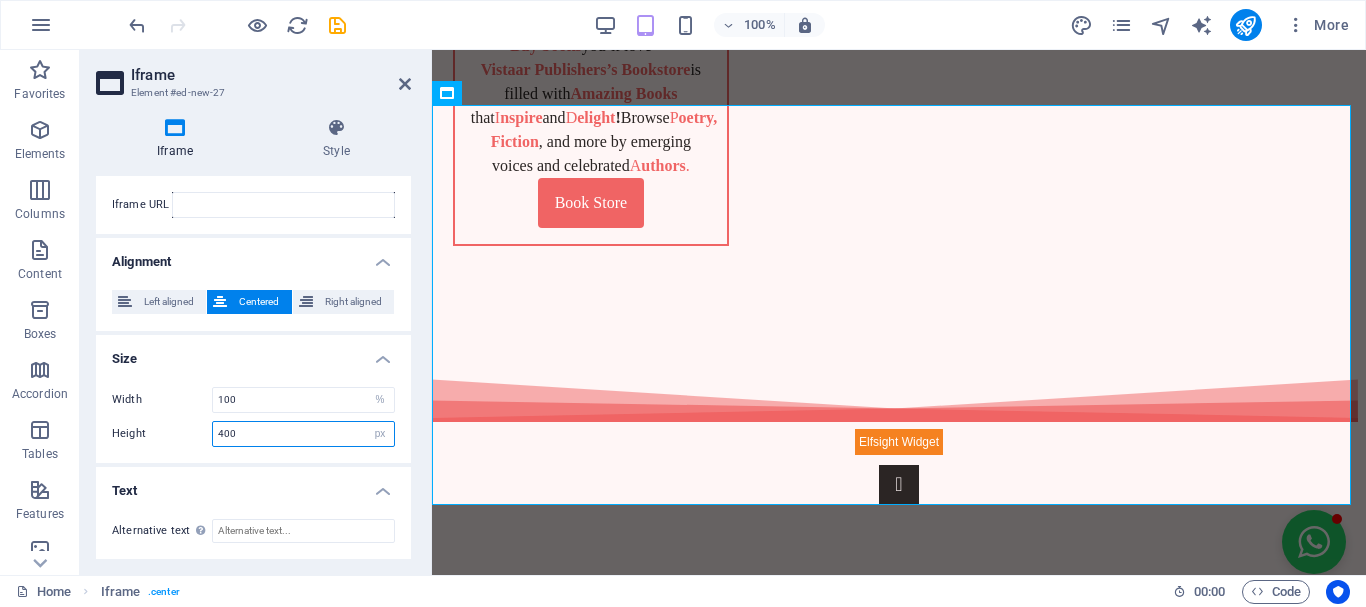 click on "px %" at bounding box center (380, 434) 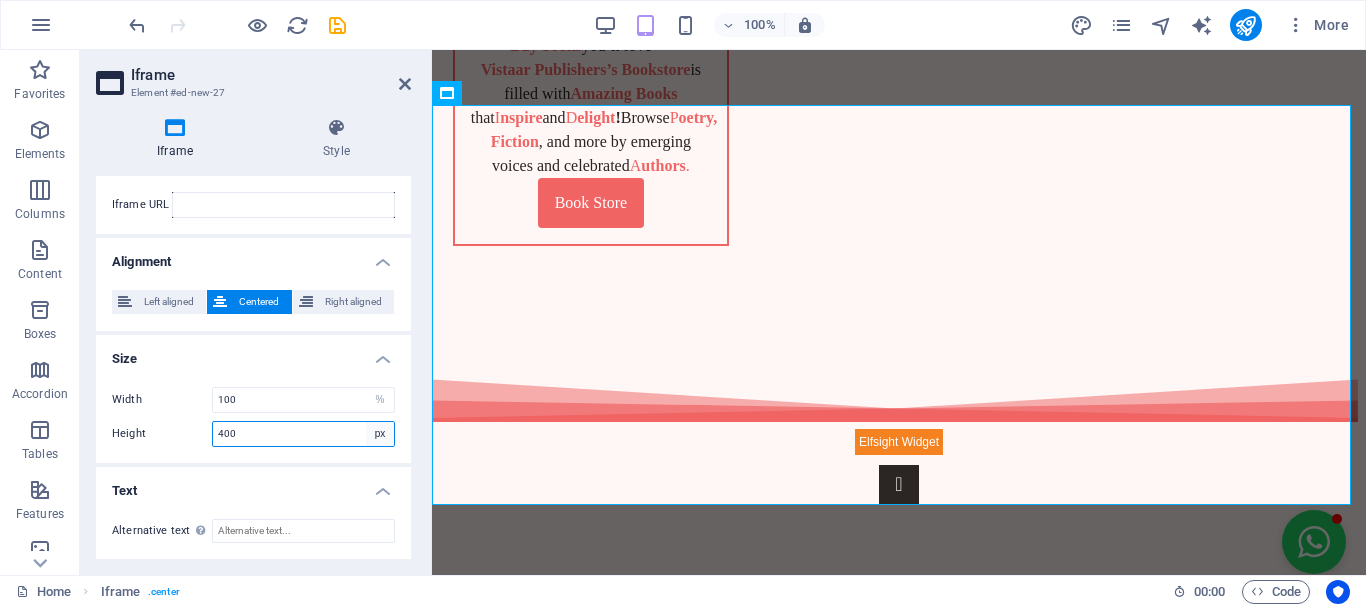 click on "px %" at bounding box center [380, 434] 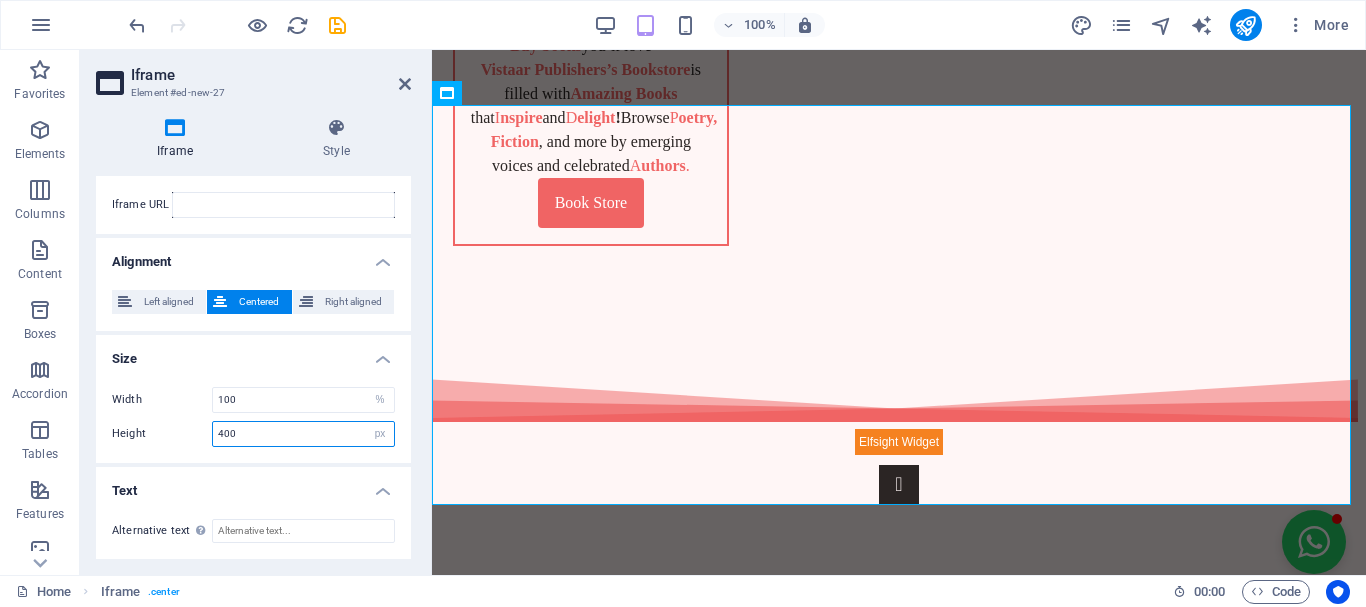 select on "%" 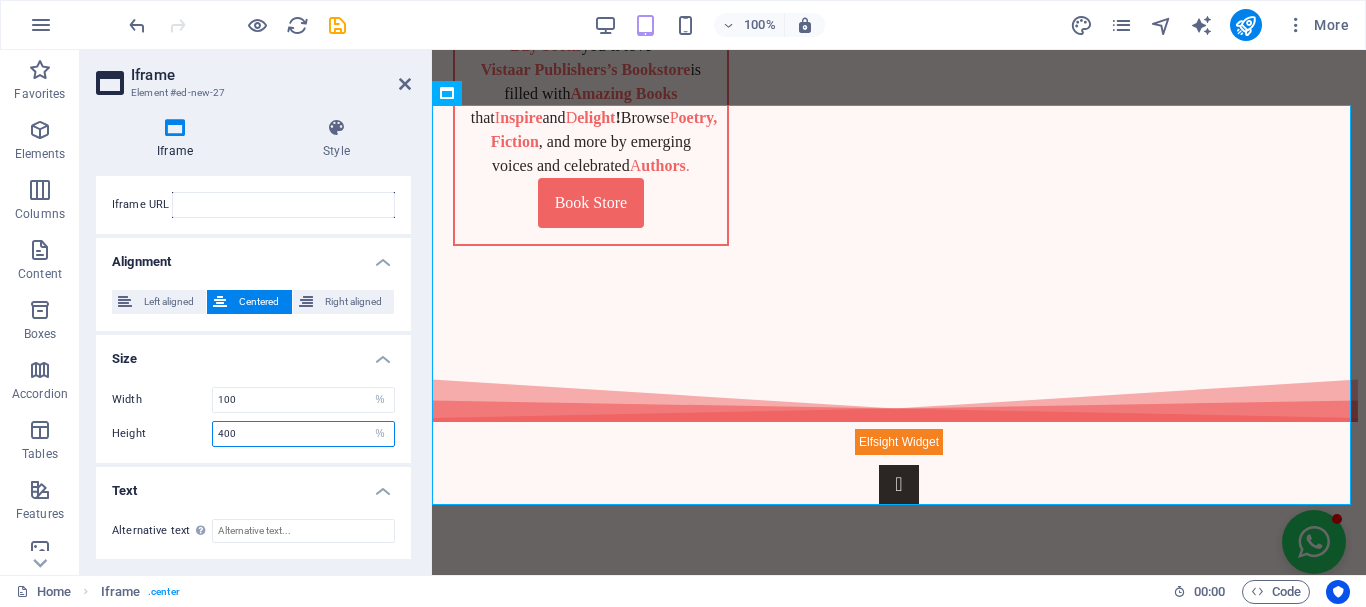 click on "px %" at bounding box center (380, 434) 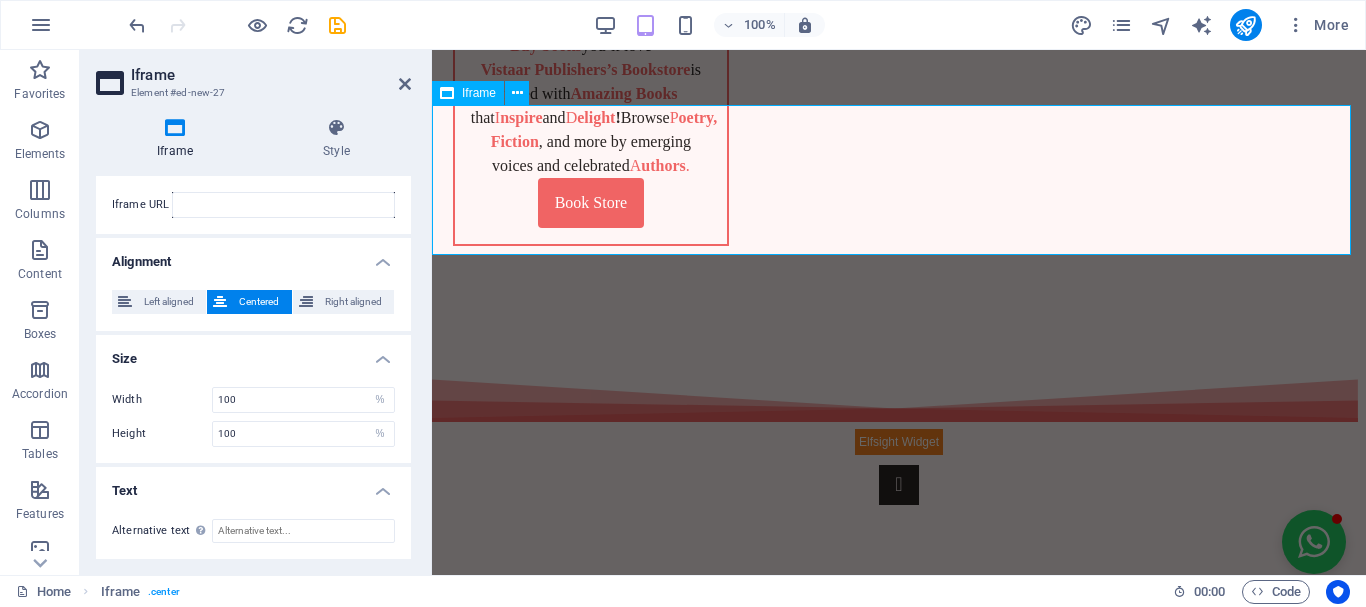 click on "</div>" at bounding box center [899, 1010] 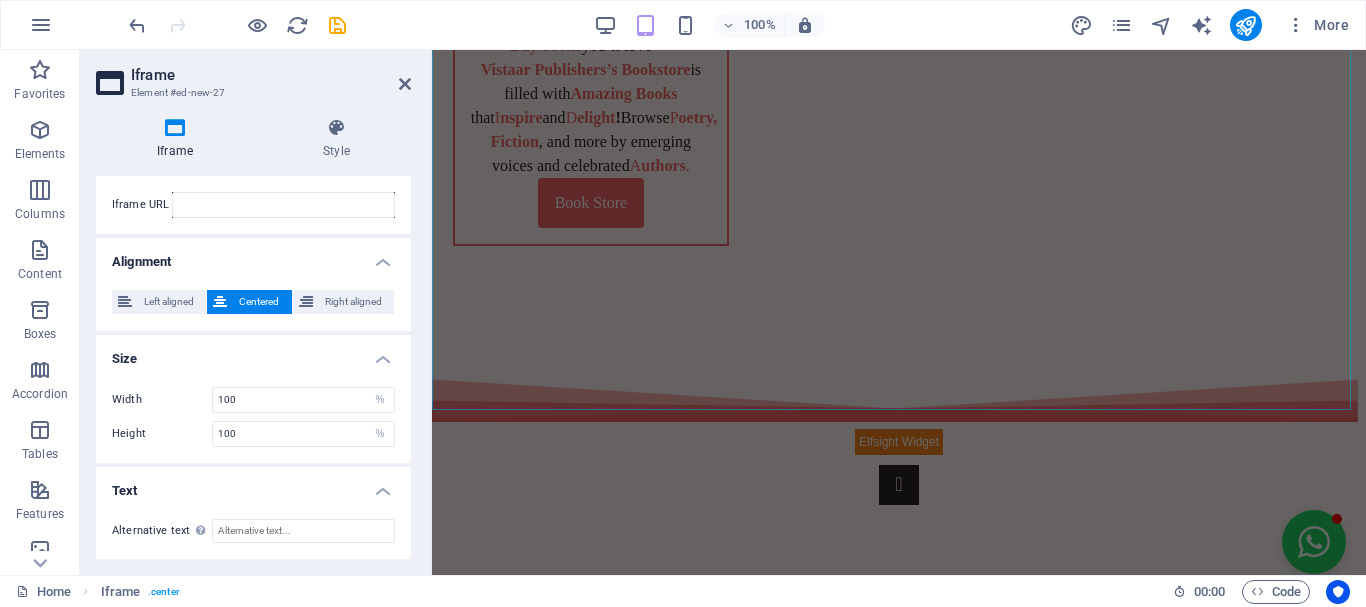 scroll, scrollTop: 1779, scrollLeft: 0, axis: vertical 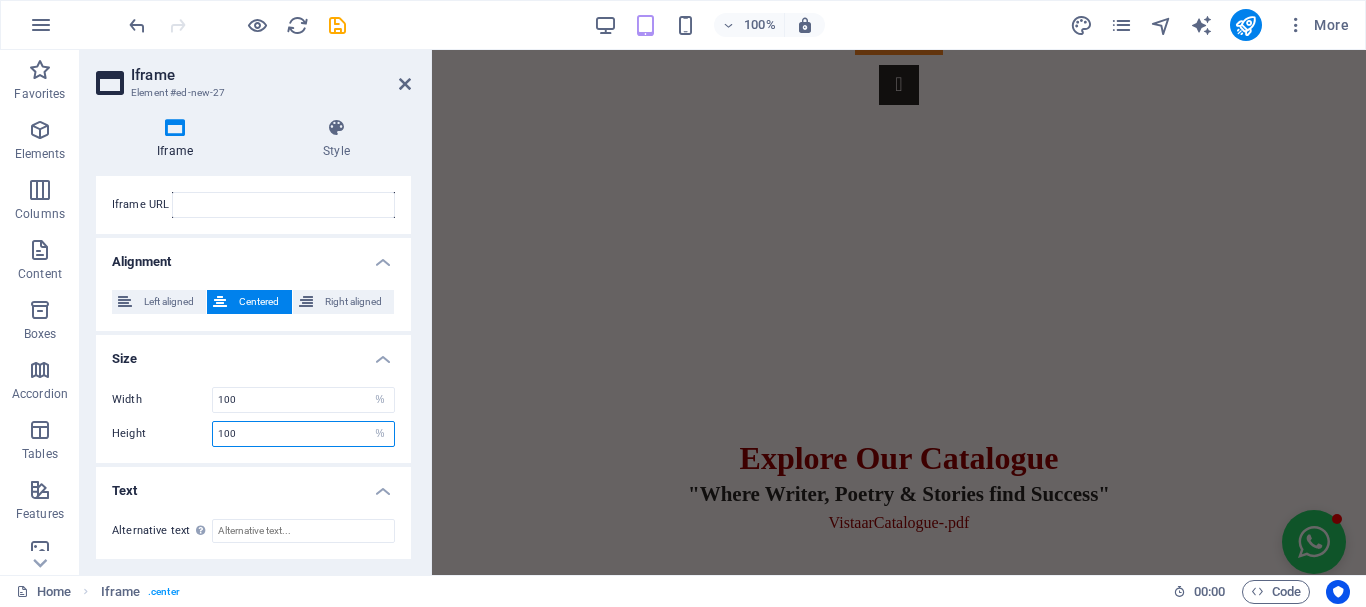 click on "100" at bounding box center (303, 434) 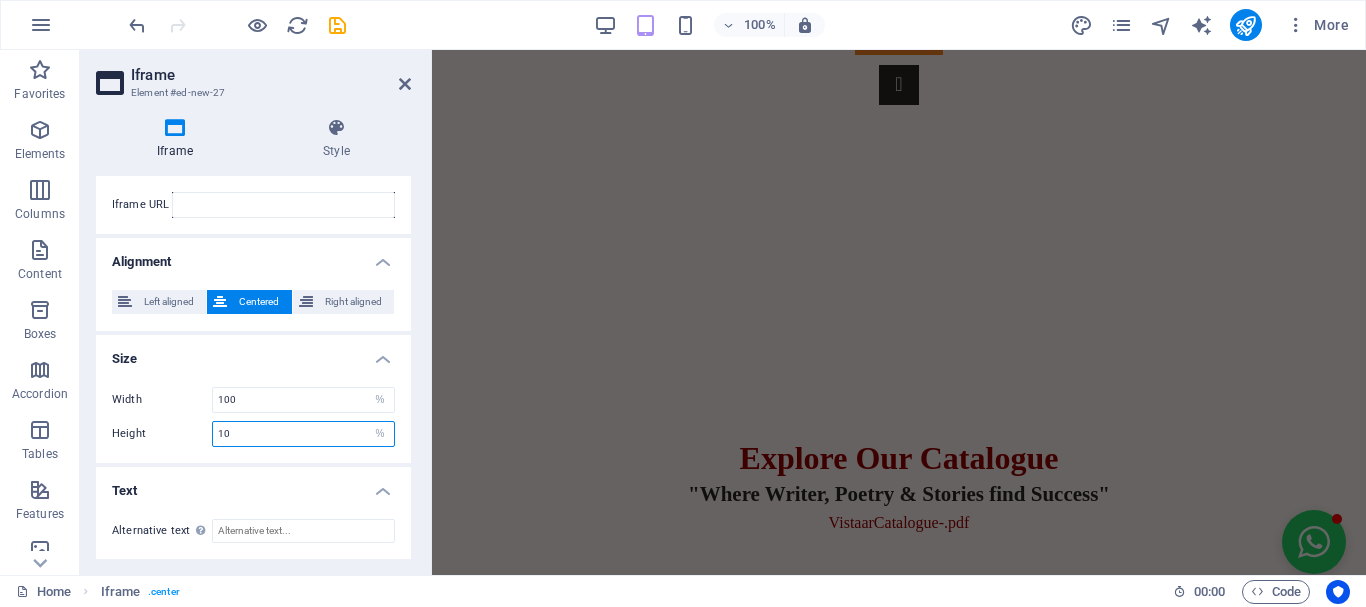 type on "1" 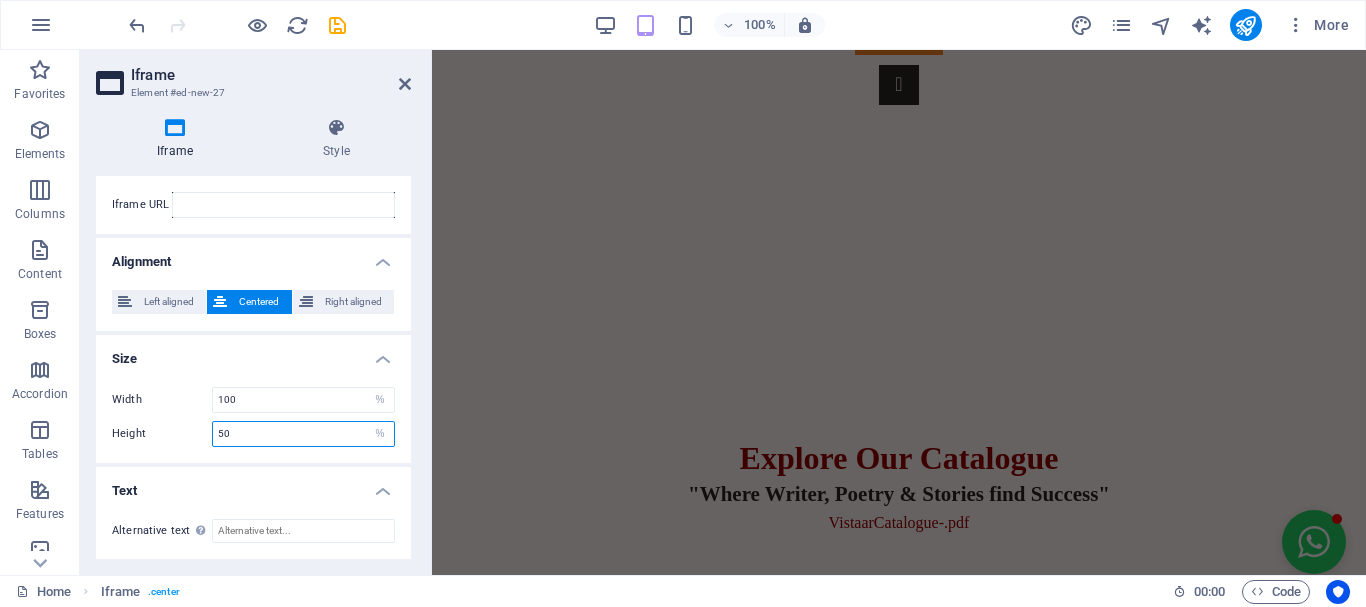type on "50" 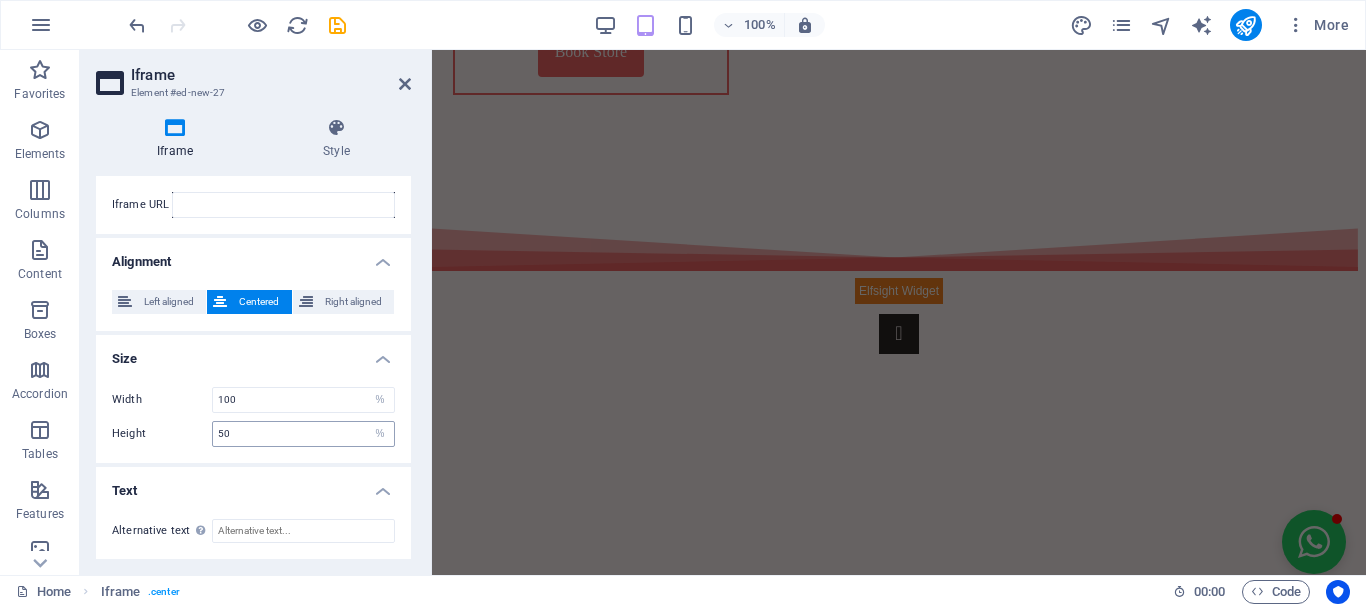 scroll, scrollTop: 1254, scrollLeft: 0, axis: vertical 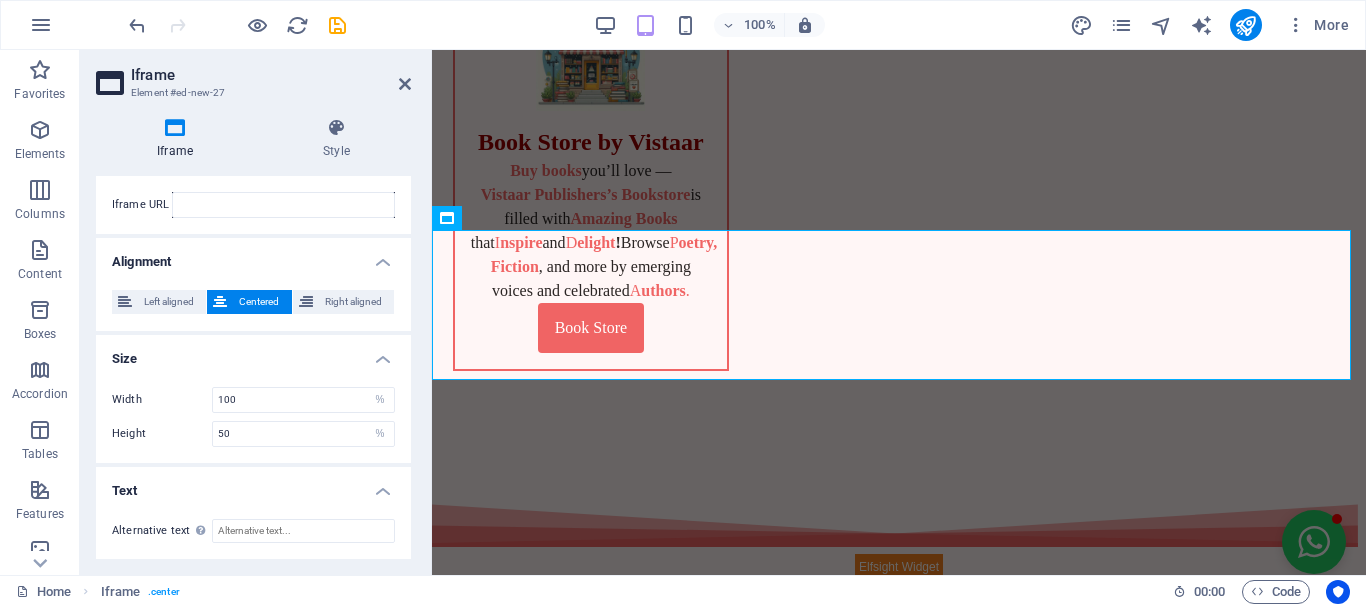 click on "Width 100 px % Height 50 px %" at bounding box center (253, 417) 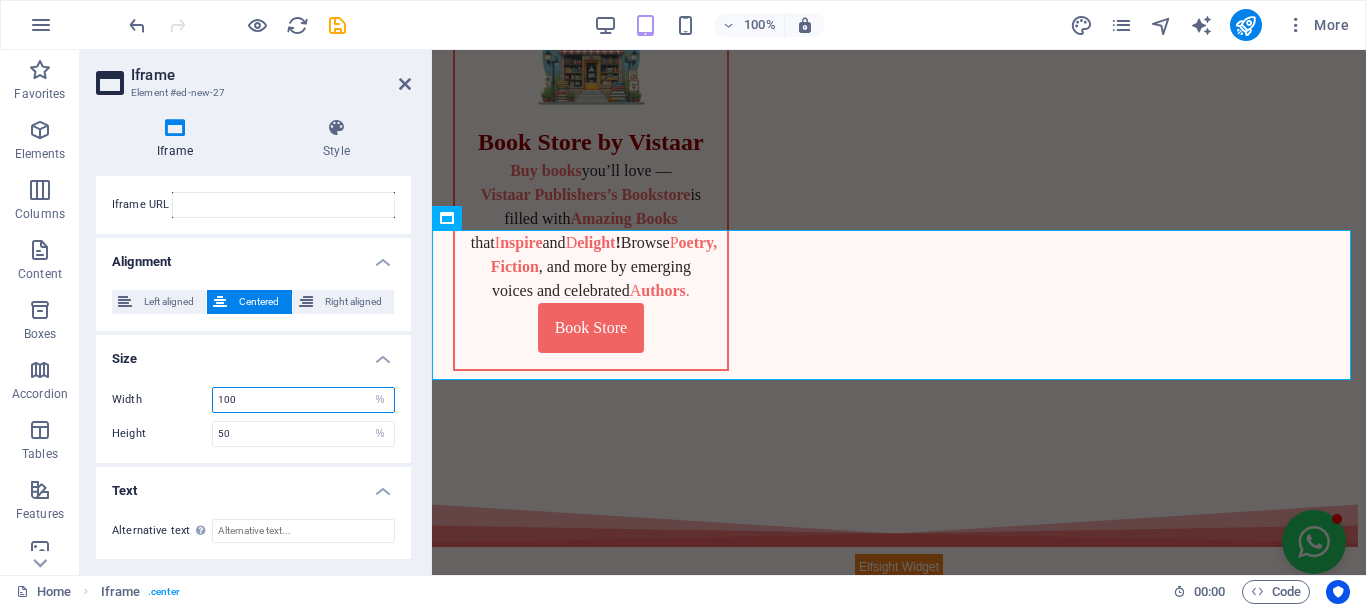 click on "100" at bounding box center (303, 400) 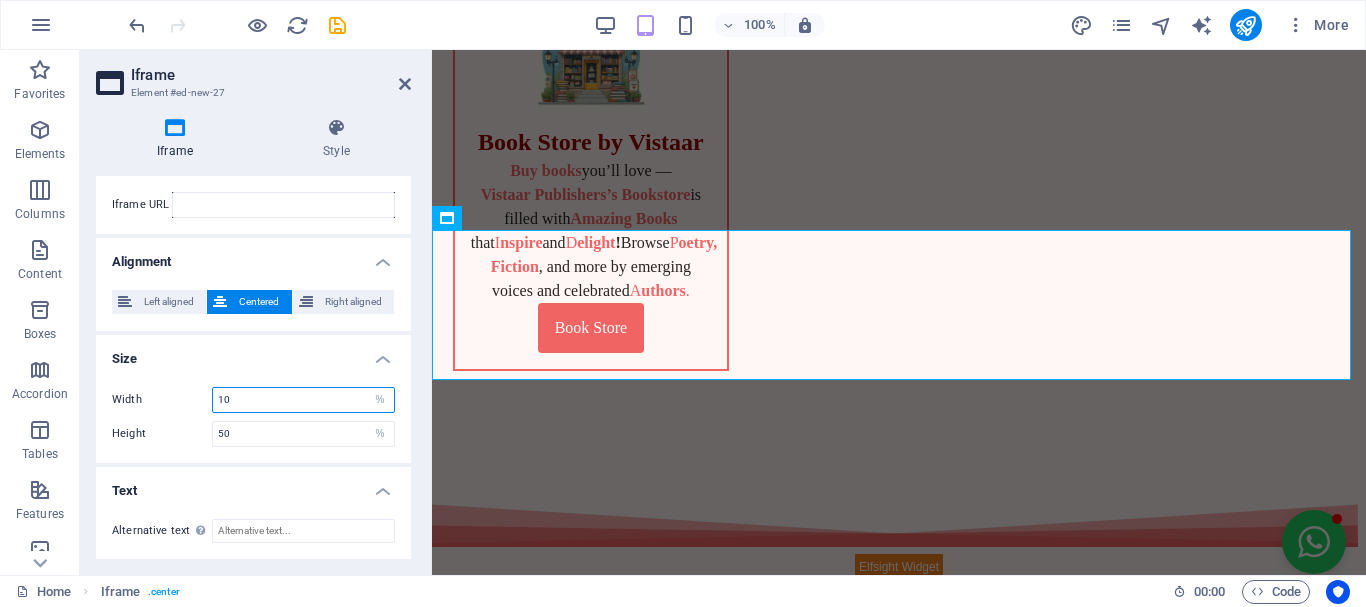 type on "1" 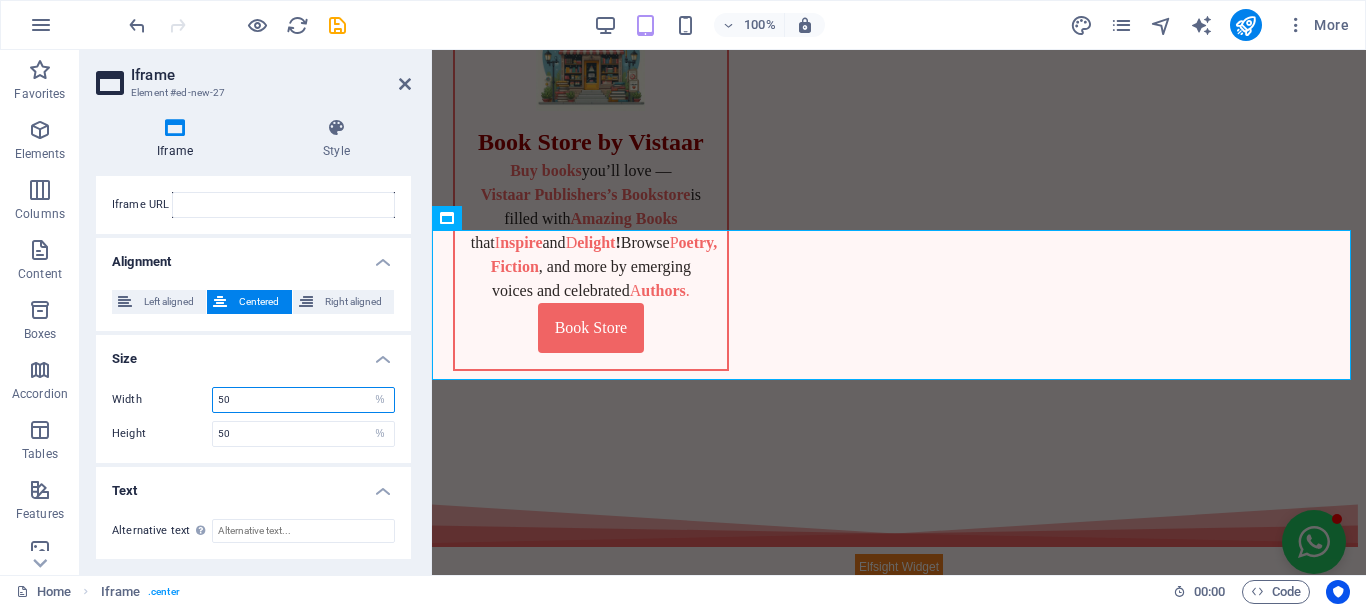 type on "50" 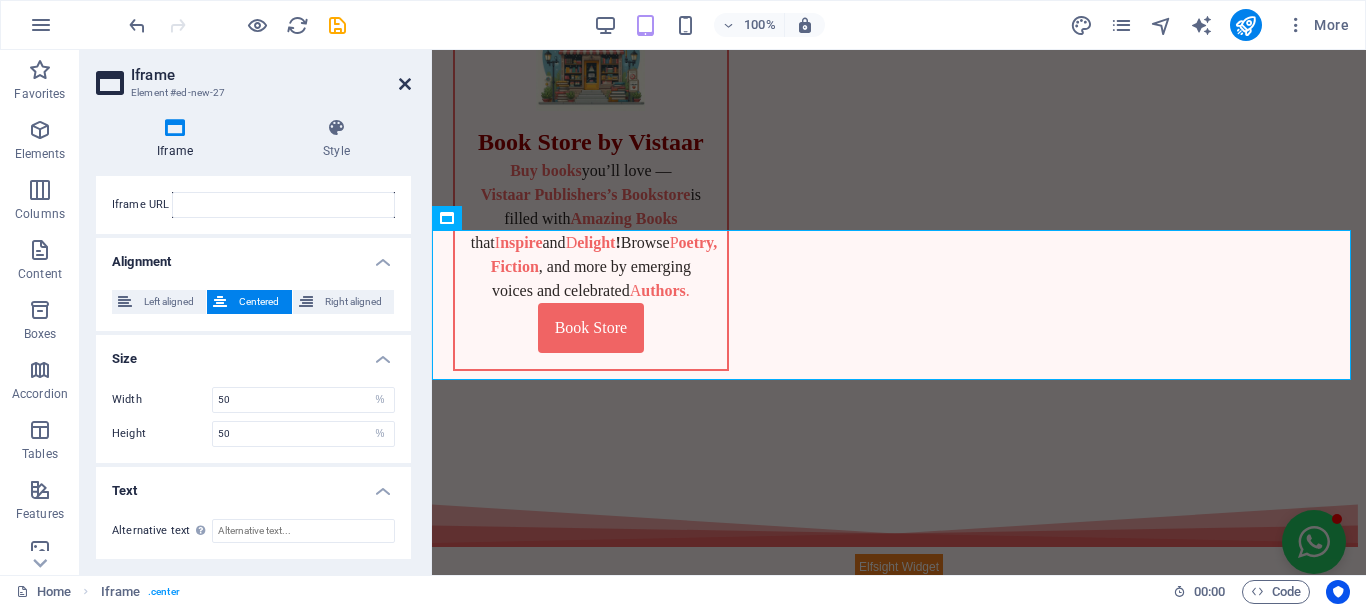 drag, startPoint x: 409, startPoint y: 86, endPoint x: 951, endPoint y: 356, distance: 605.5279 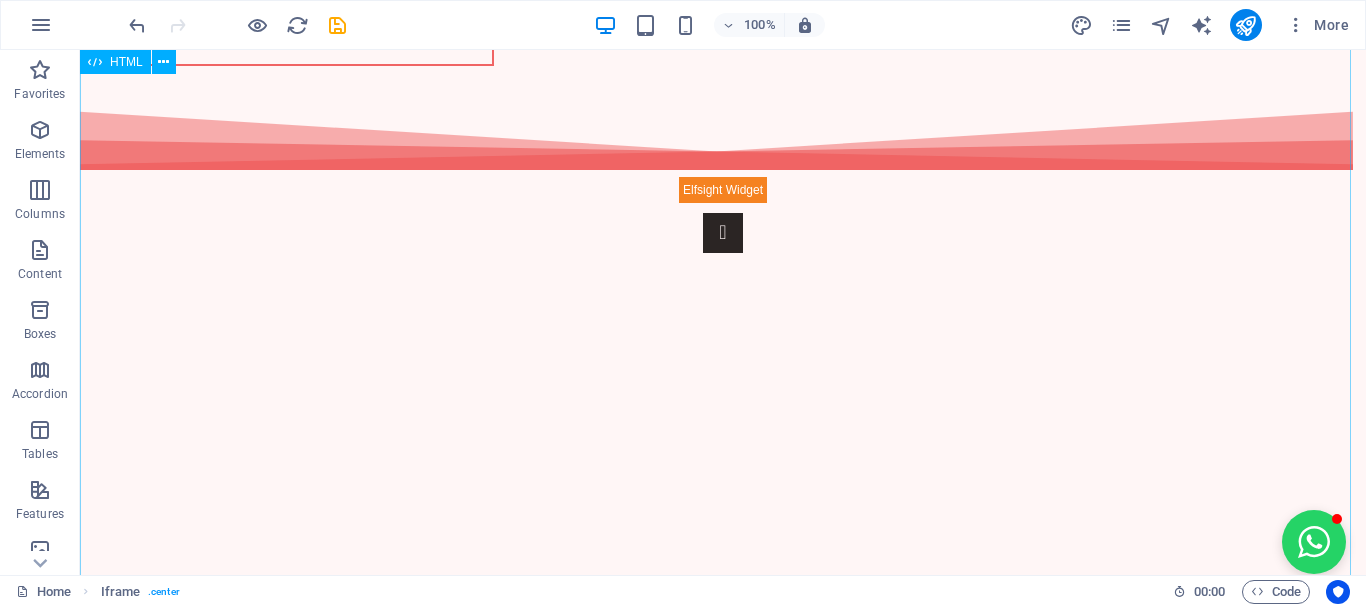 scroll, scrollTop: 1599, scrollLeft: 0, axis: vertical 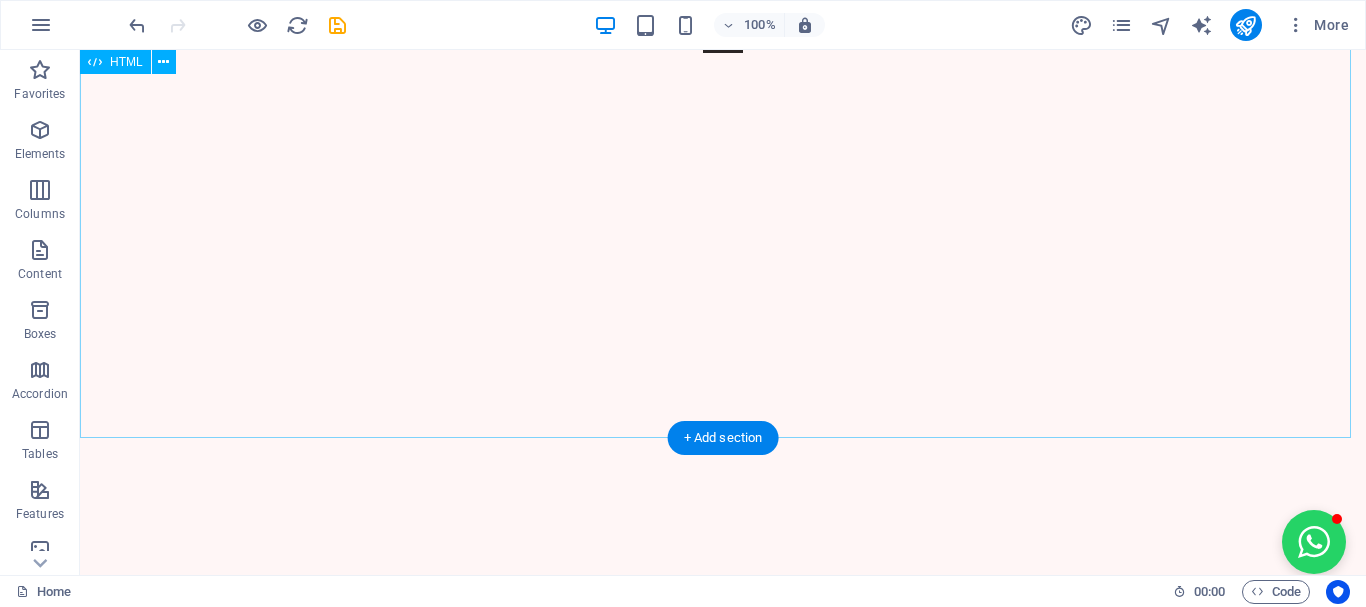 click at bounding box center (723, 12353) 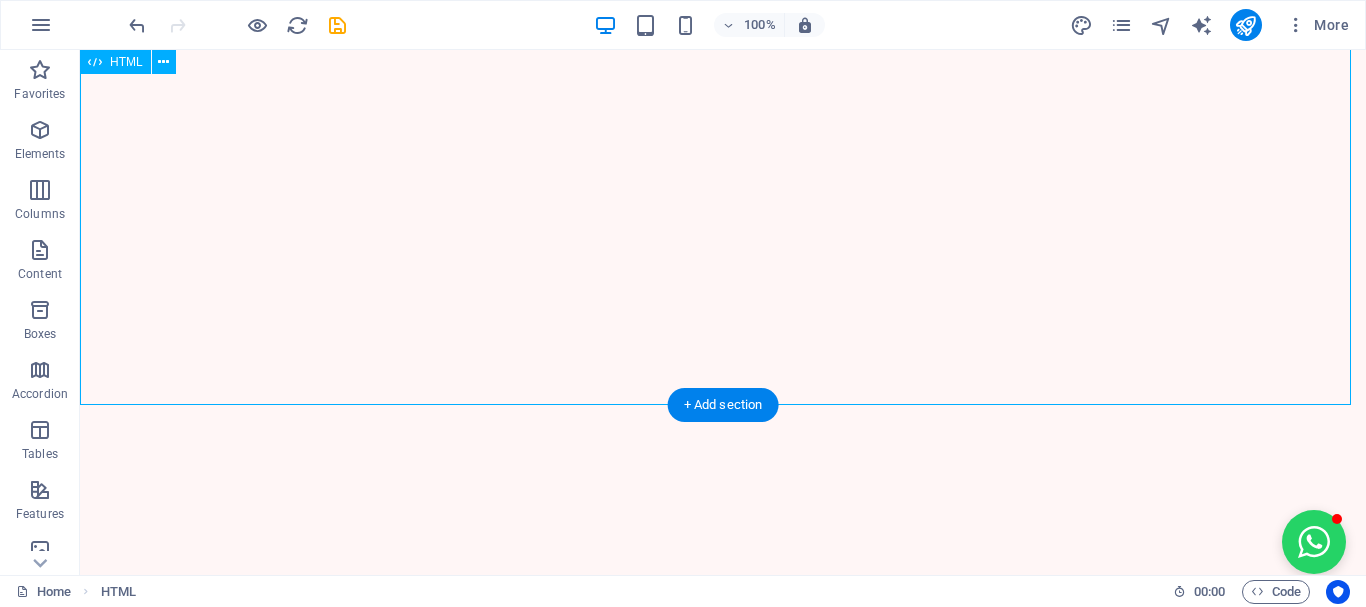 scroll, scrollTop: 1799, scrollLeft: 0, axis: vertical 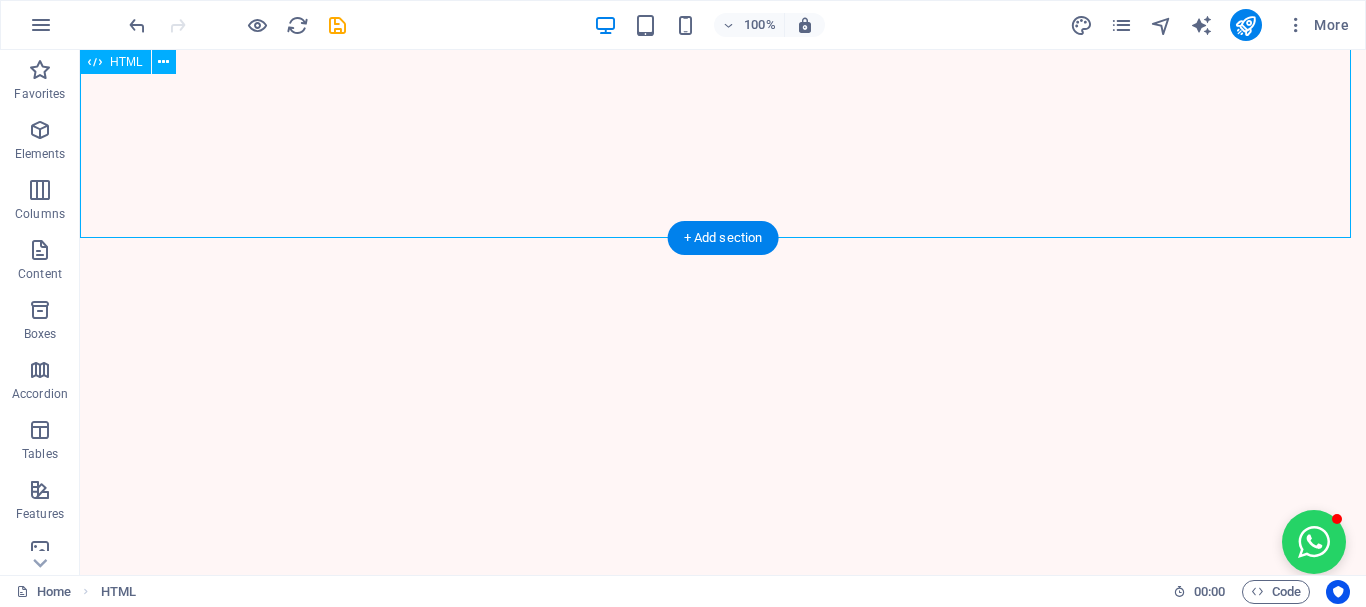 click at bounding box center (723, 12153) 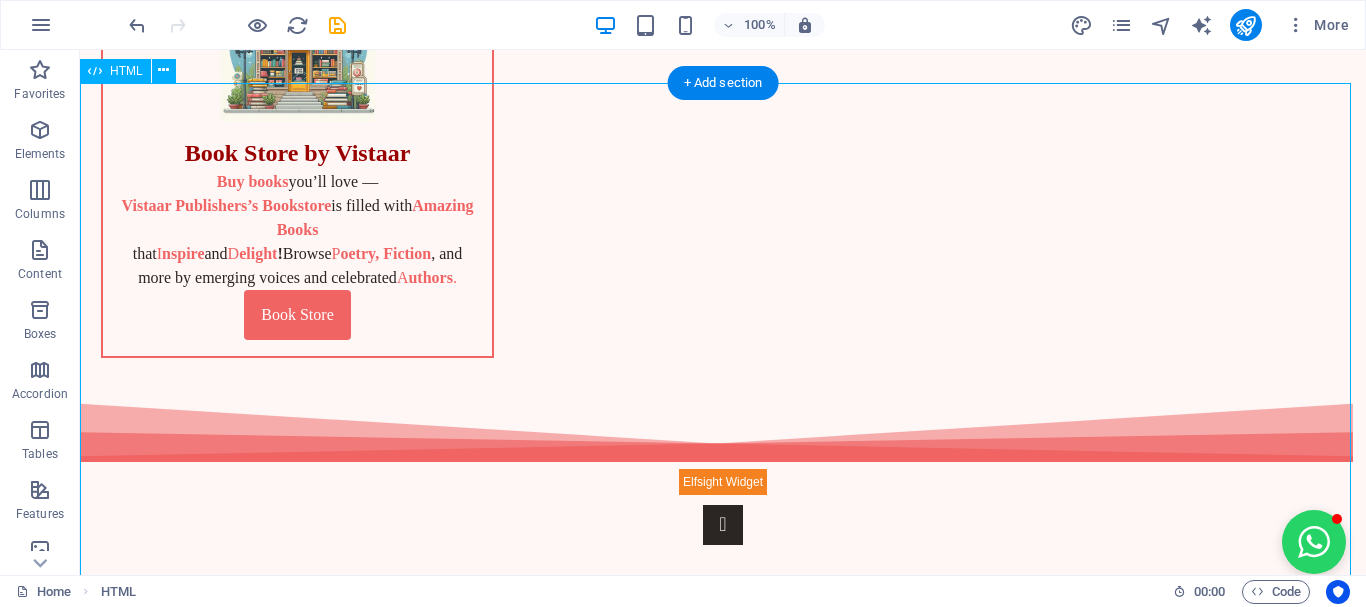 scroll, scrollTop: 999, scrollLeft: 0, axis: vertical 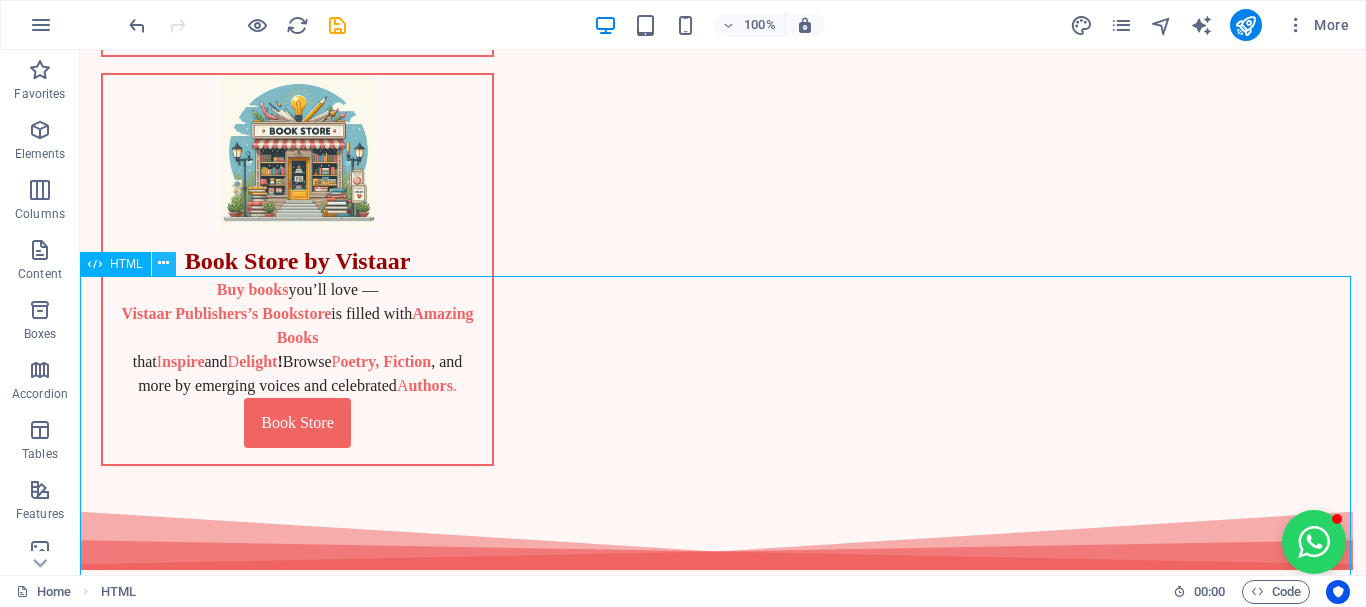 click at bounding box center (163, 263) 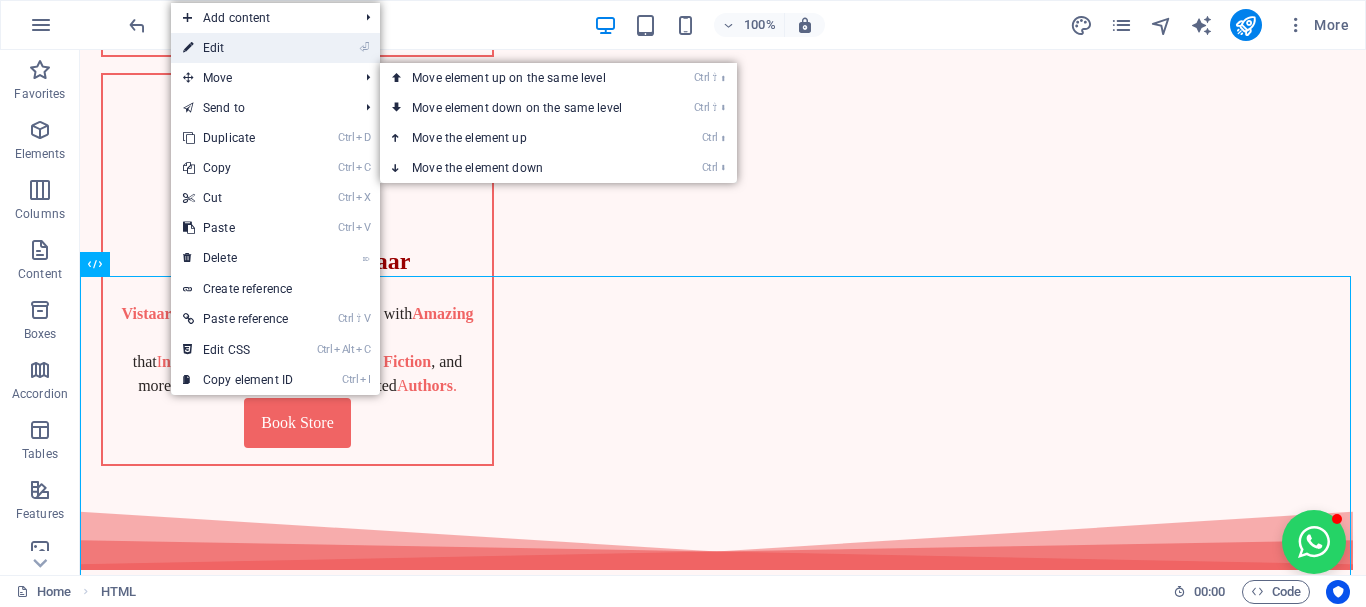 click on "⏎  Edit" at bounding box center (238, 48) 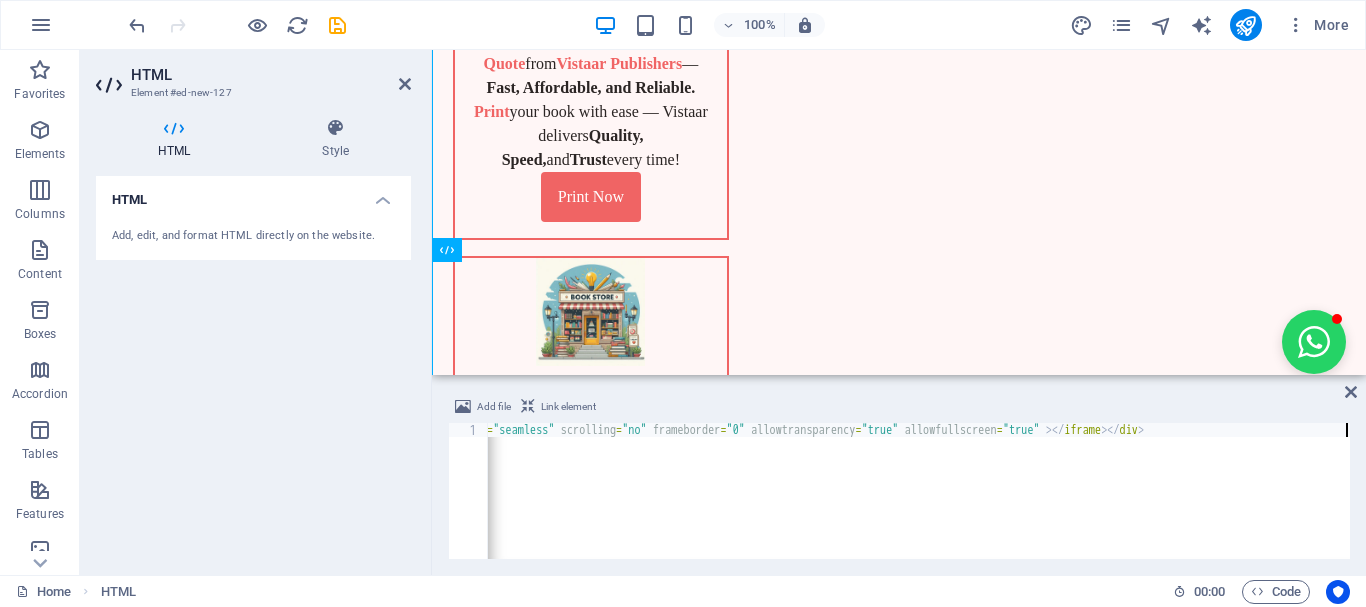 scroll, scrollTop: 1372, scrollLeft: 0, axis: vertical 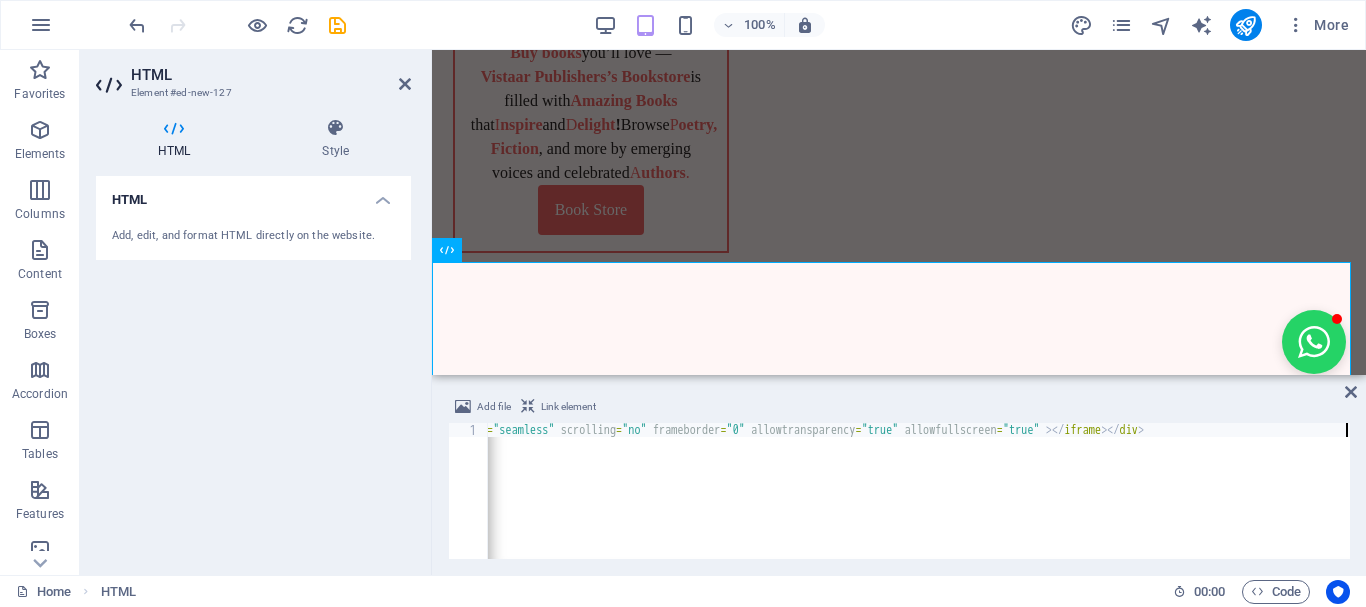 click on "< div   style = "position:relative;padding-top:max(60%,324px);width:100%;height:0;" > < iframe   style = "position:absolute;border:none;width:100%;height:100%;left:0;top:0;"   src = "https://online.fliphtml5.com/VistaarPublishers/vcju/"    seamless = "seamless"   scrolling = "no"   frameborder = "0"   allowtransparency = "true"   allowfullscreen = "true"   > </ iframe > </ div >" at bounding box center [210, 505] 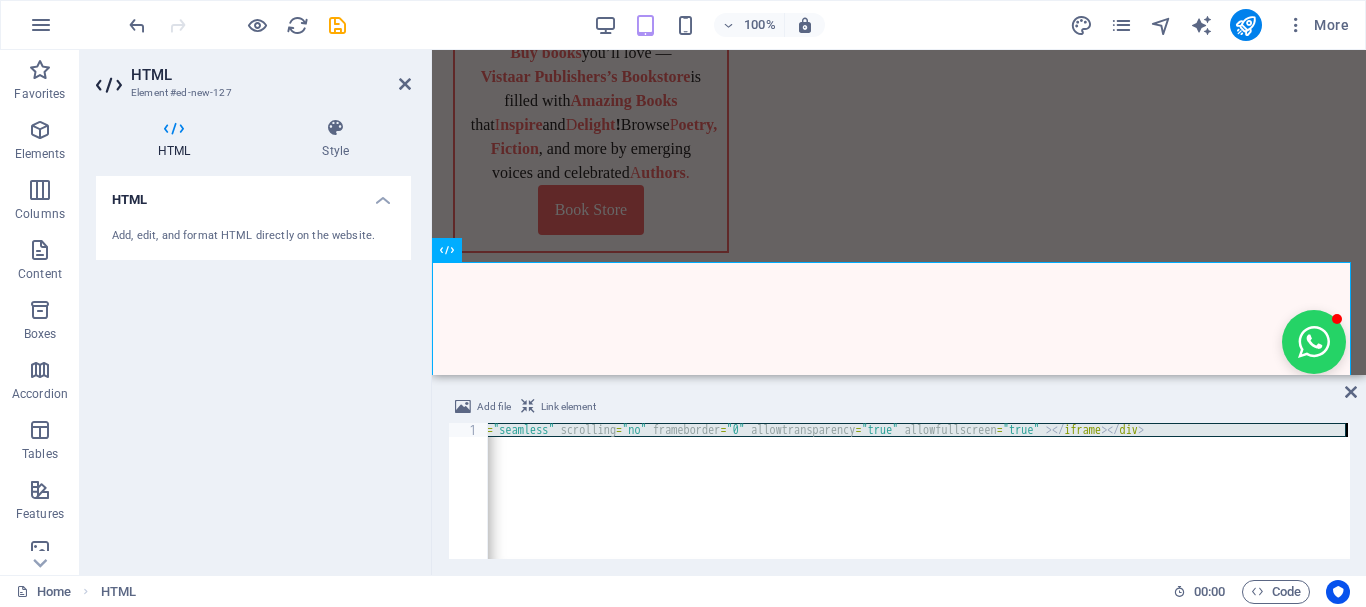 paste on "0;width:100px;height:150px" 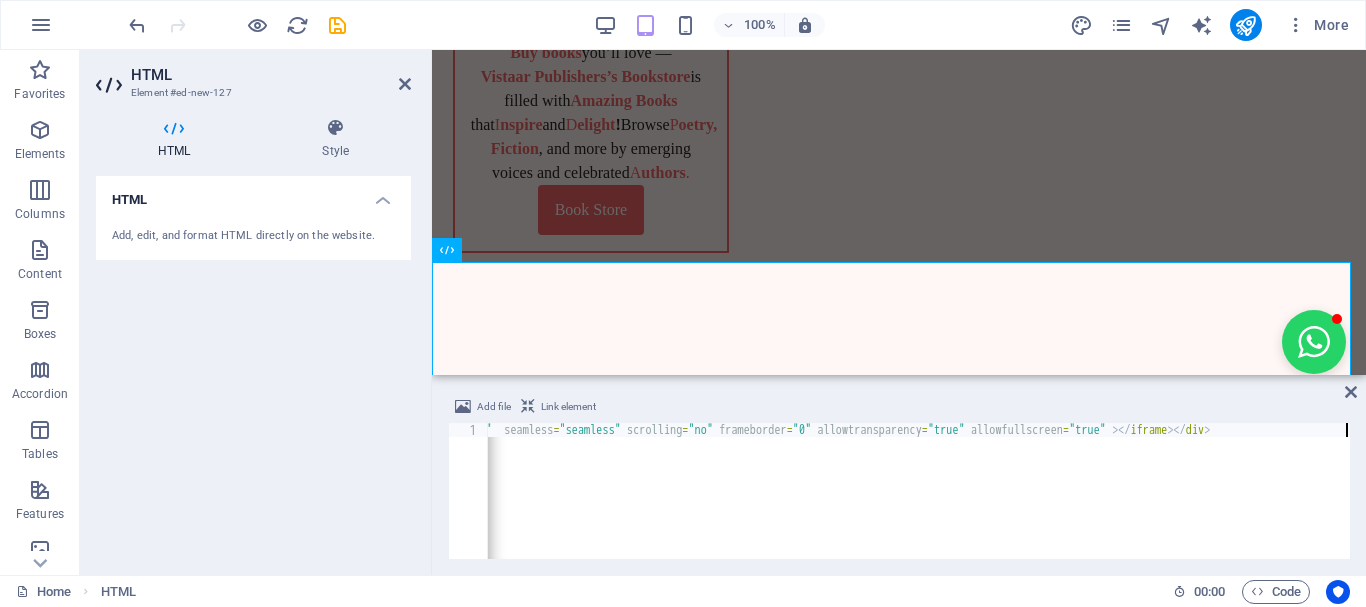 scroll, scrollTop: 0, scrollLeft: 1363, axis: horizontal 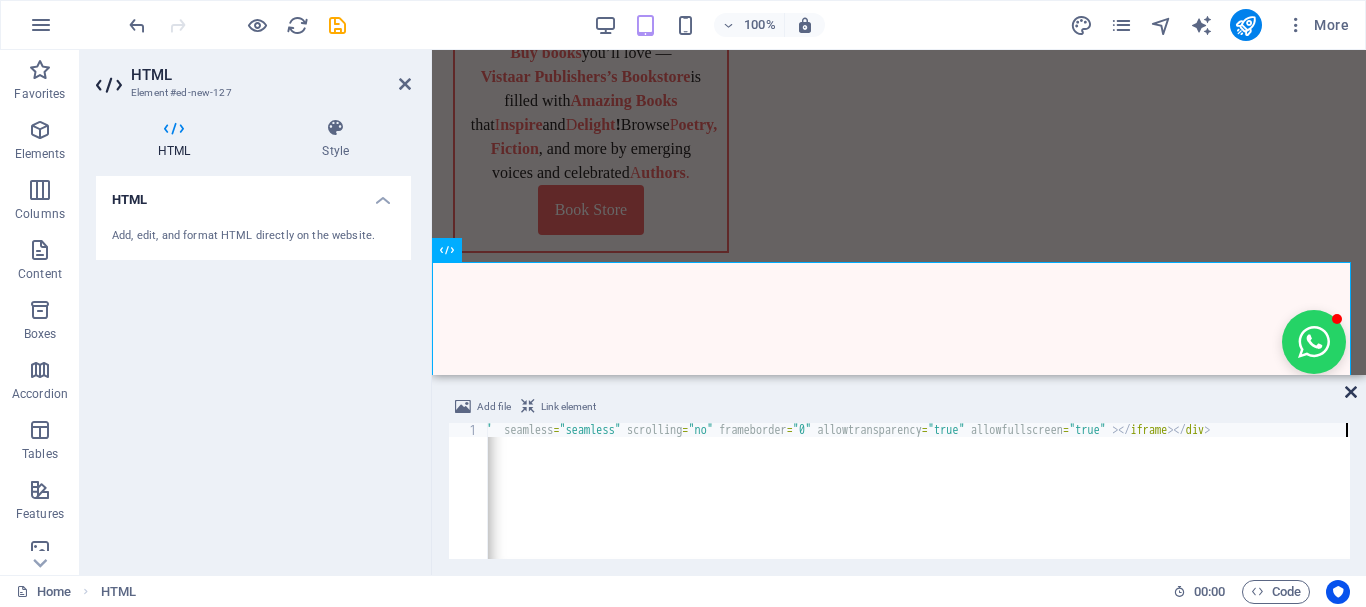 click at bounding box center (1351, 392) 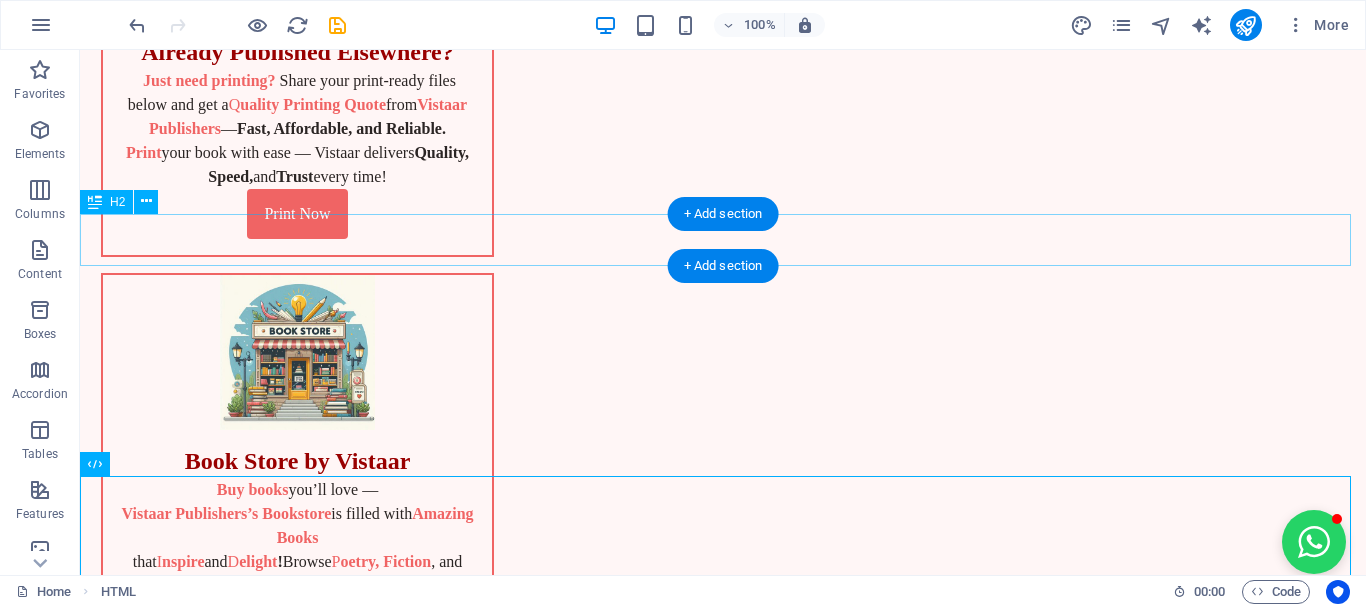 scroll, scrollTop: 999, scrollLeft: 0, axis: vertical 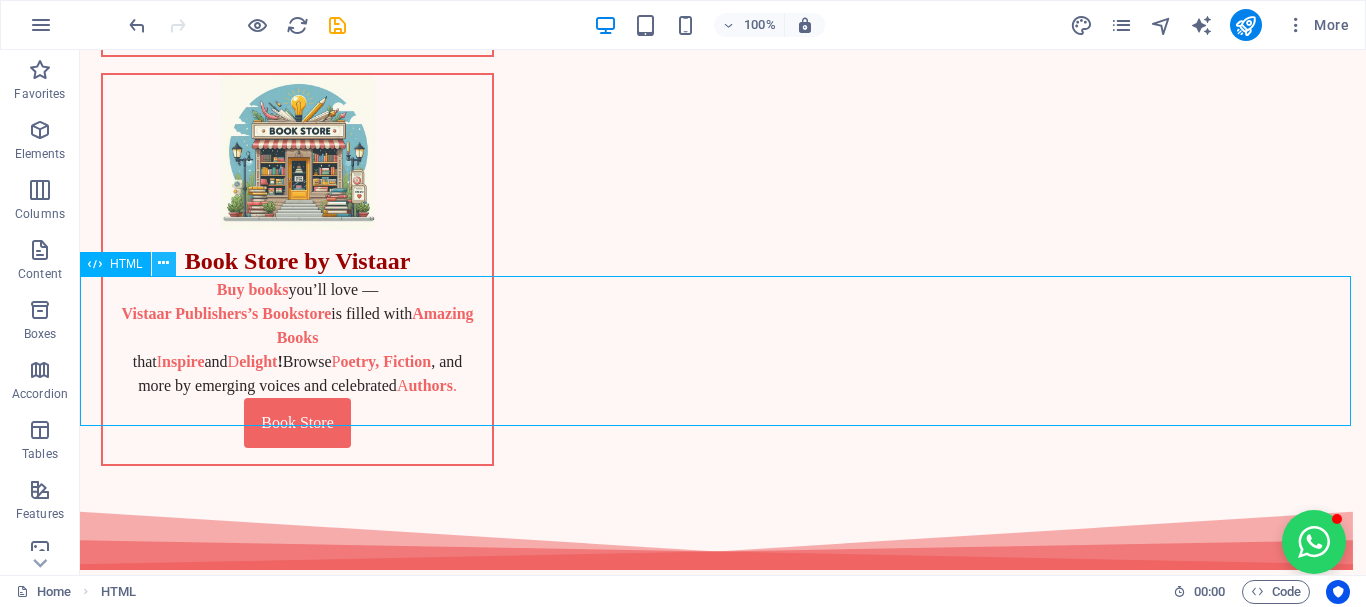 click at bounding box center [163, 263] 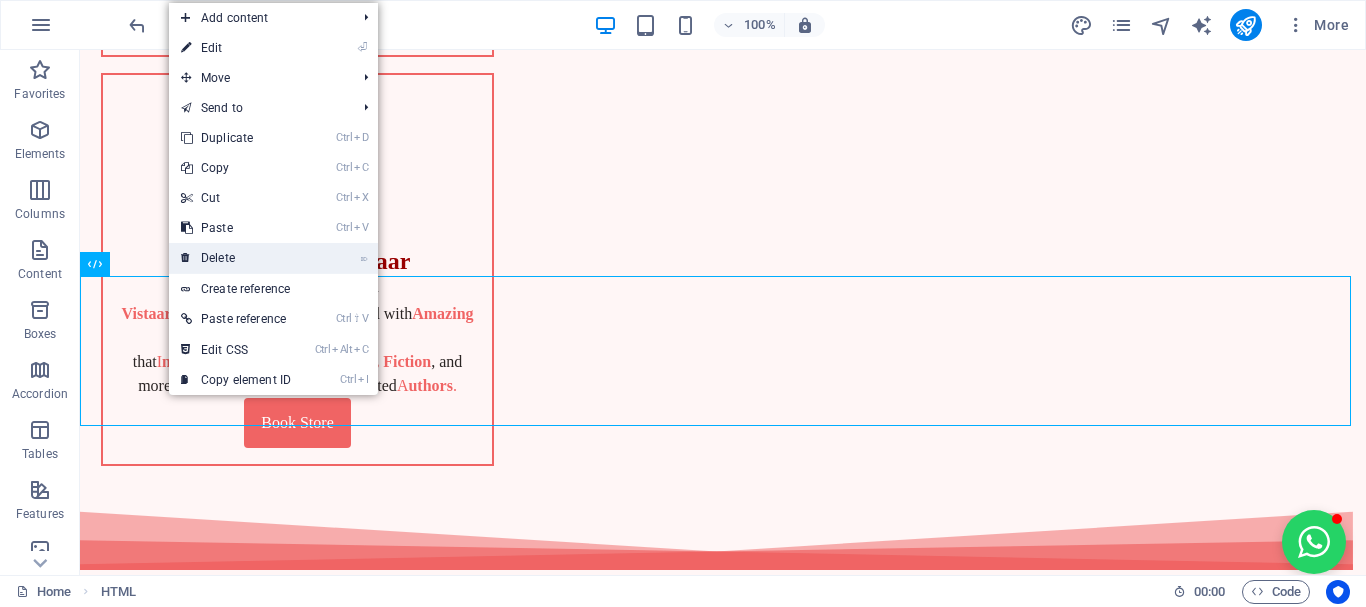 click on "⌦  Delete" at bounding box center [236, 258] 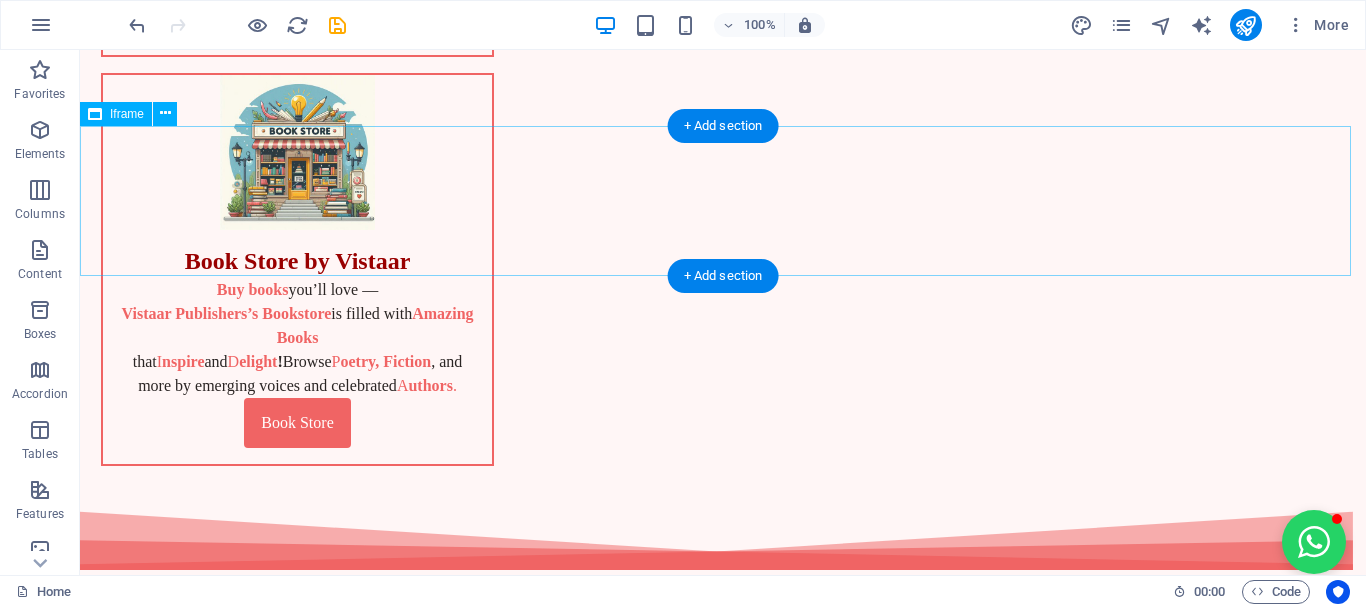 click on "</div>" at bounding box center [723, 12492] 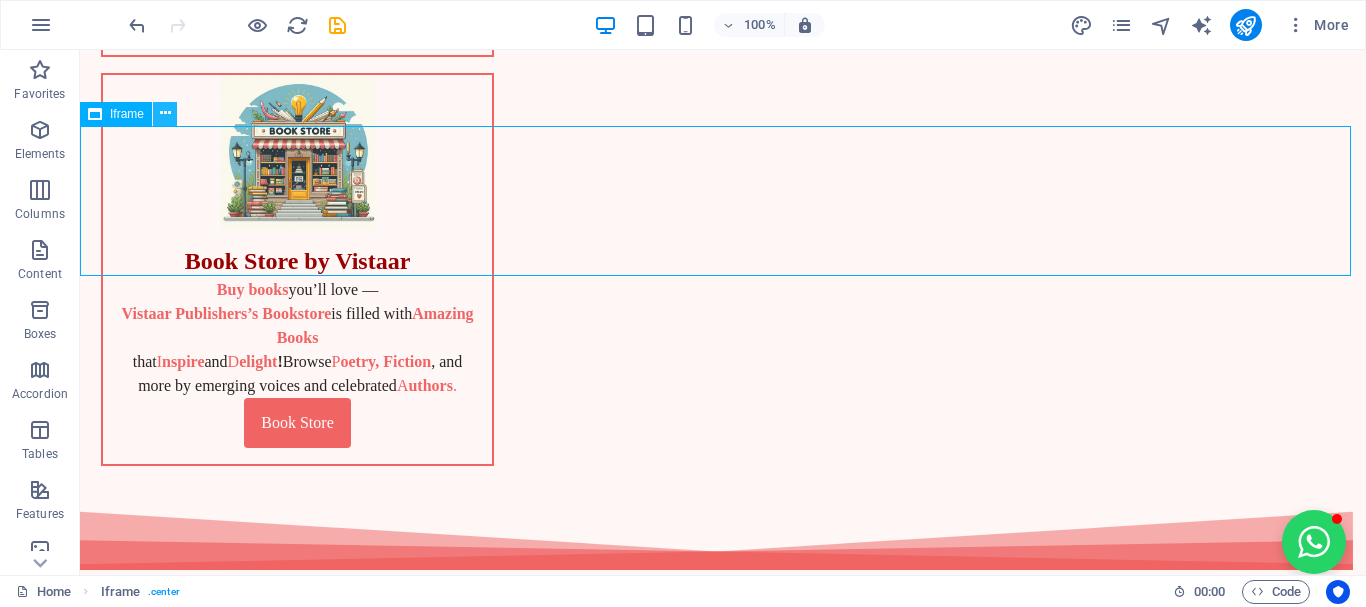 click at bounding box center (165, 114) 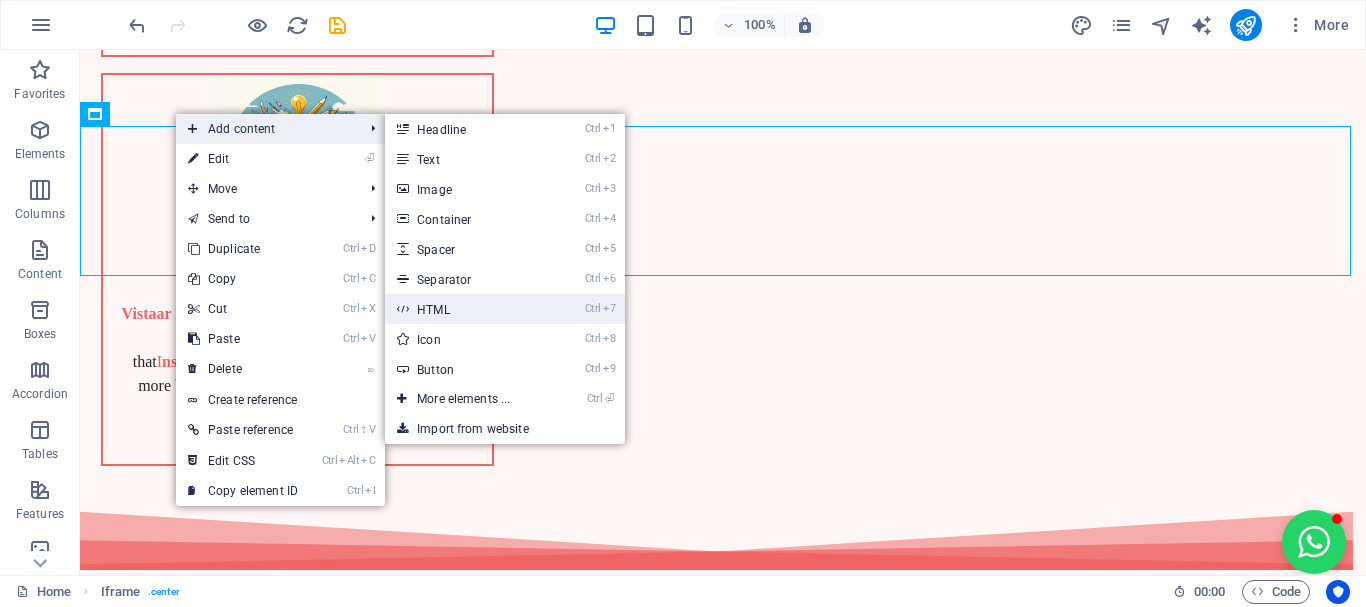 click on "Ctrl 7  HTML" at bounding box center (467, 309) 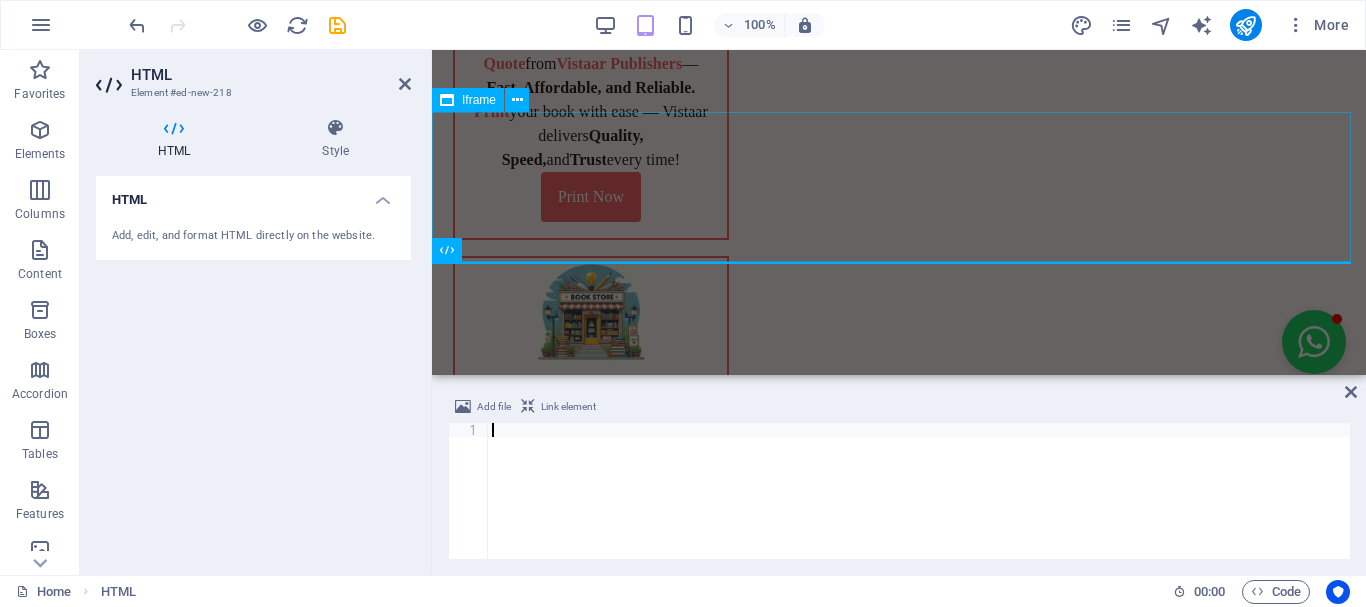 scroll, scrollTop: 1372, scrollLeft: 0, axis: vertical 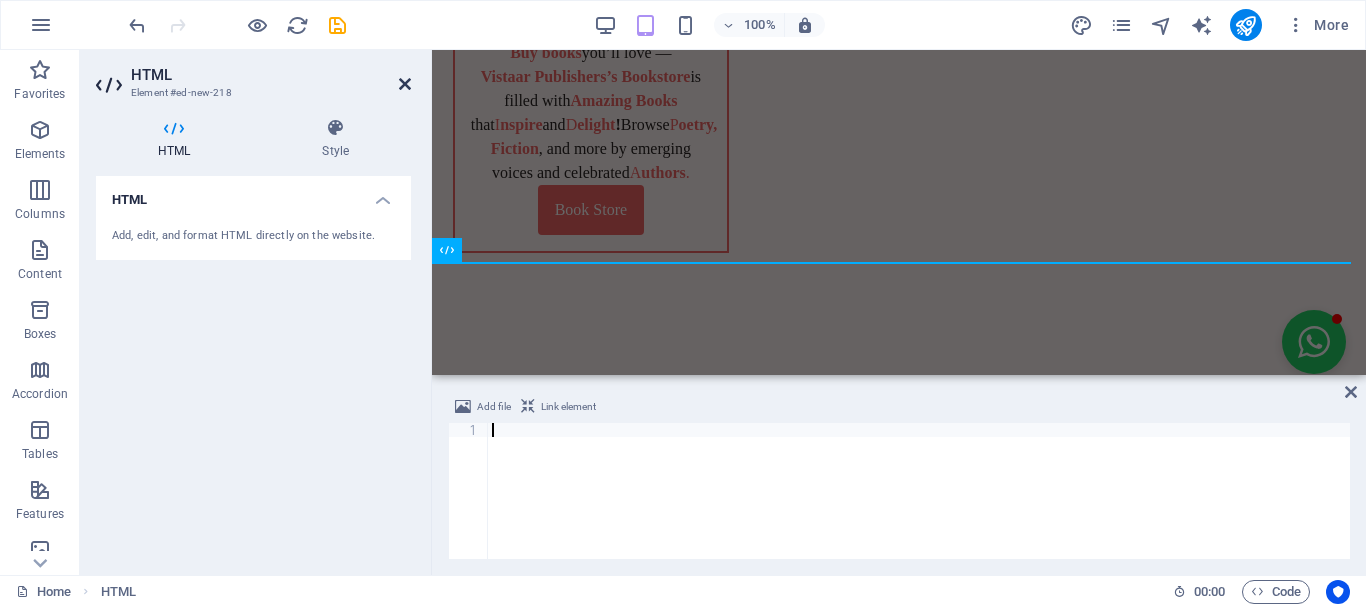click at bounding box center (405, 84) 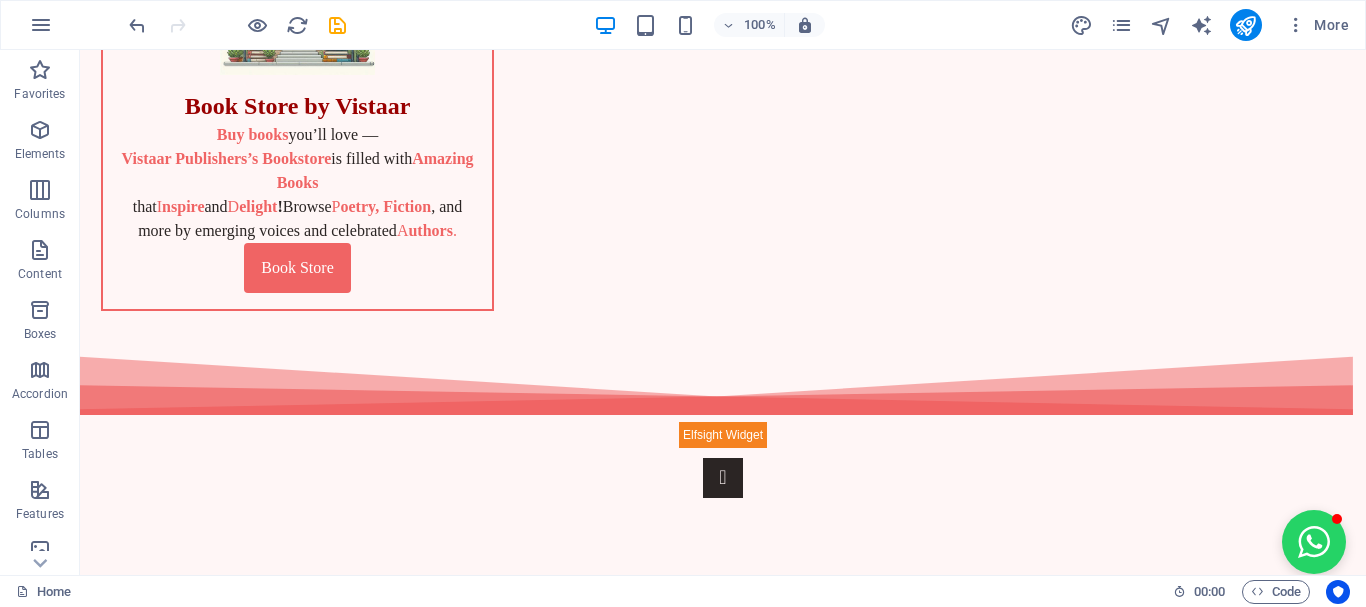 scroll, scrollTop: 999, scrollLeft: 0, axis: vertical 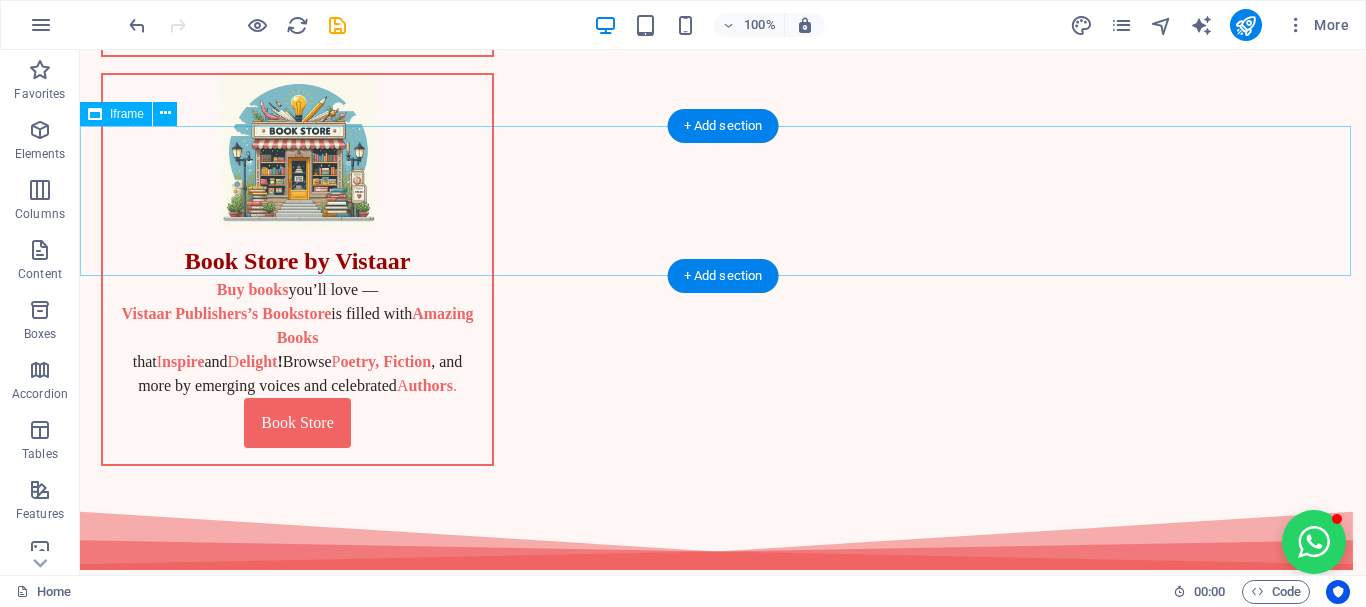 click on "</div>" at bounding box center (723, 12492) 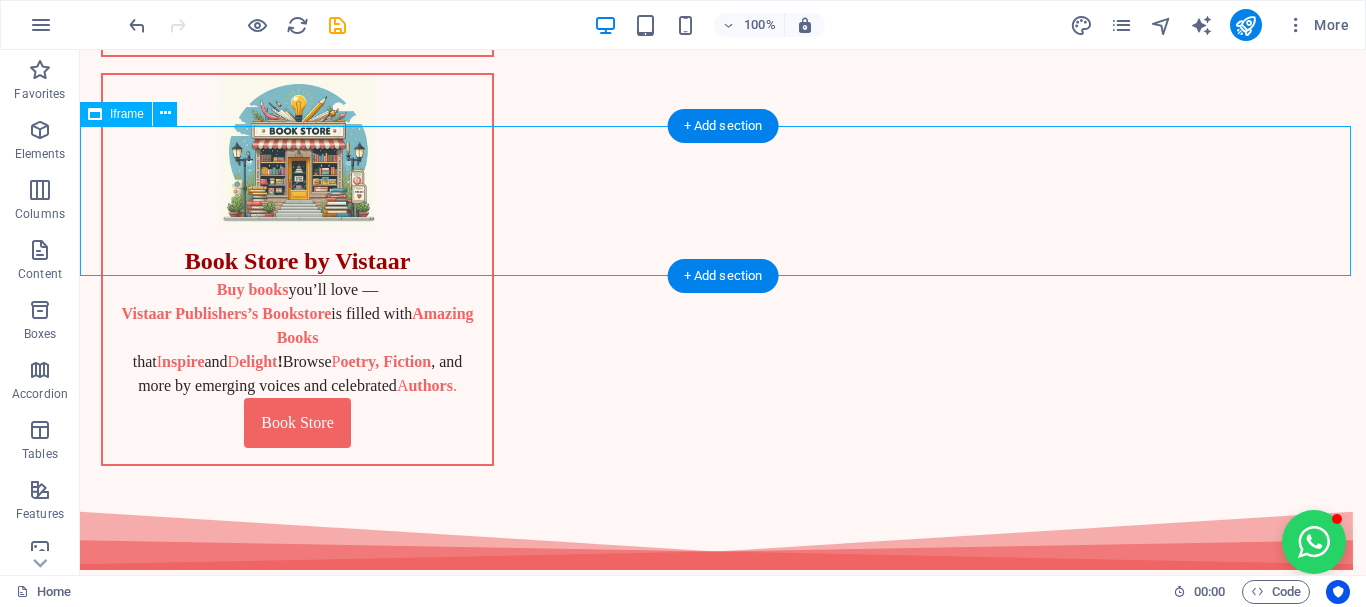 click on "</div>" at bounding box center [723, 12492] 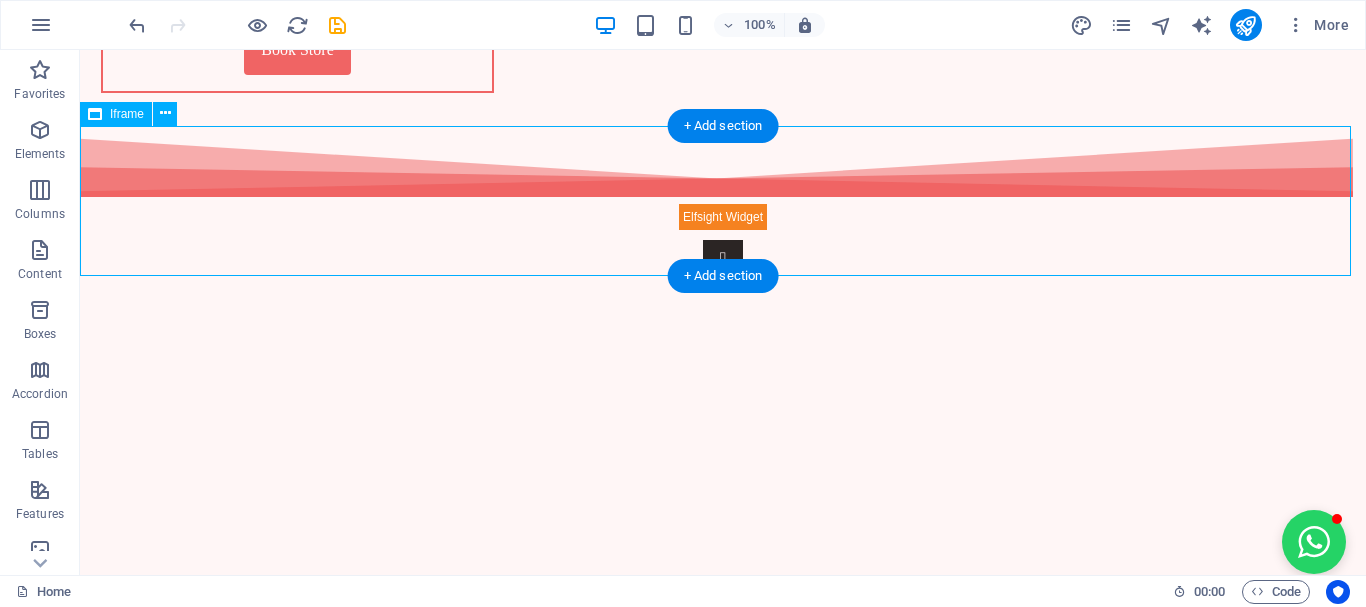 select on "%" 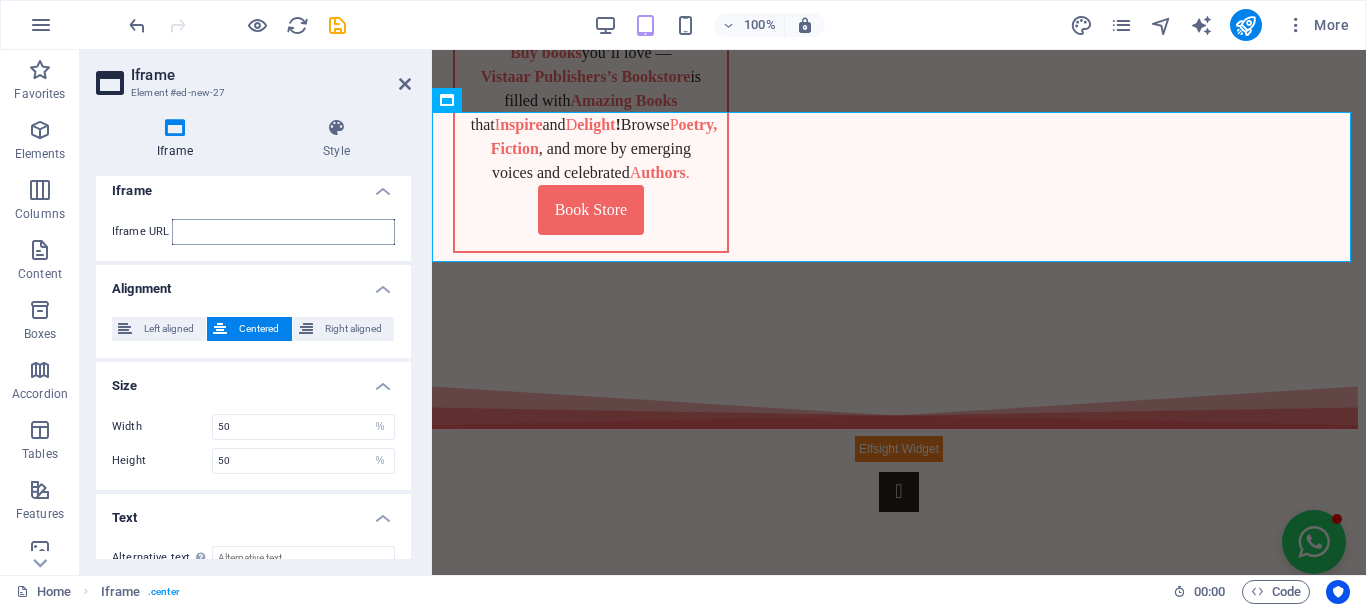 scroll, scrollTop: 0, scrollLeft: 0, axis: both 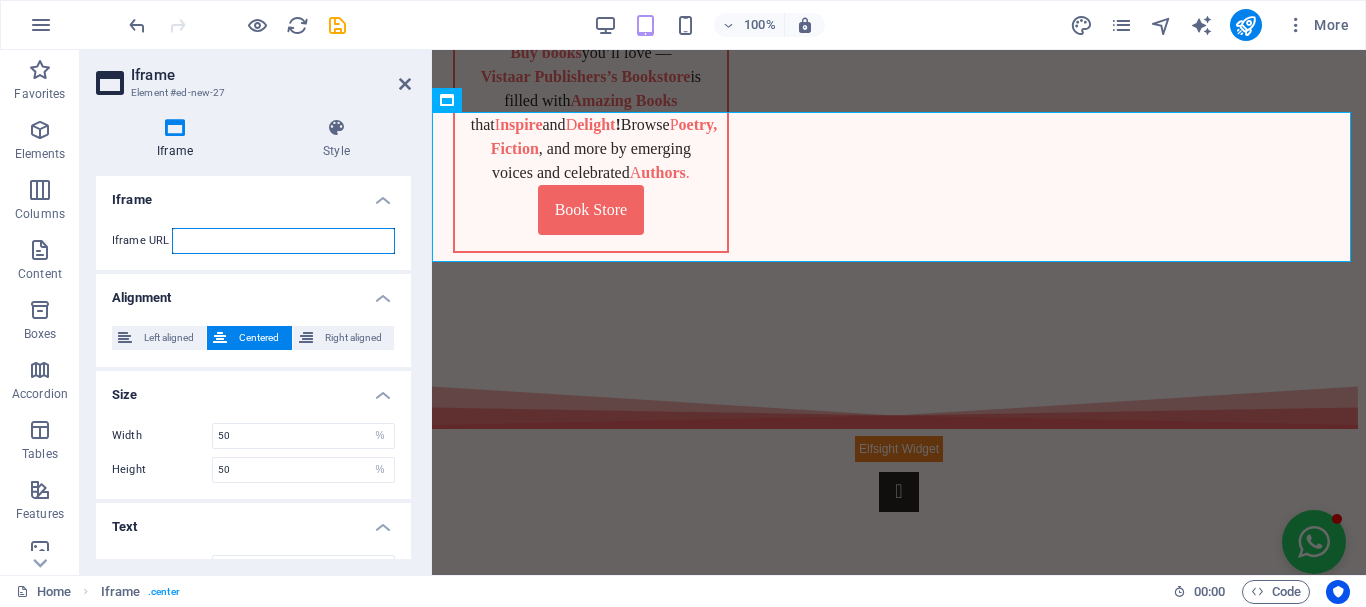 click at bounding box center [283, 241] 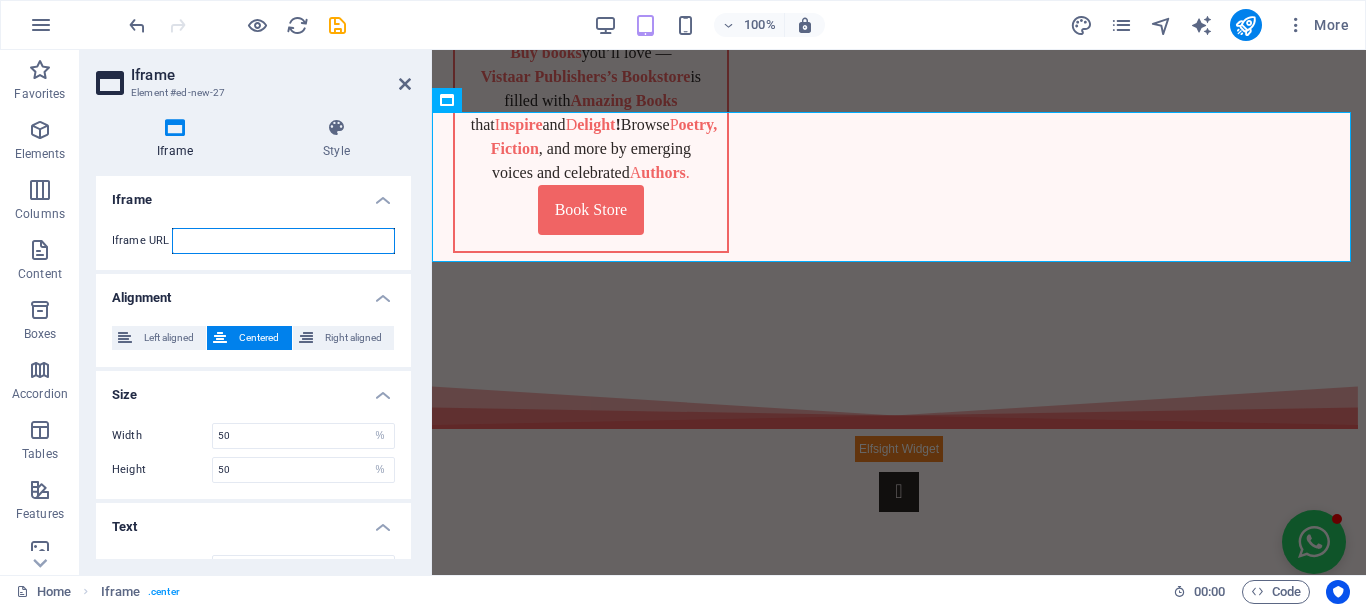 paste on "https://fliphtml5.com/dashboard/publications?lang=en" 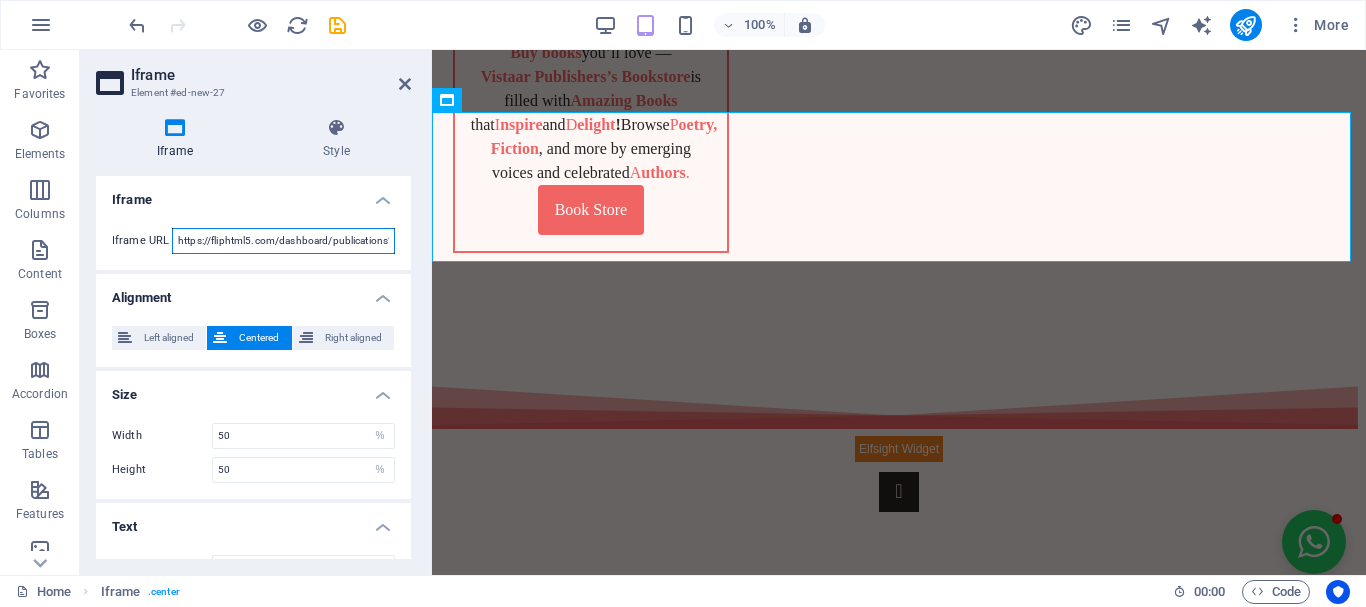 scroll, scrollTop: 0, scrollLeft: 44, axis: horizontal 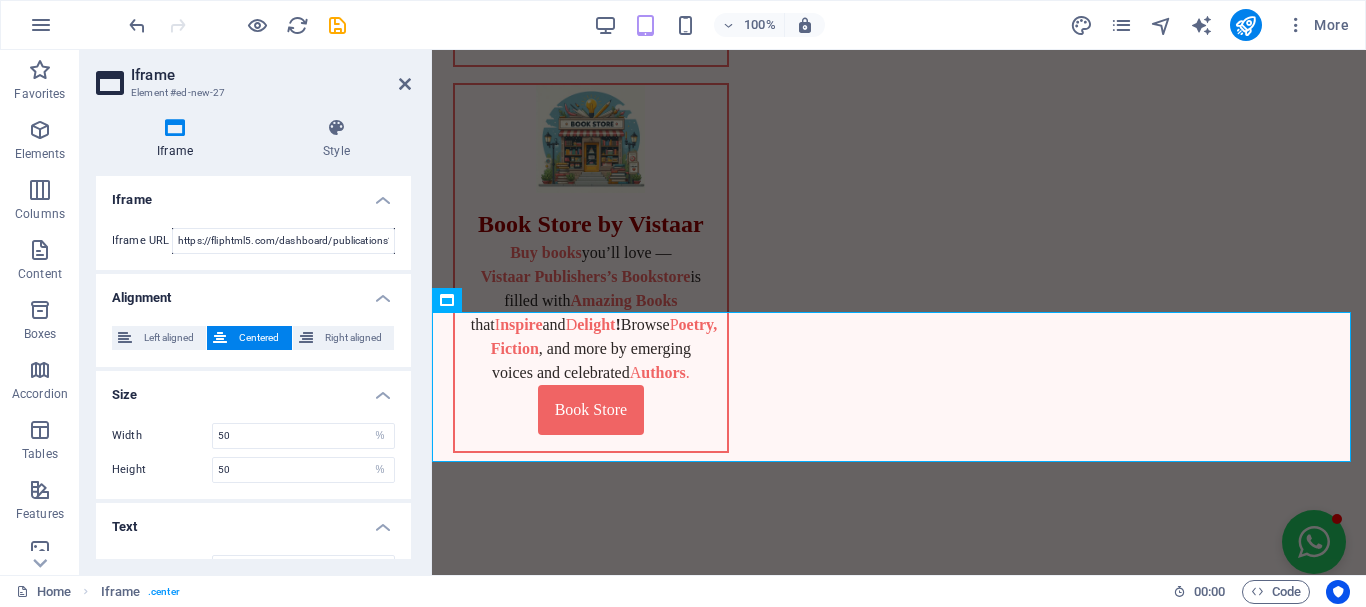 click on "Iframe" at bounding box center (253, 194) 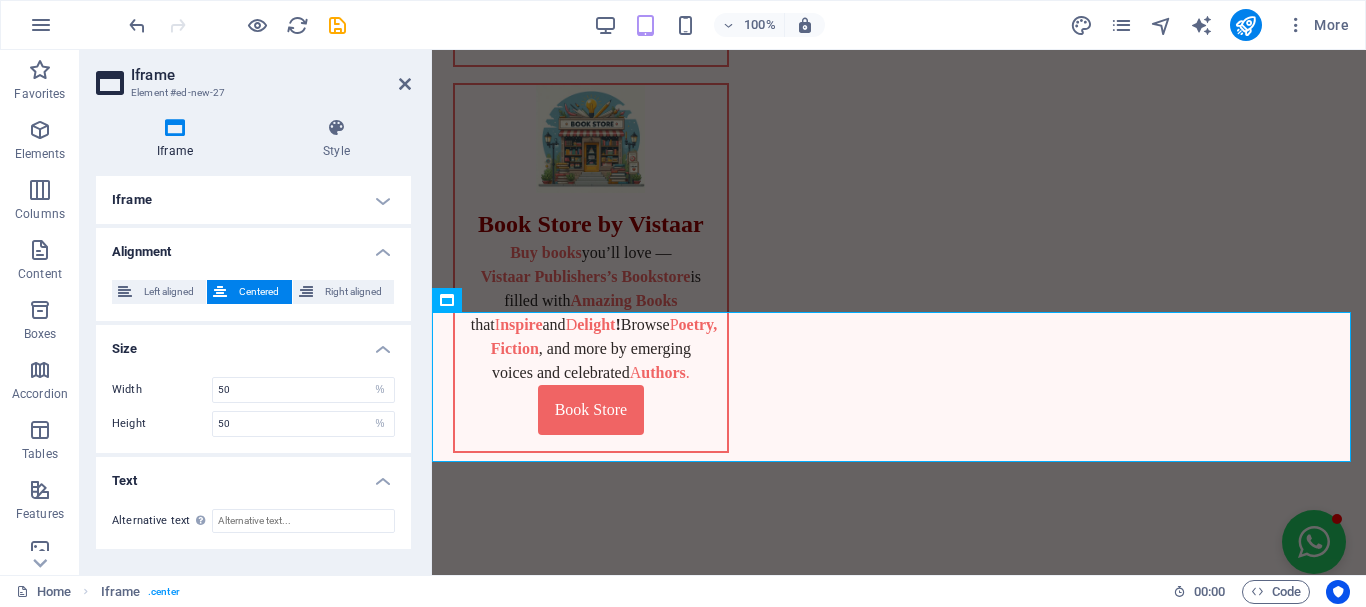 click on "Iframe" at bounding box center [253, 200] 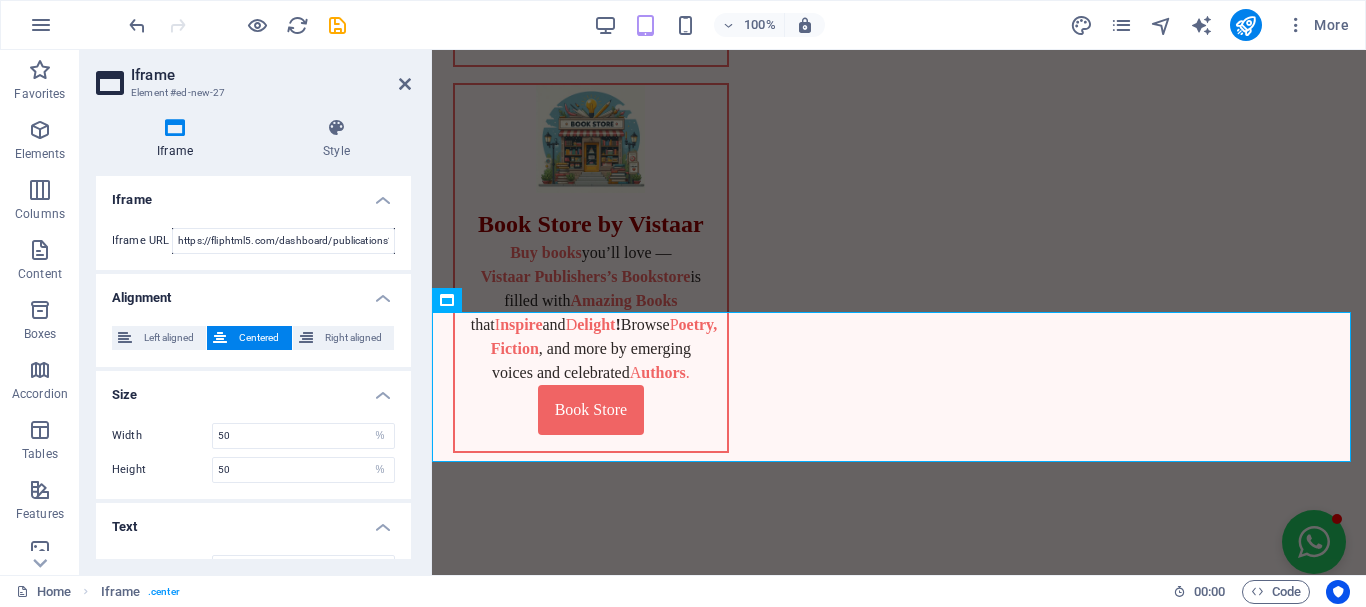 scroll, scrollTop: 36, scrollLeft: 0, axis: vertical 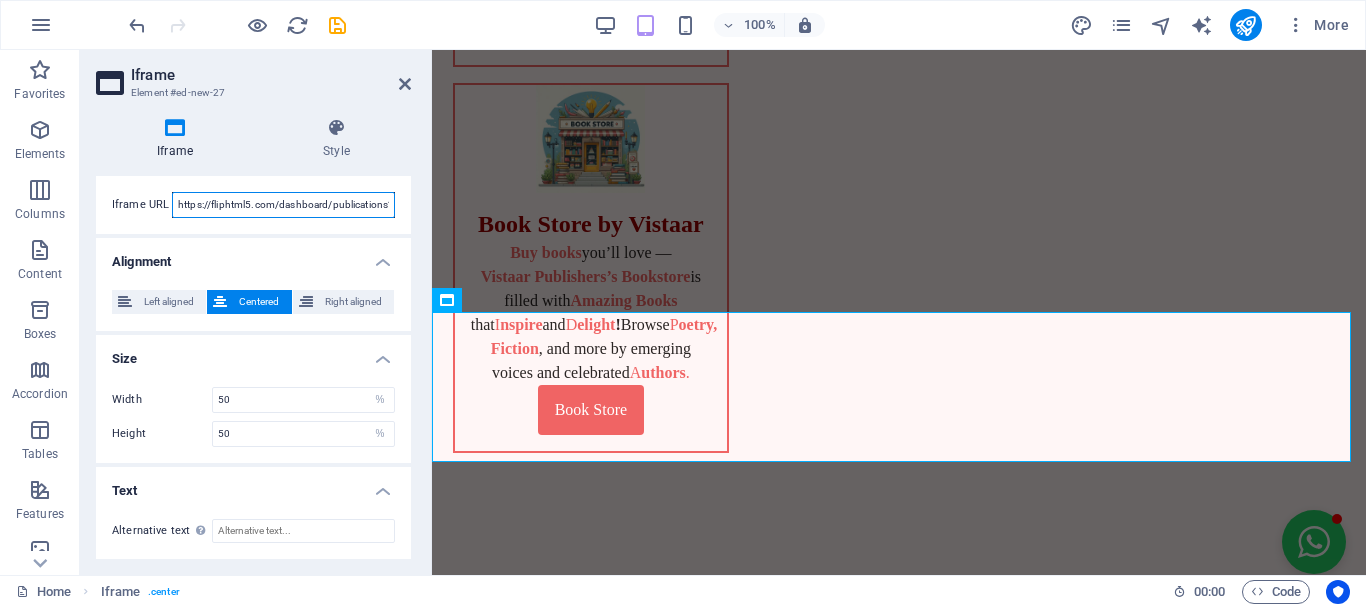 click on "https://fliphtml5.com/dashboard/publications?lang=en" at bounding box center [283, 205] 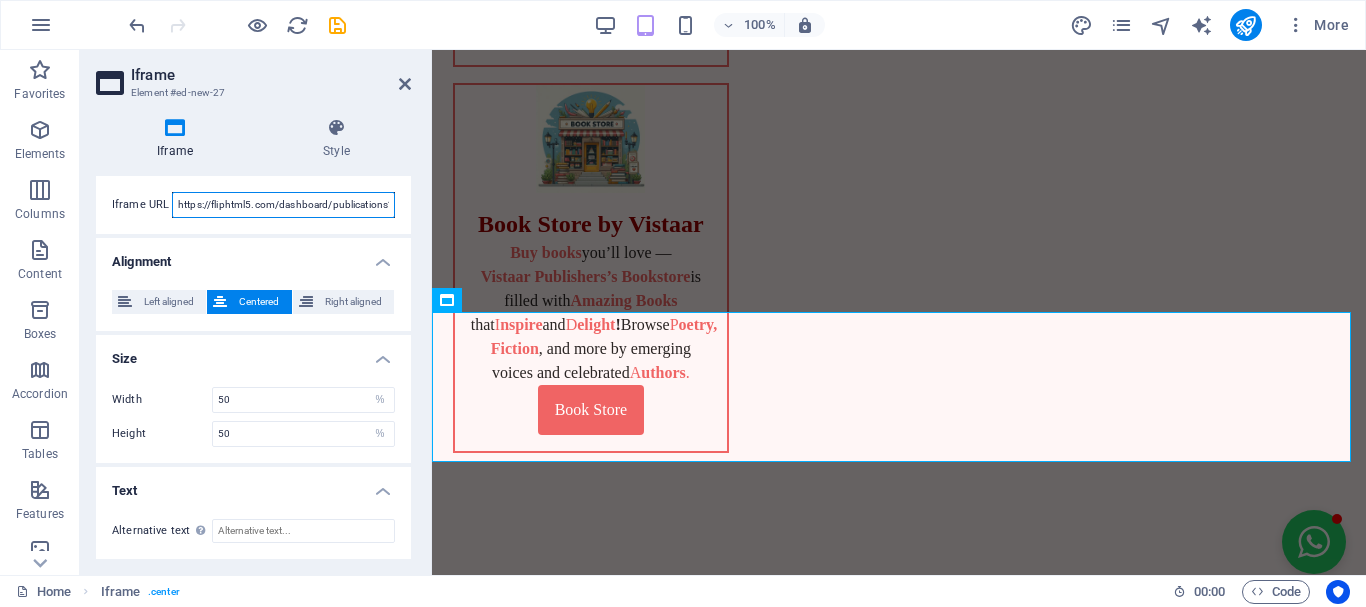 paste on "online.fliphtml5.com/VistaarPublishers/vcju/#p=1" 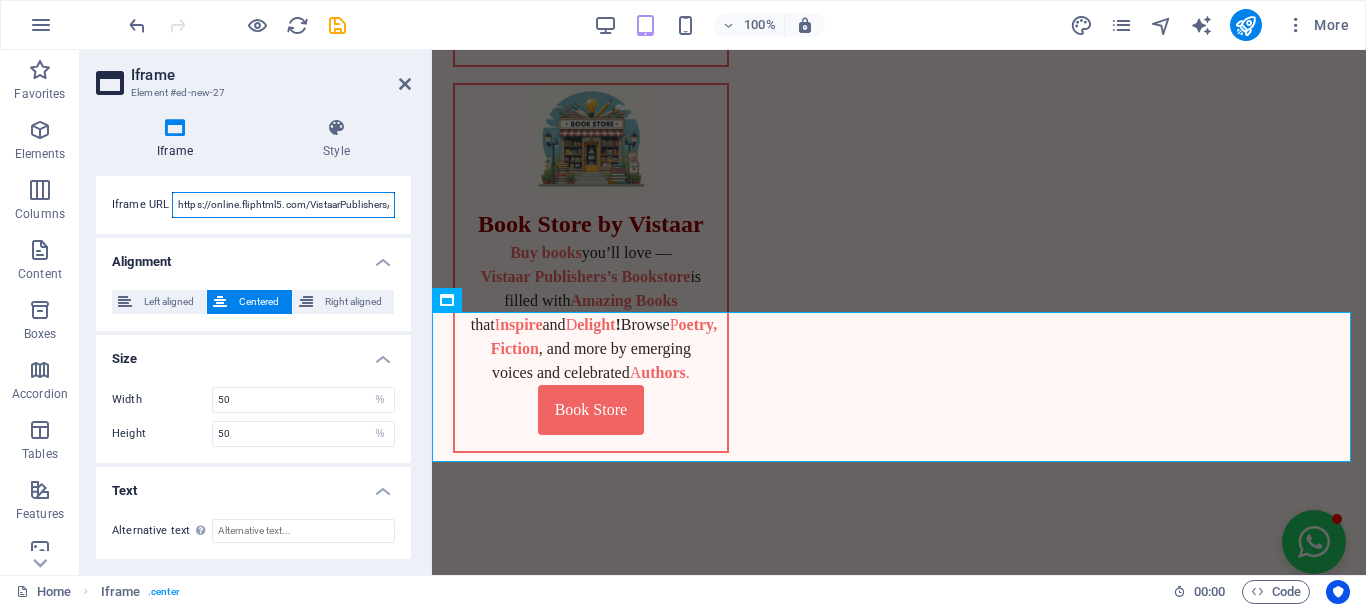 scroll, scrollTop: 0, scrollLeft: 56, axis: horizontal 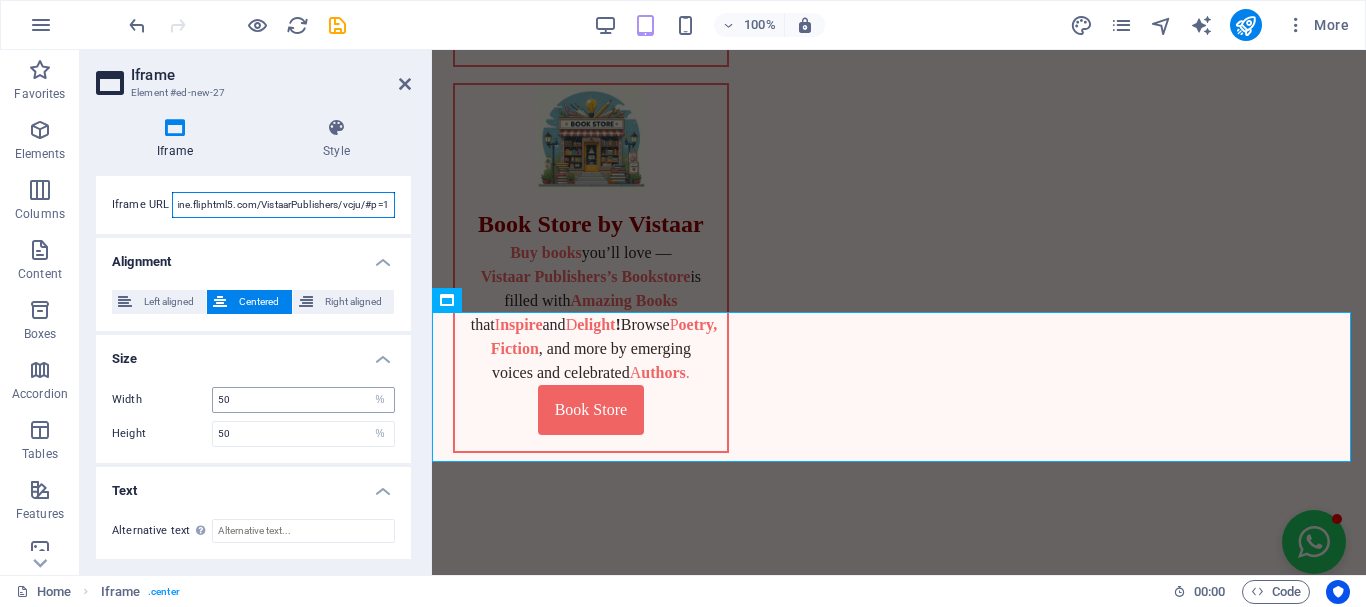 type on "https://online.fliphtml5.com/VistaarPublishers/vcju/#p=1" 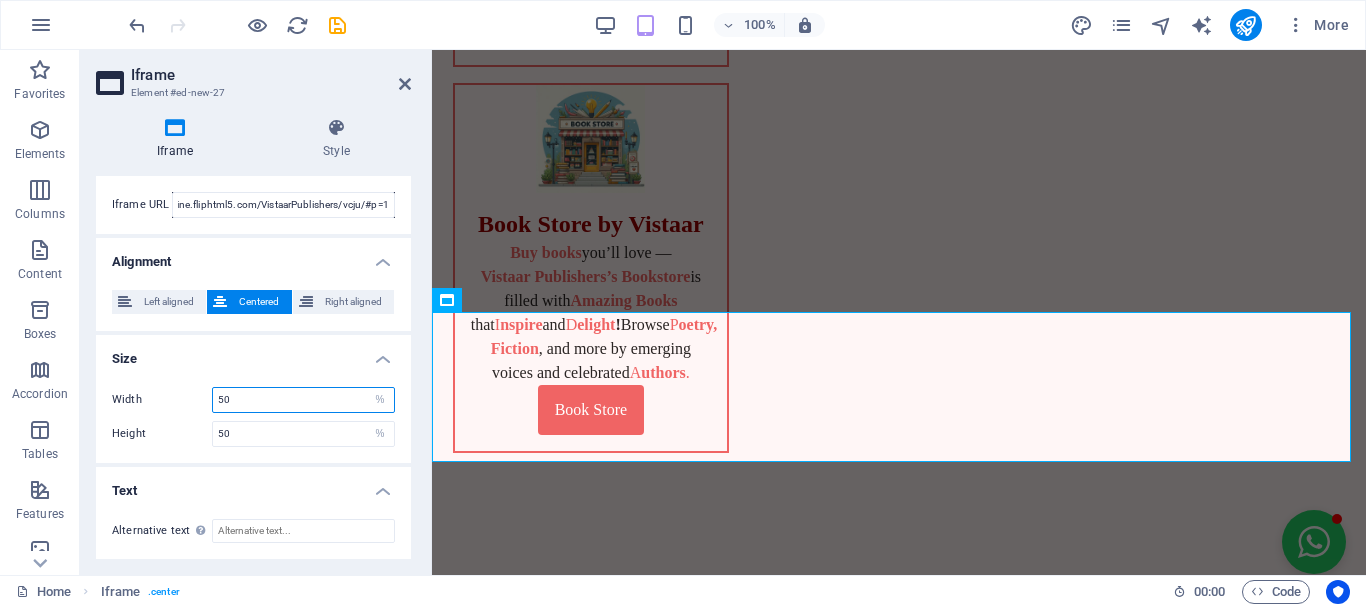 click on "50" at bounding box center [303, 400] 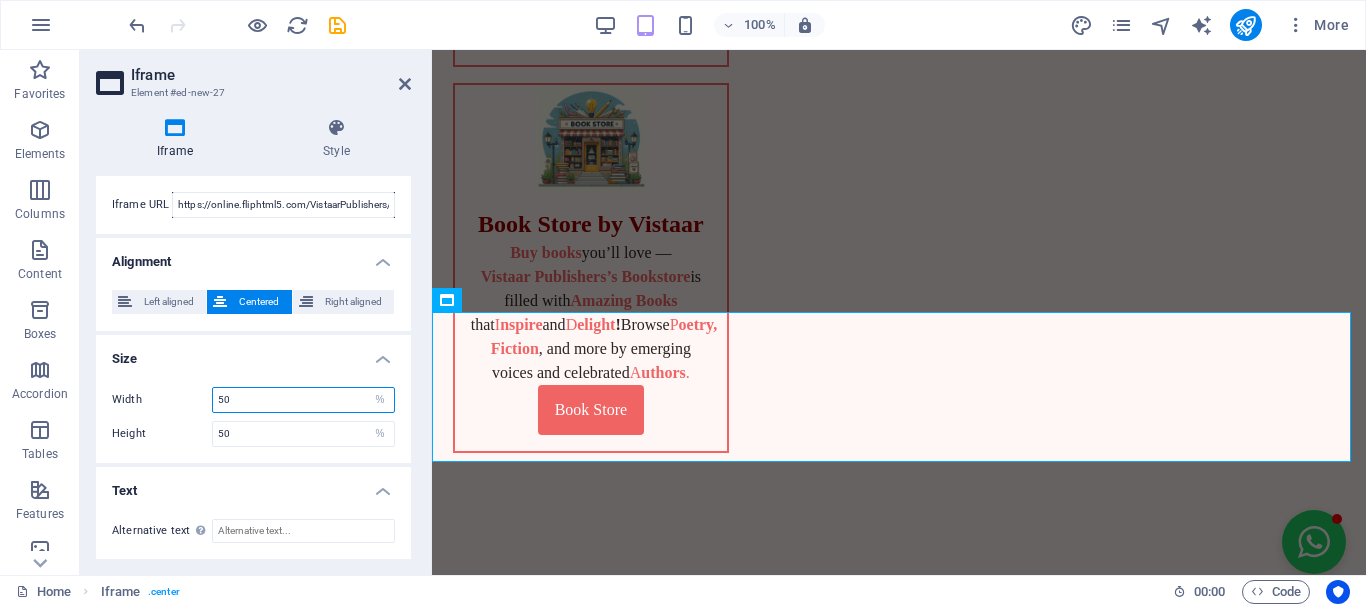 type on "5" 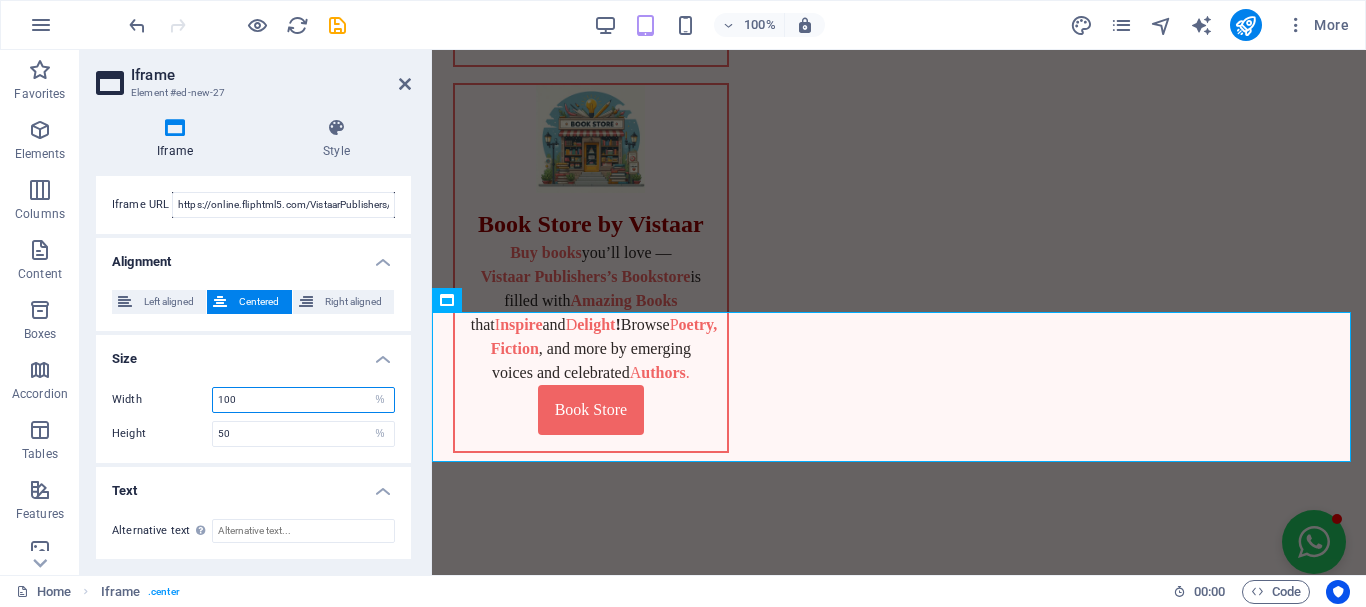 type on "100" 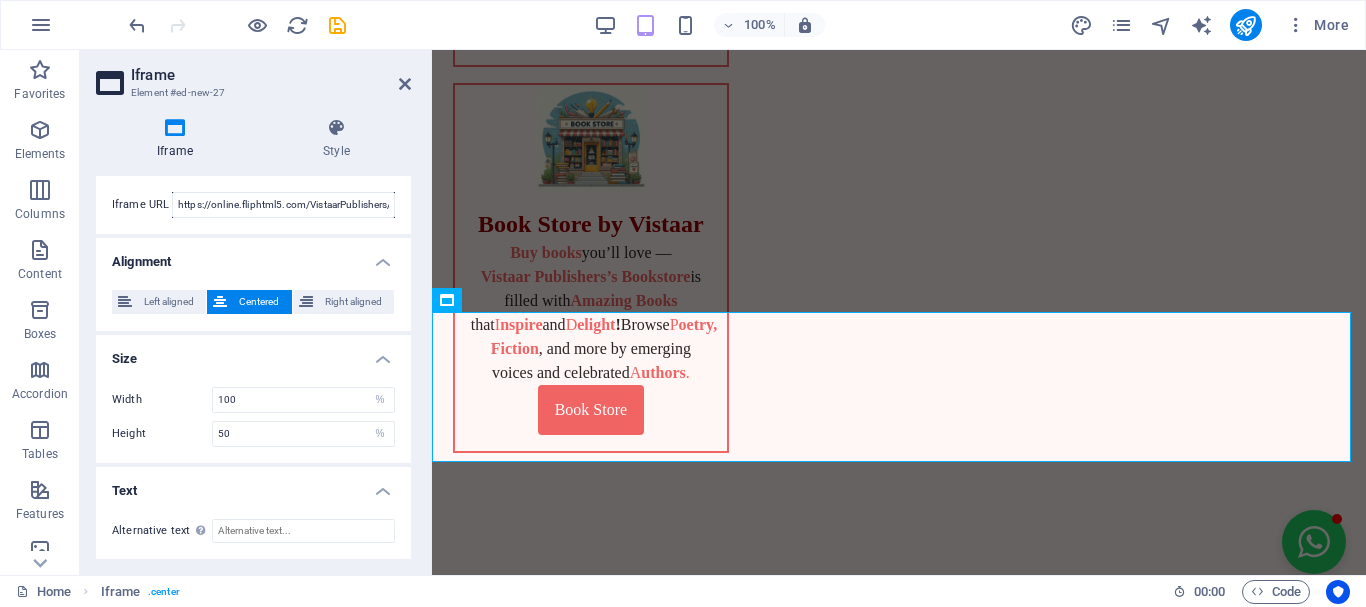 click on "Width 100 px % Height 50 px %" at bounding box center (253, 417) 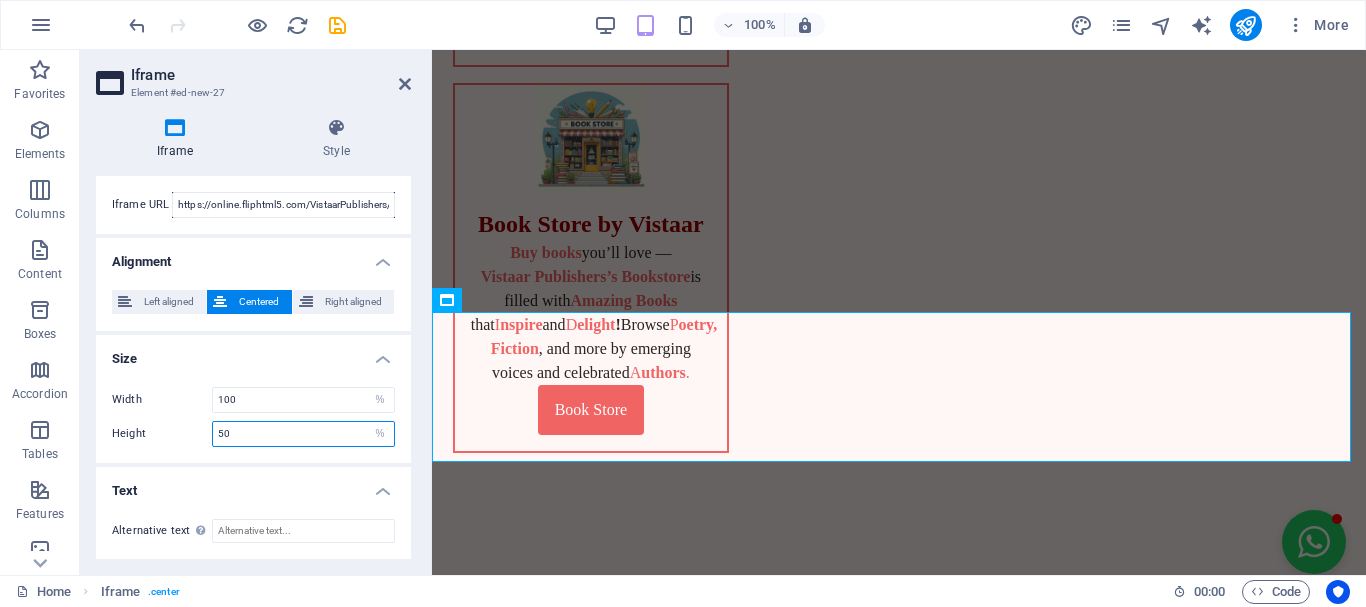 click on "50" at bounding box center (303, 434) 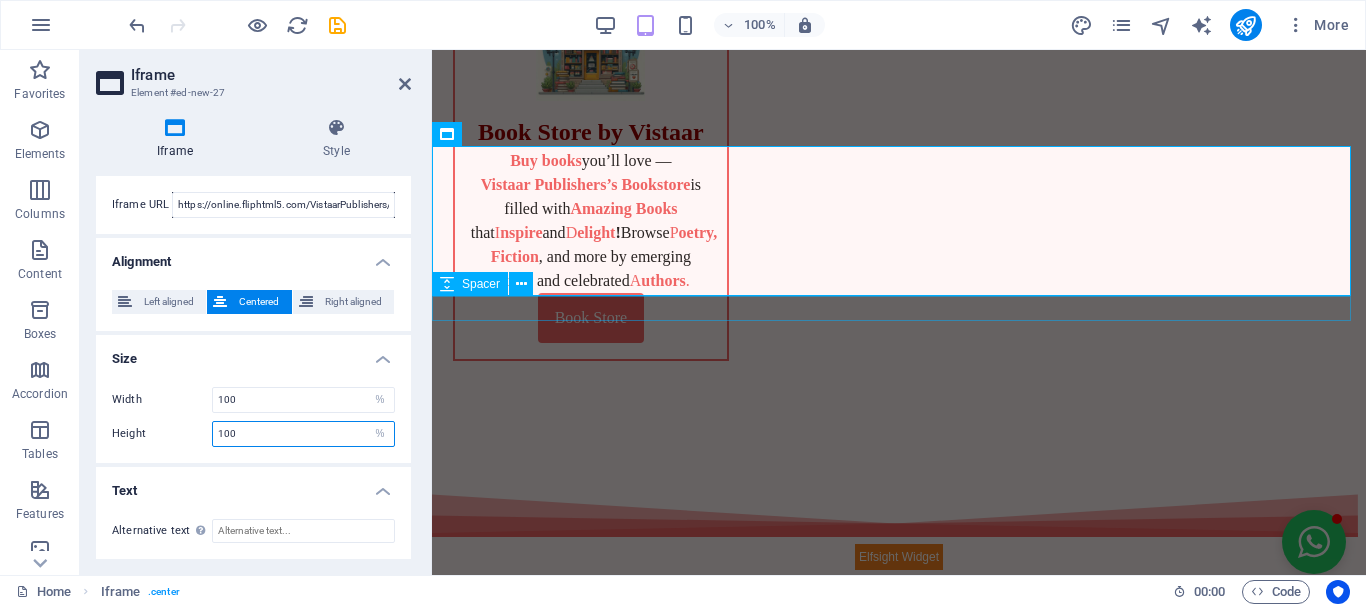 scroll, scrollTop: 1372, scrollLeft: 0, axis: vertical 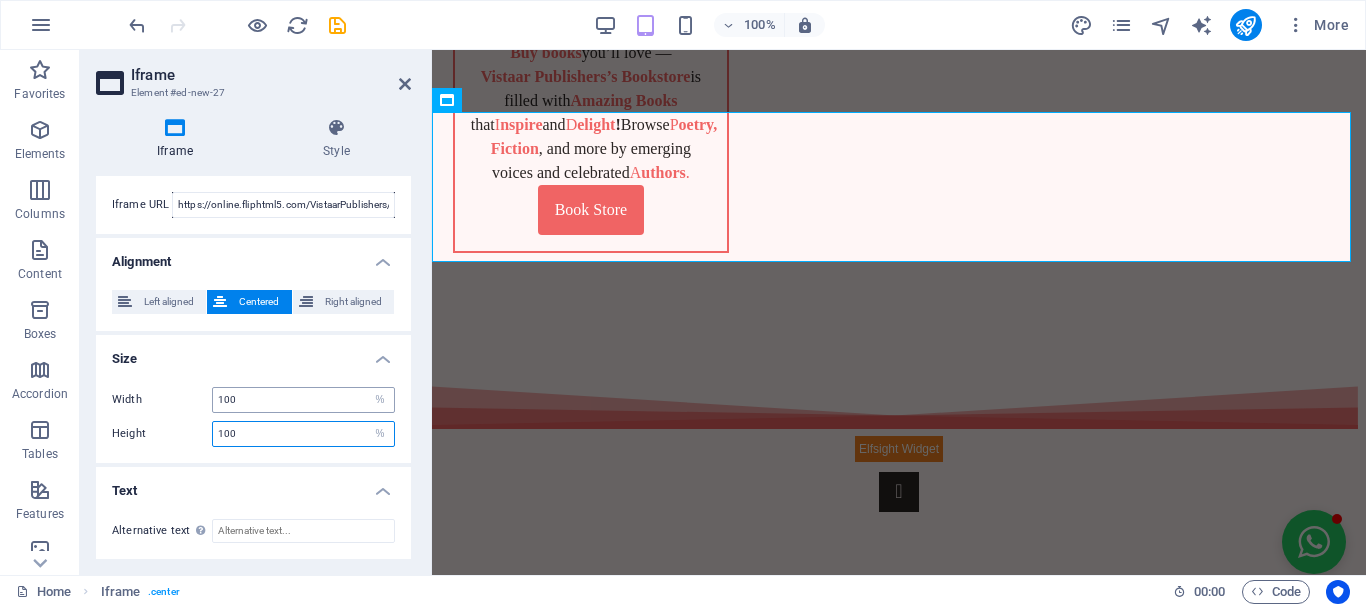 type on "100" 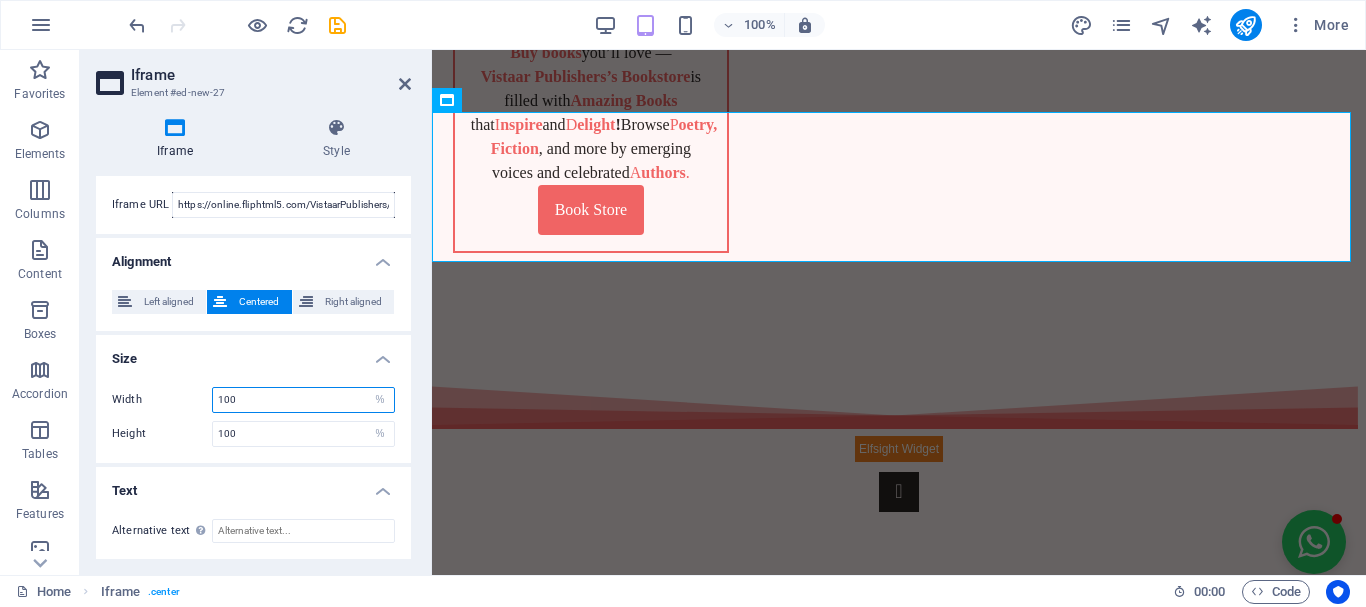 click on "100" at bounding box center (303, 400) 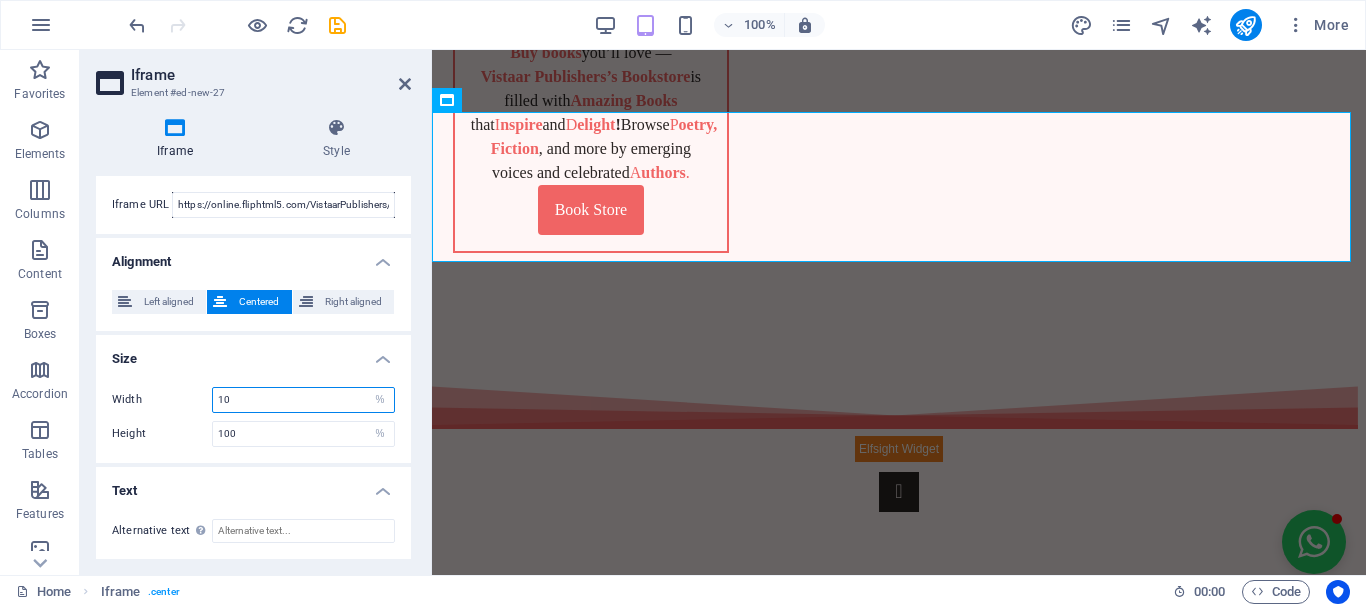 type on "1" 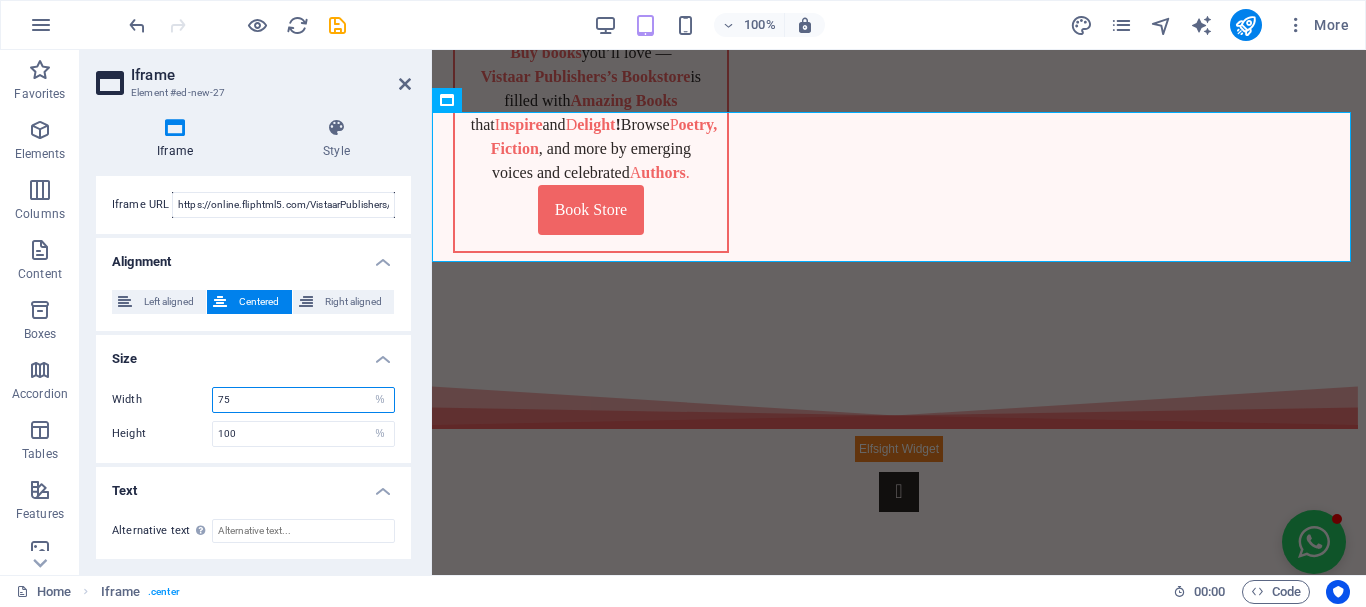 click on "75" at bounding box center [303, 400] 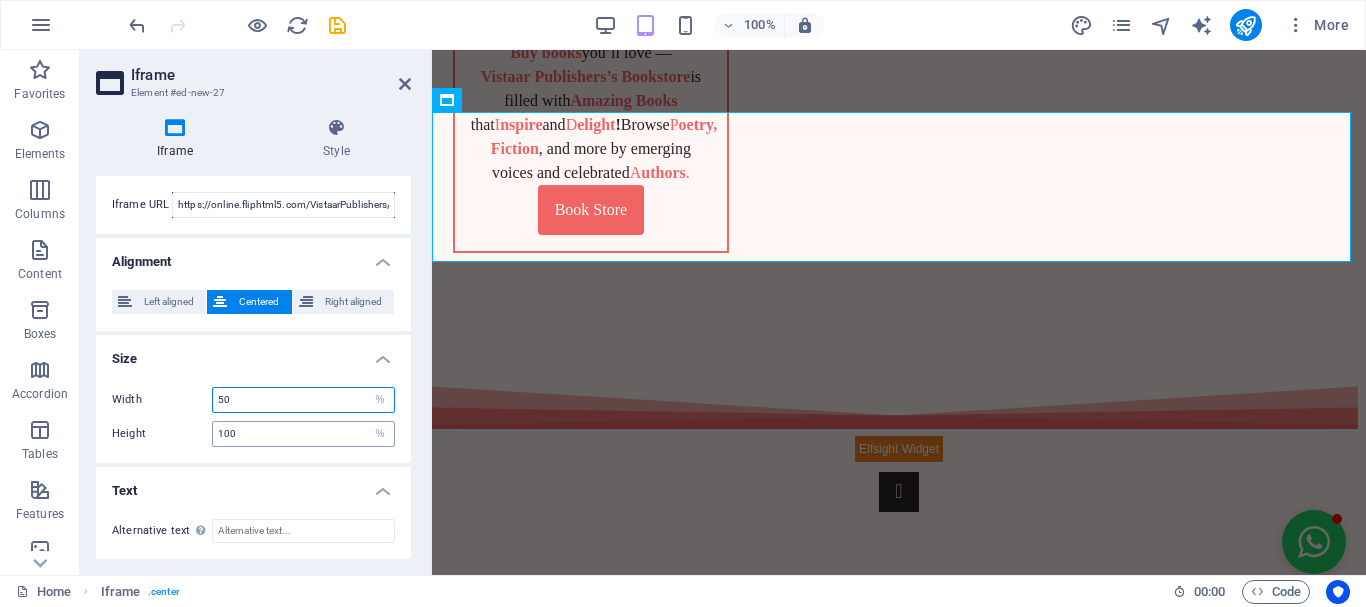 type on "50" 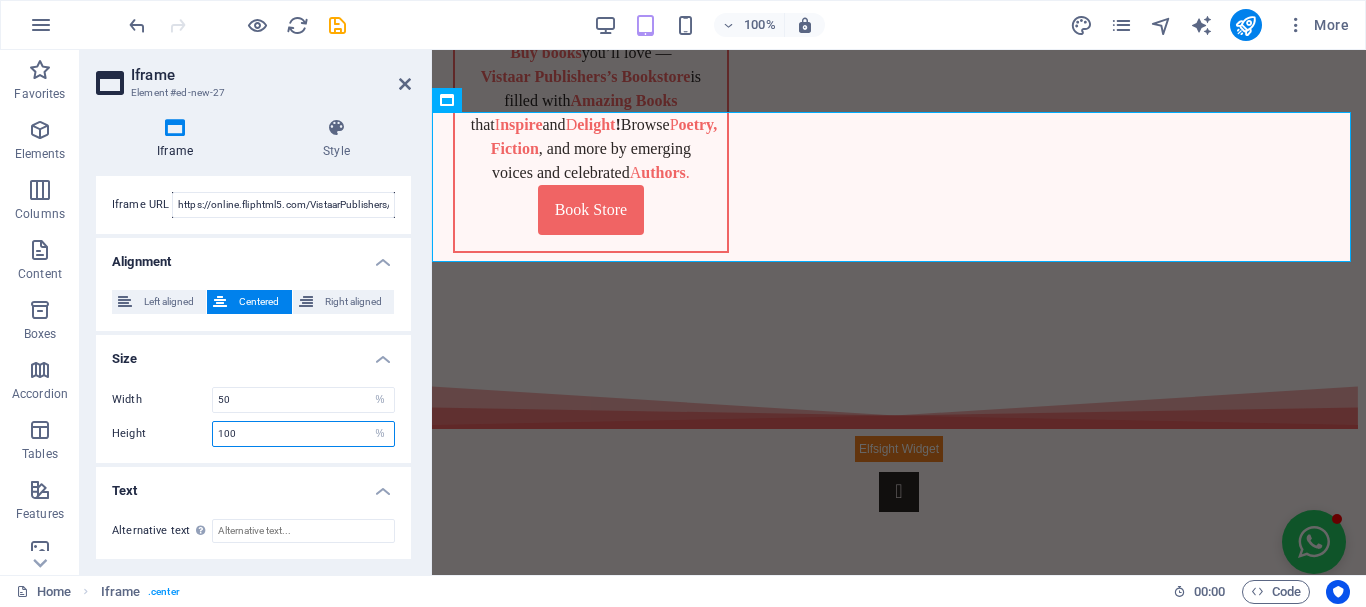 click on "100" at bounding box center [303, 434] 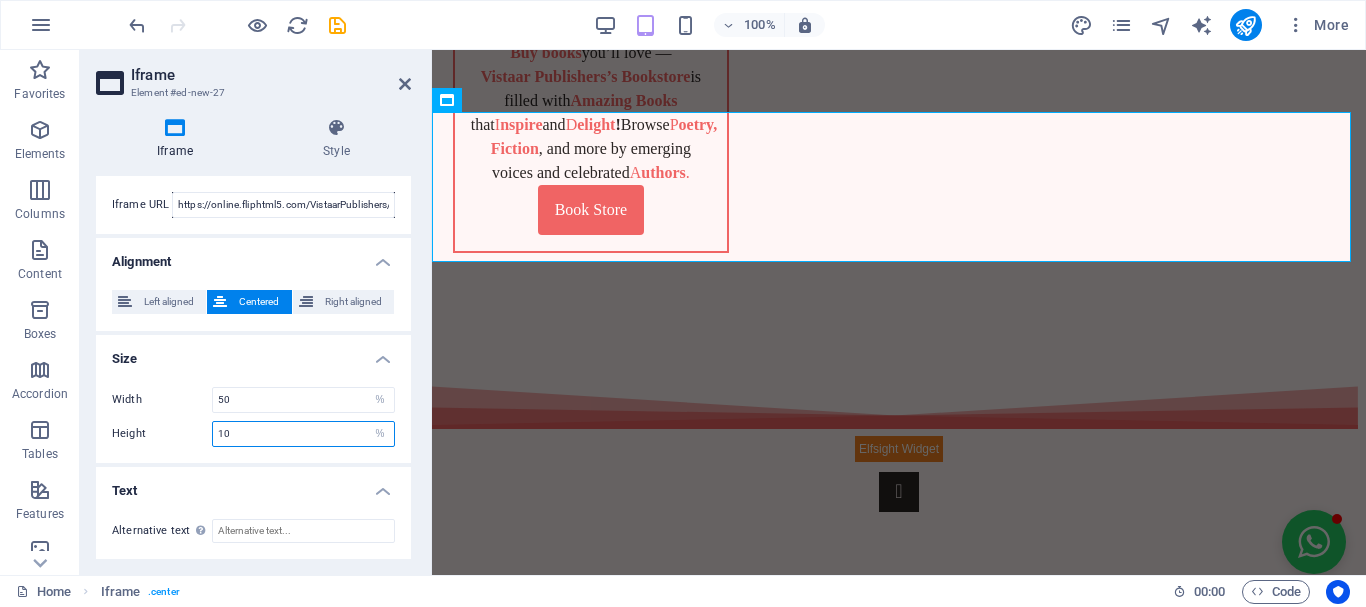 type on "1" 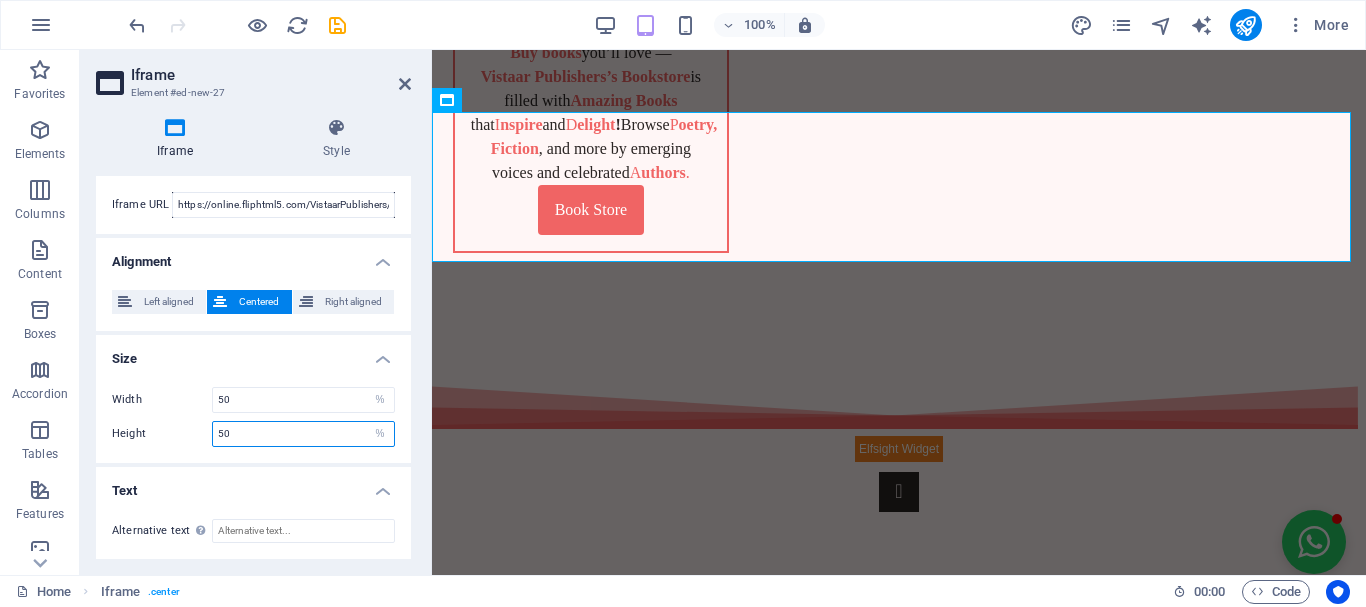 type on "5" 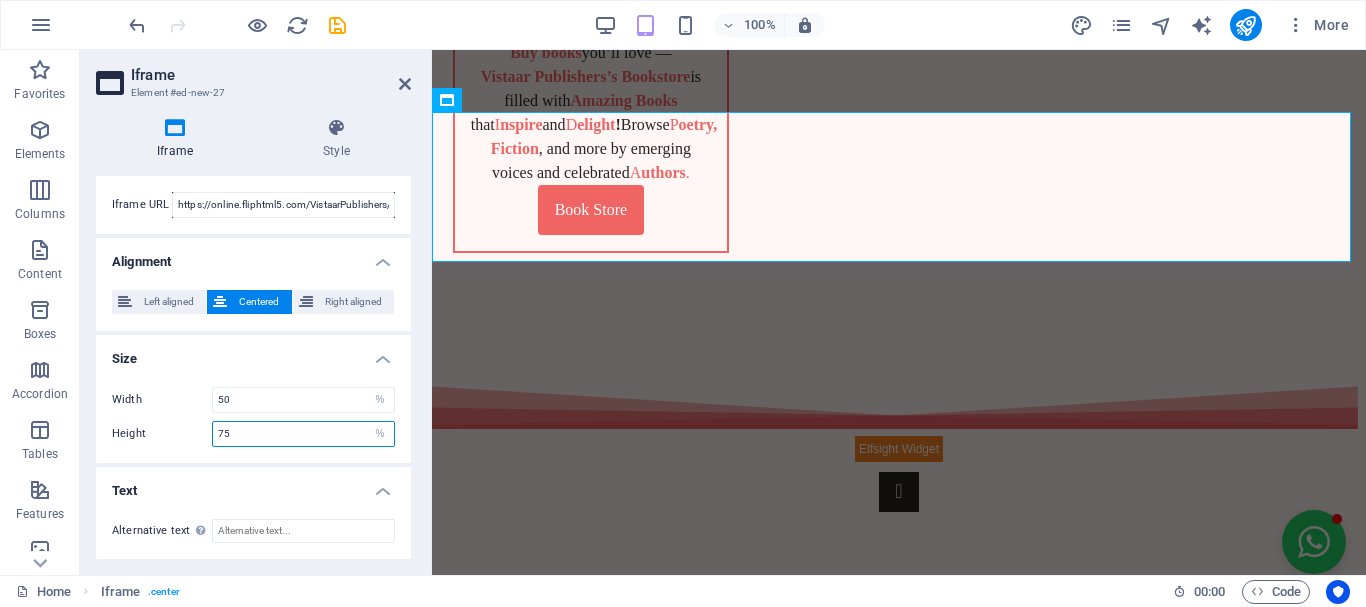 type on "75" 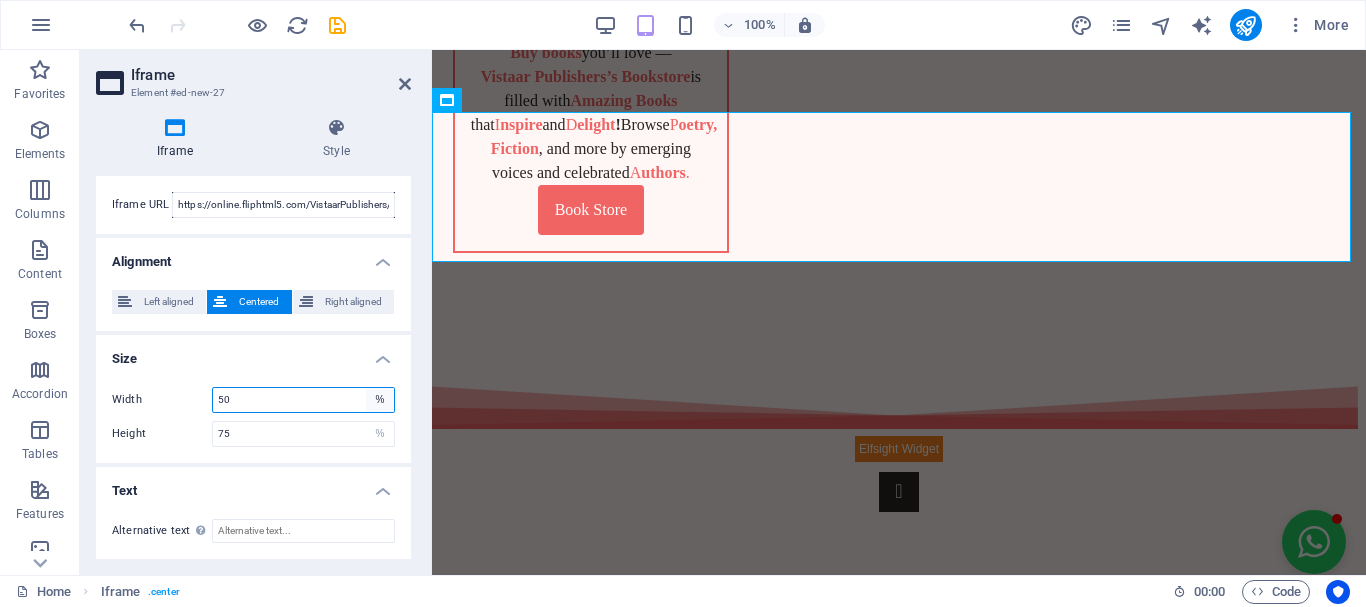 click on "px %" at bounding box center (380, 400) 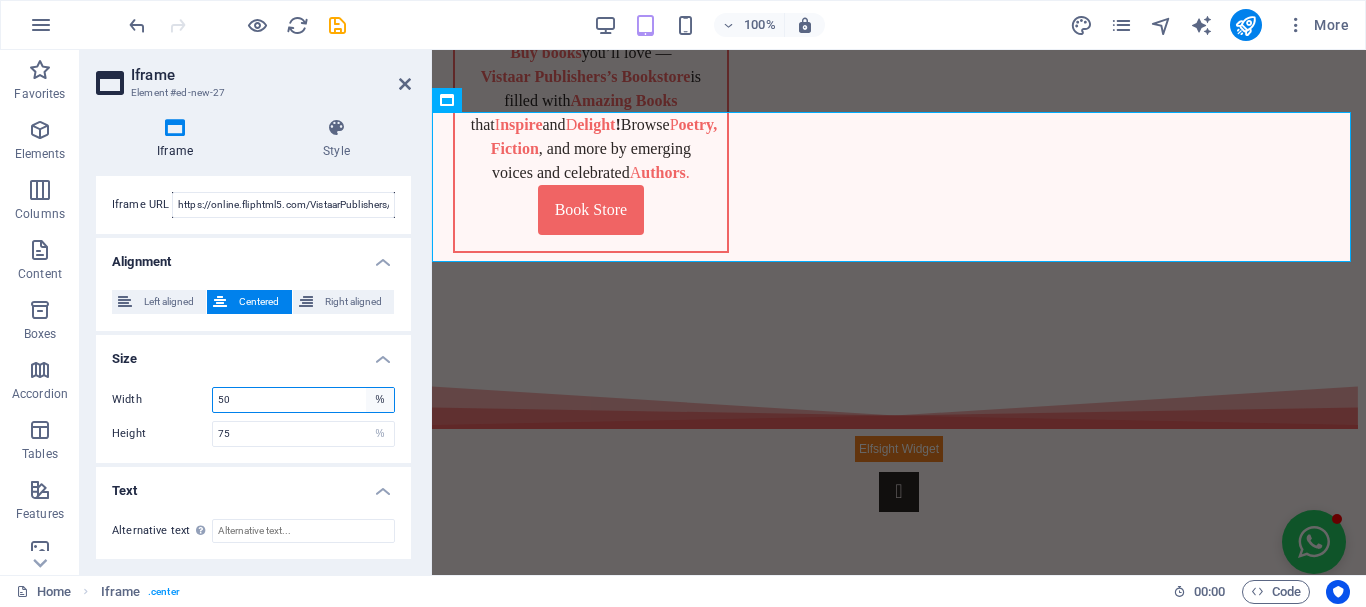 select on "px" 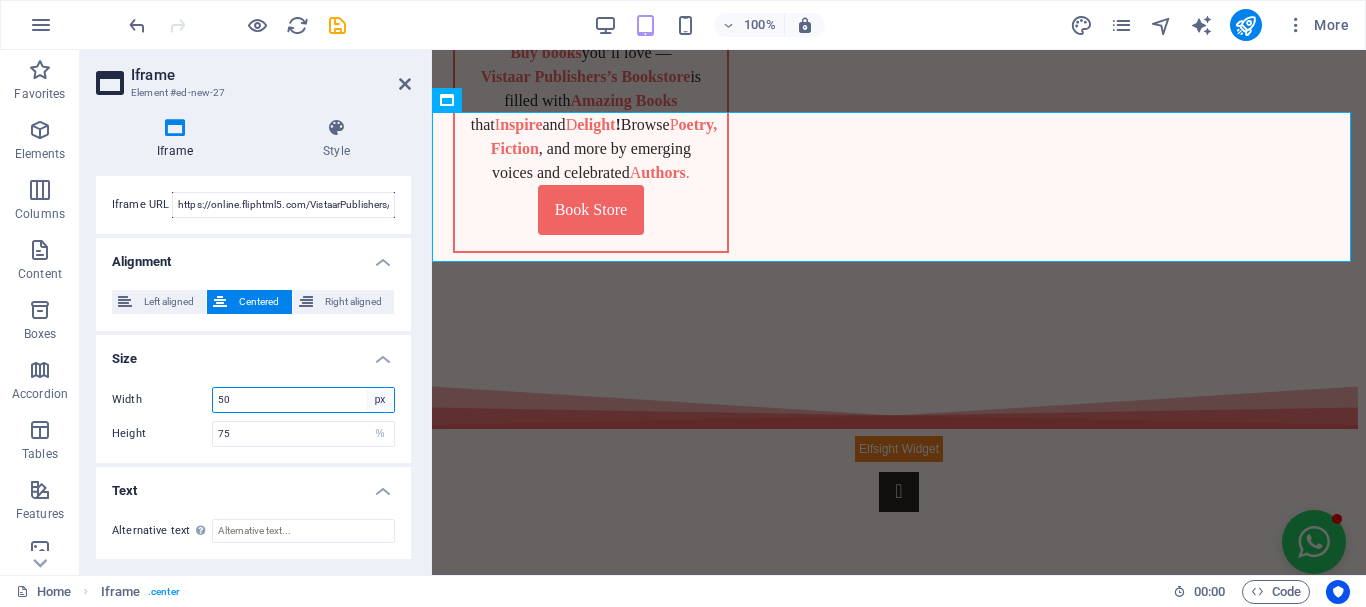click on "px %" at bounding box center [380, 400] 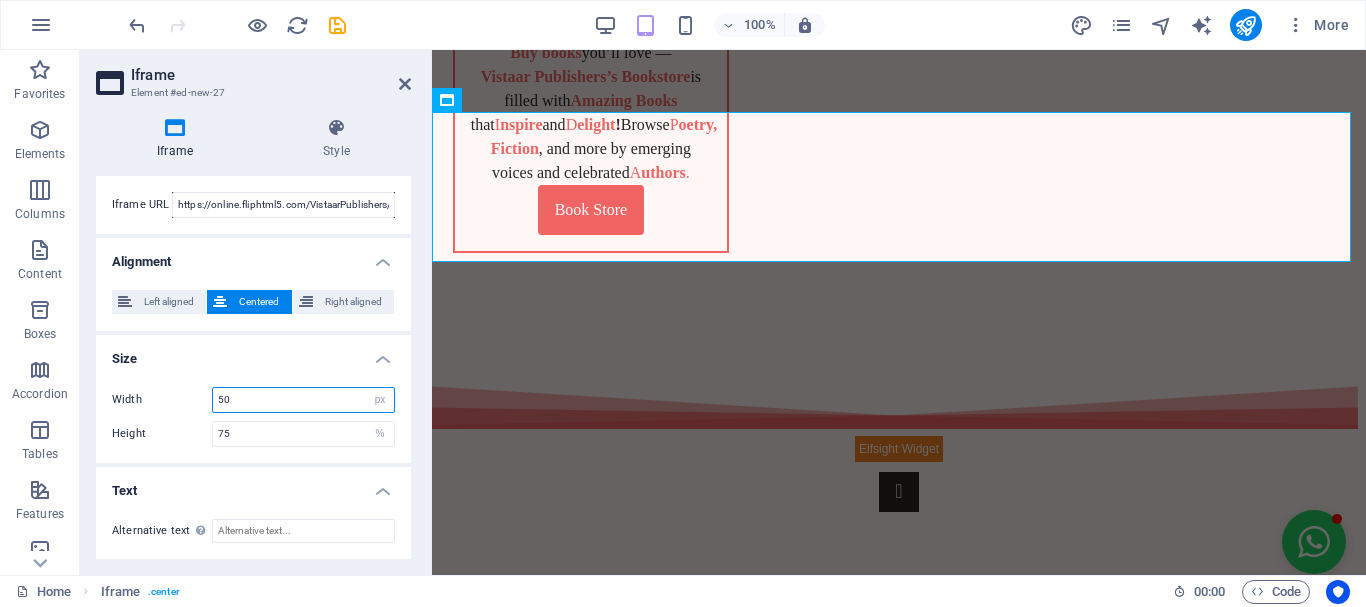 click on "50" at bounding box center [303, 400] 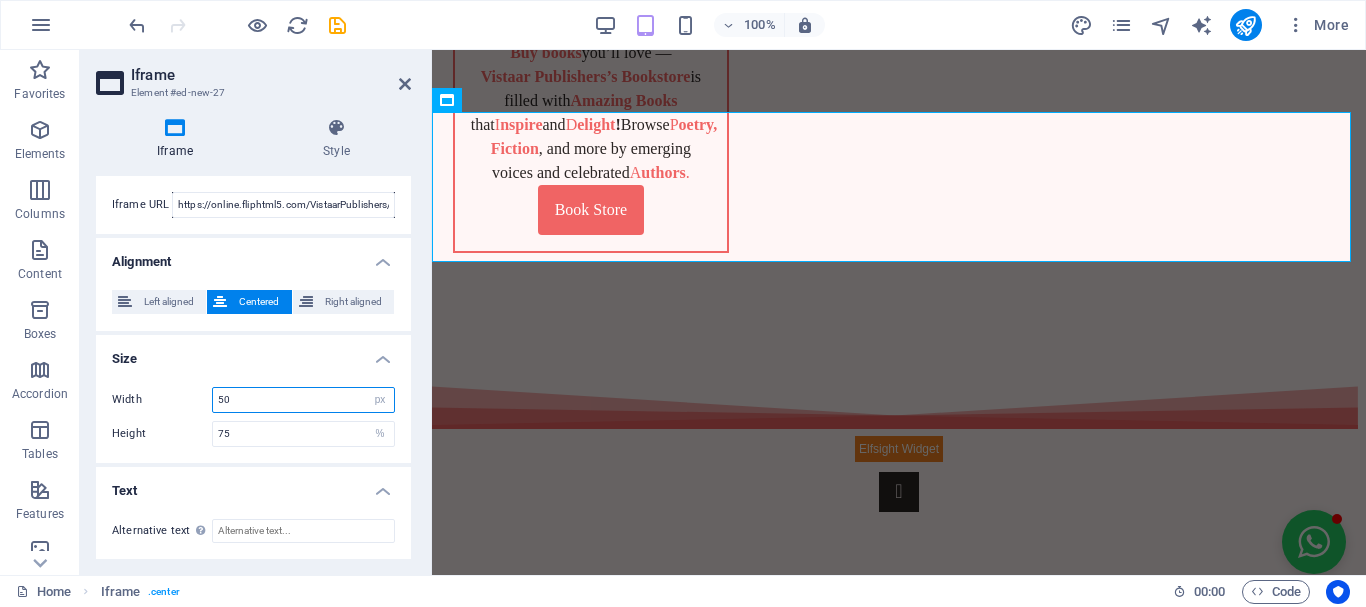 type on "5" 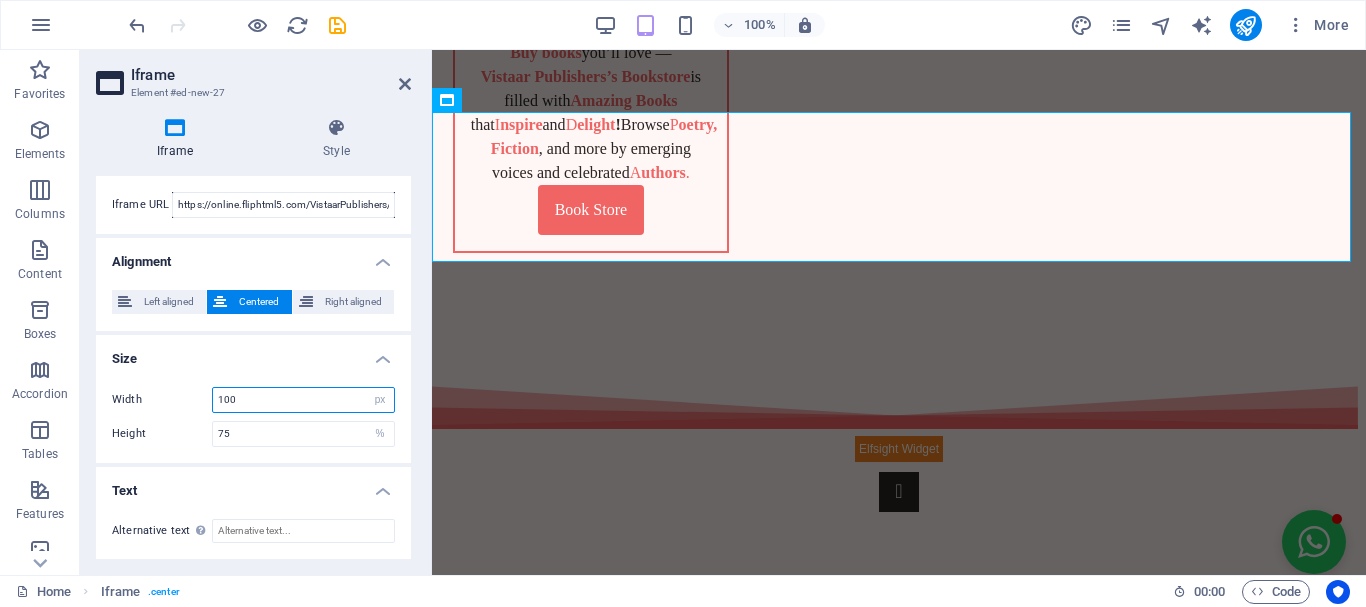 click on "100" at bounding box center [303, 400] 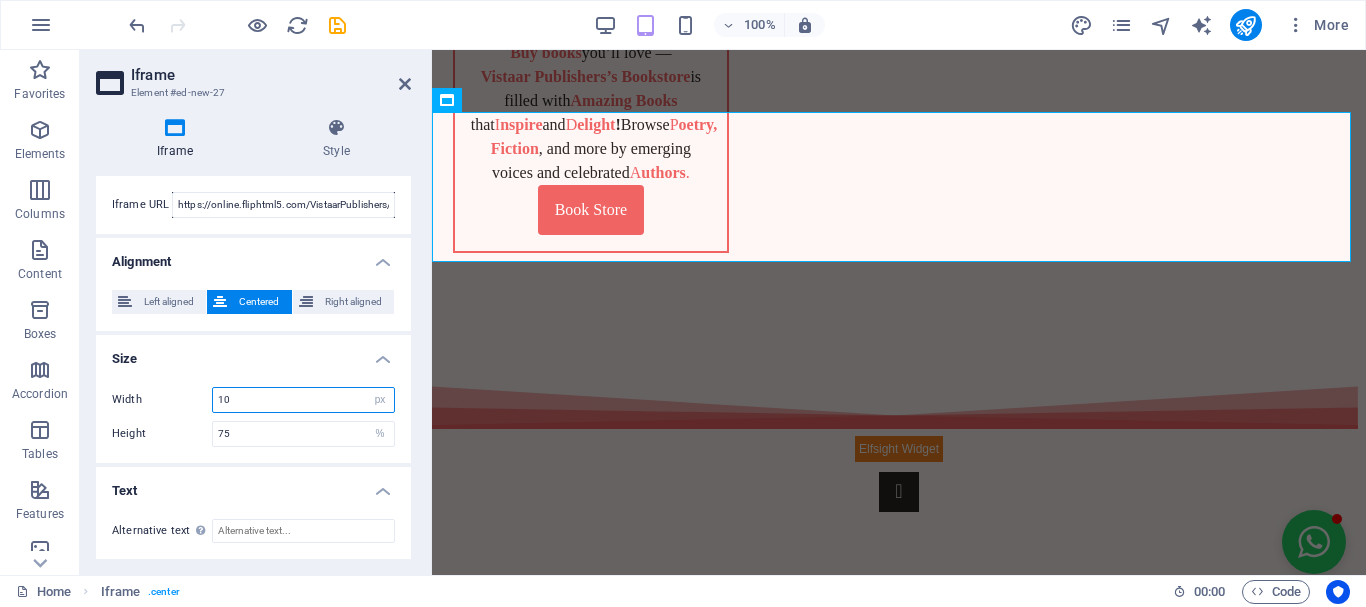type on "1" 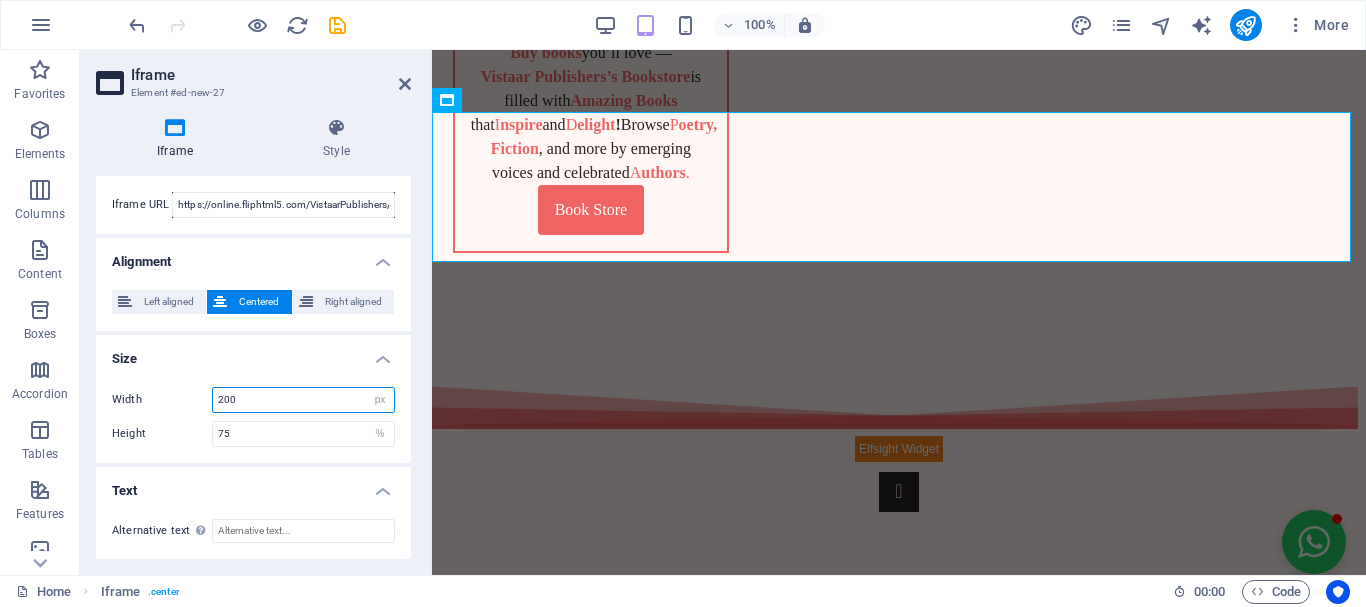 type on "200" 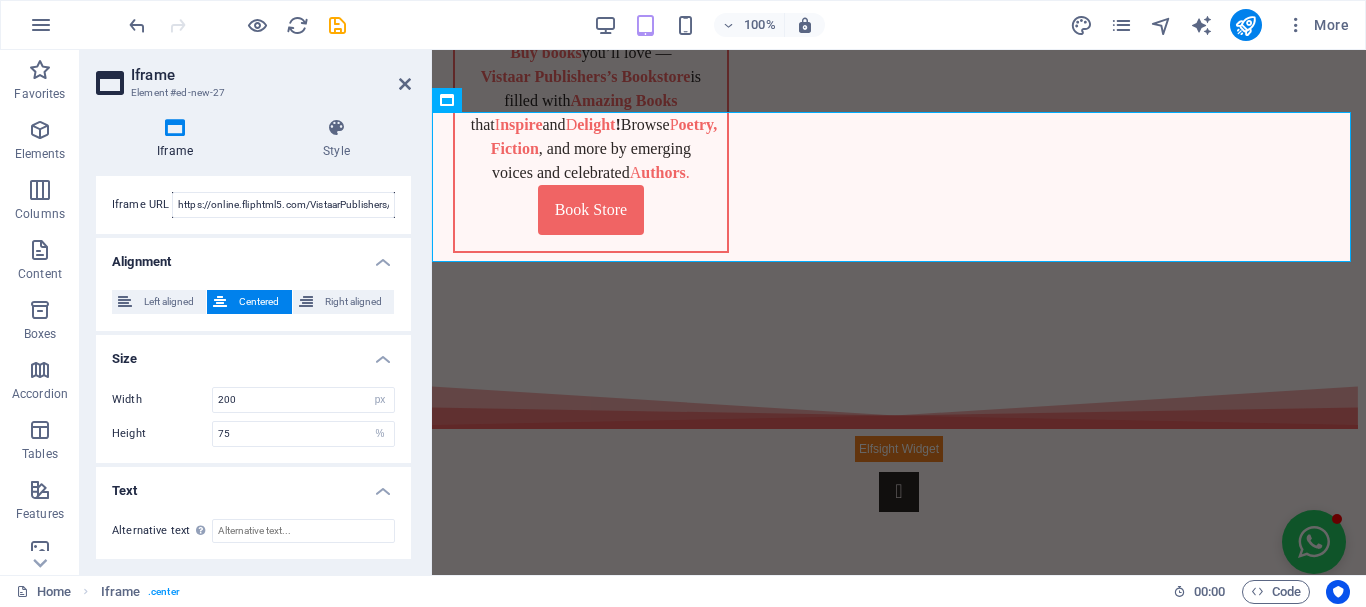 click on "Width 200 px % Height 75 px %" at bounding box center (253, 417) 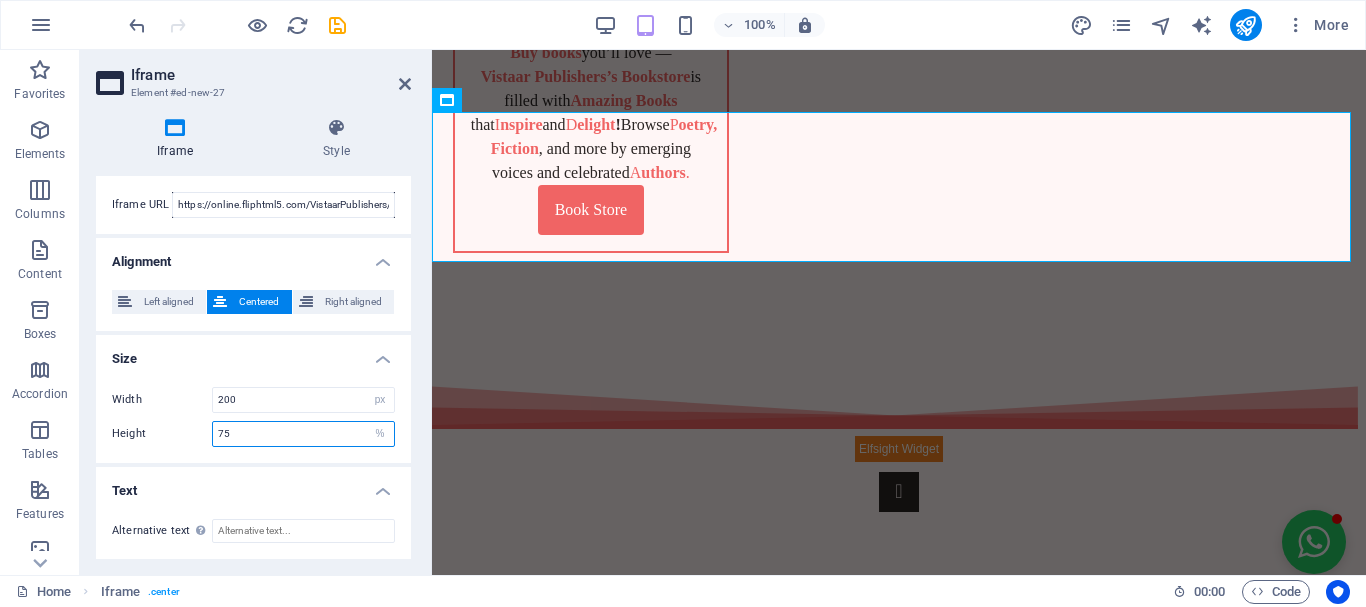 click on "75" at bounding box center [303, 434] 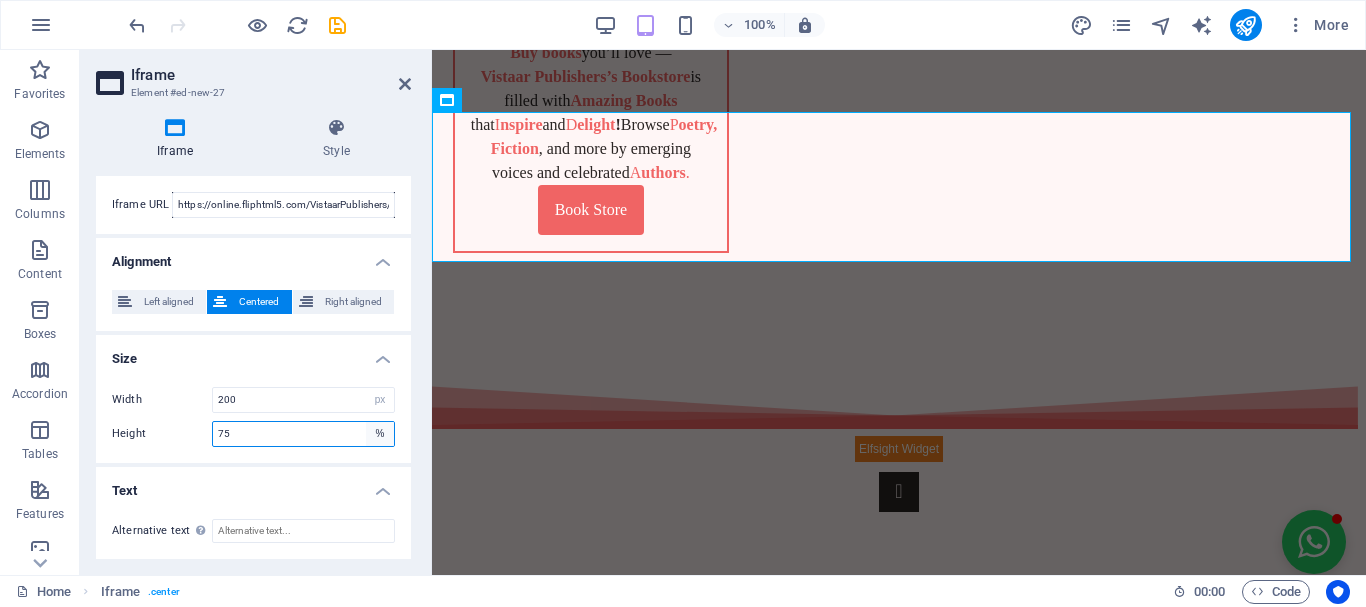 click on "px %" at bounding box center (380, 434) 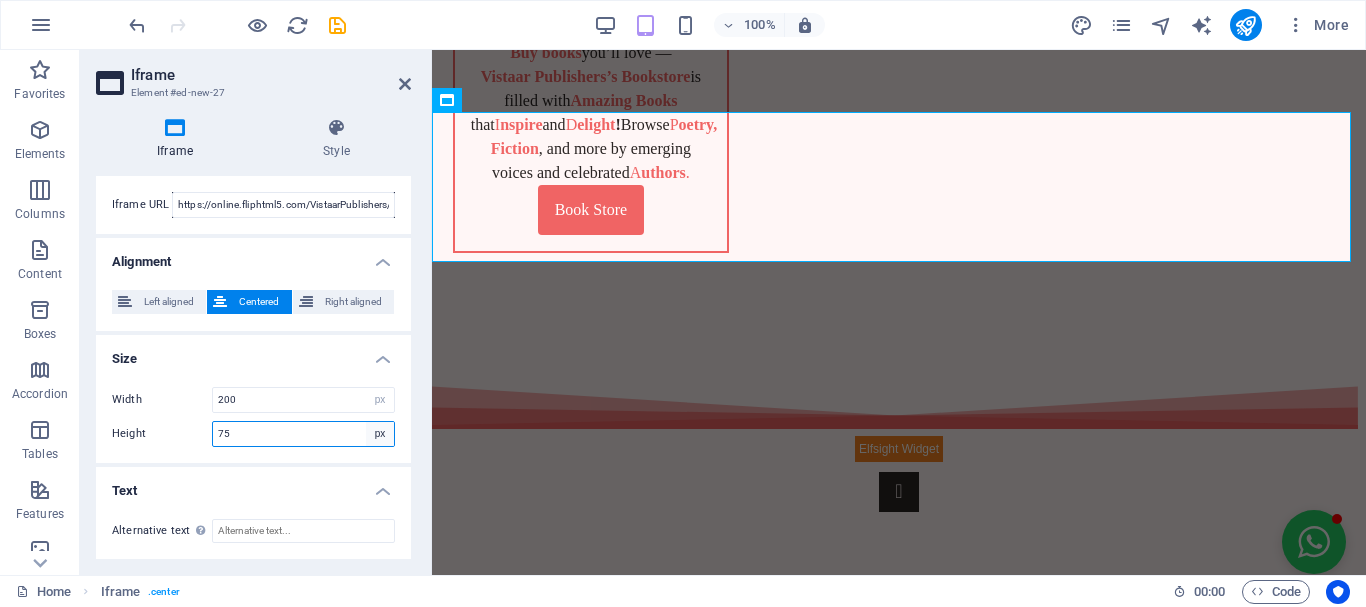 click on "px %" at bounding box center (380, 434) 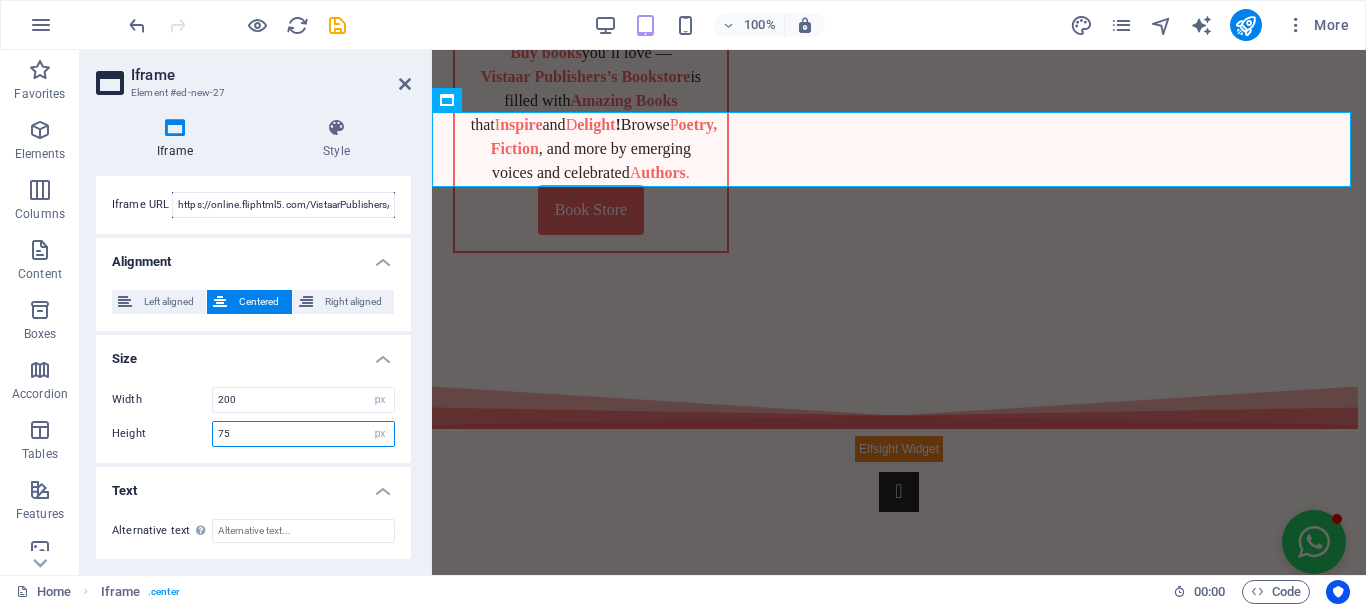 click on "75" at bounding box center (303, 434) 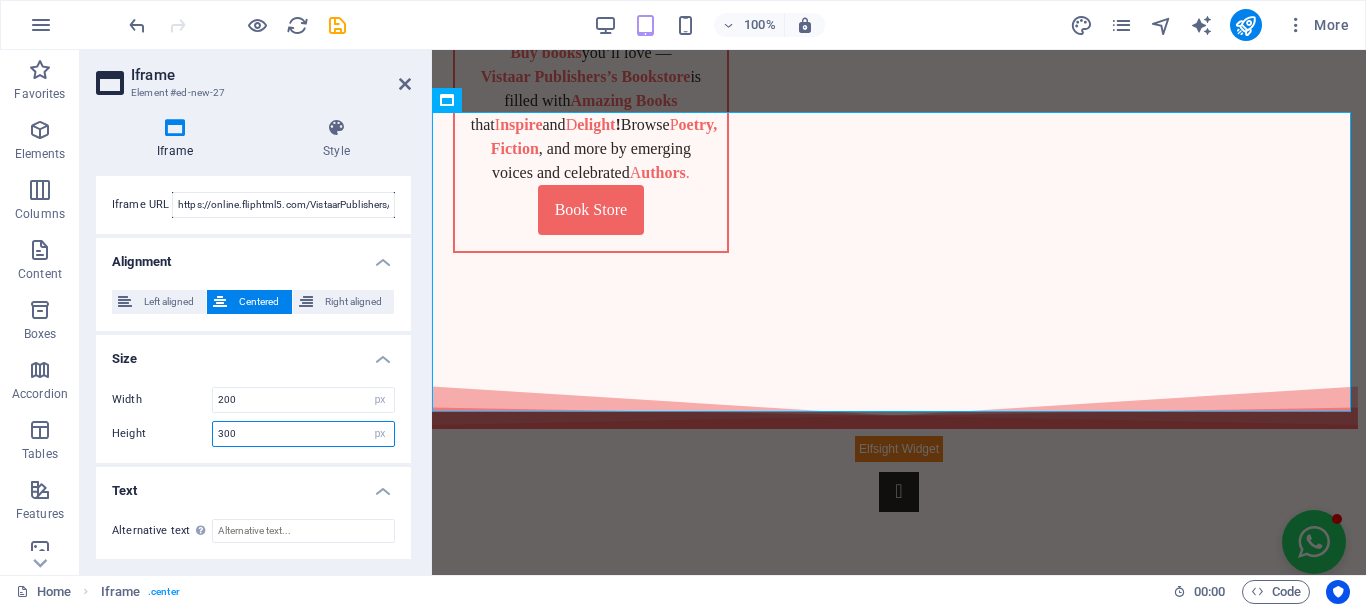 click on "300" at bounding box center [303, 434] 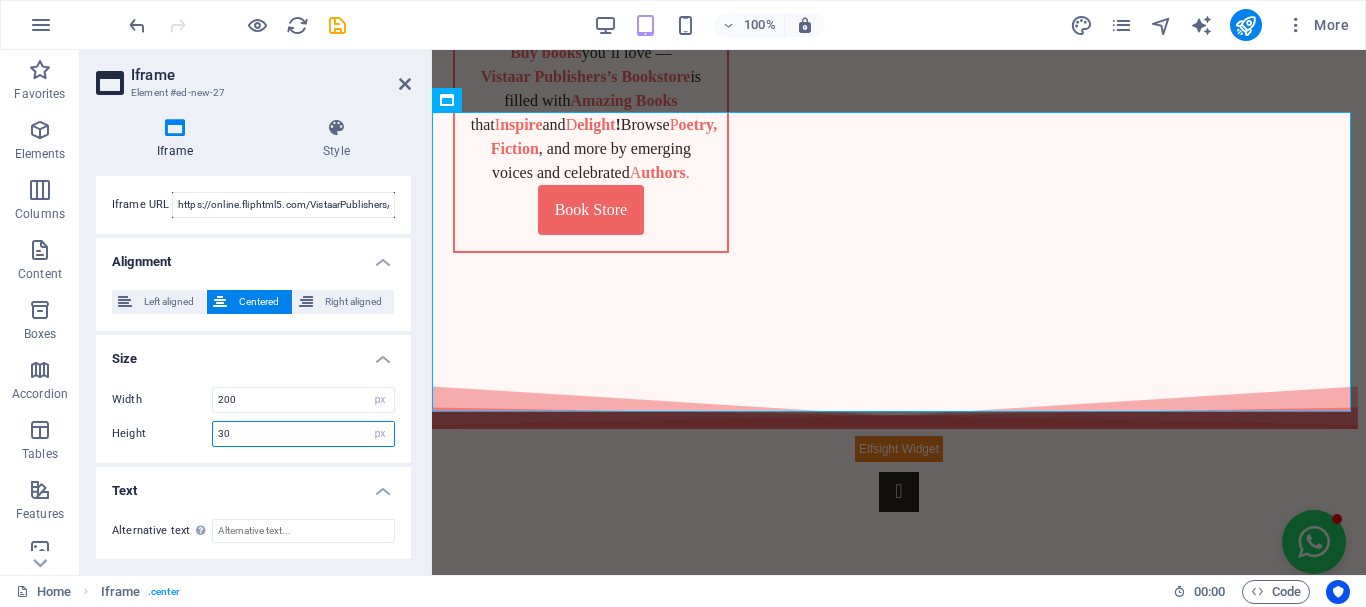 type on "3" 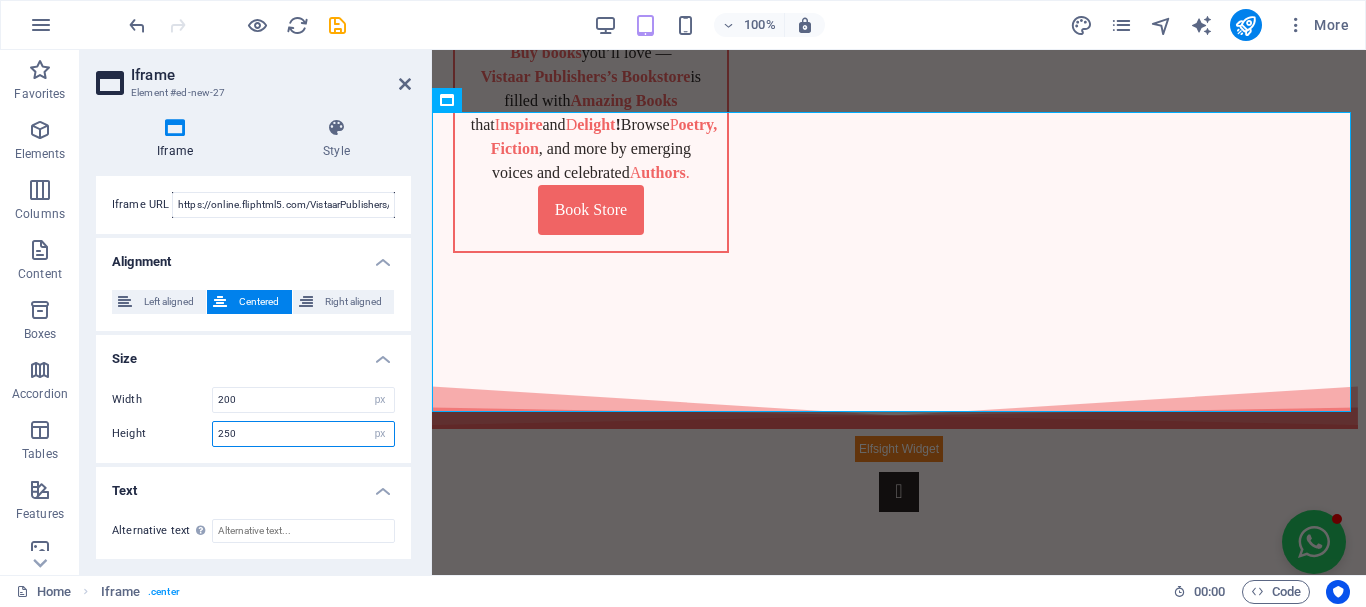 type on "250" 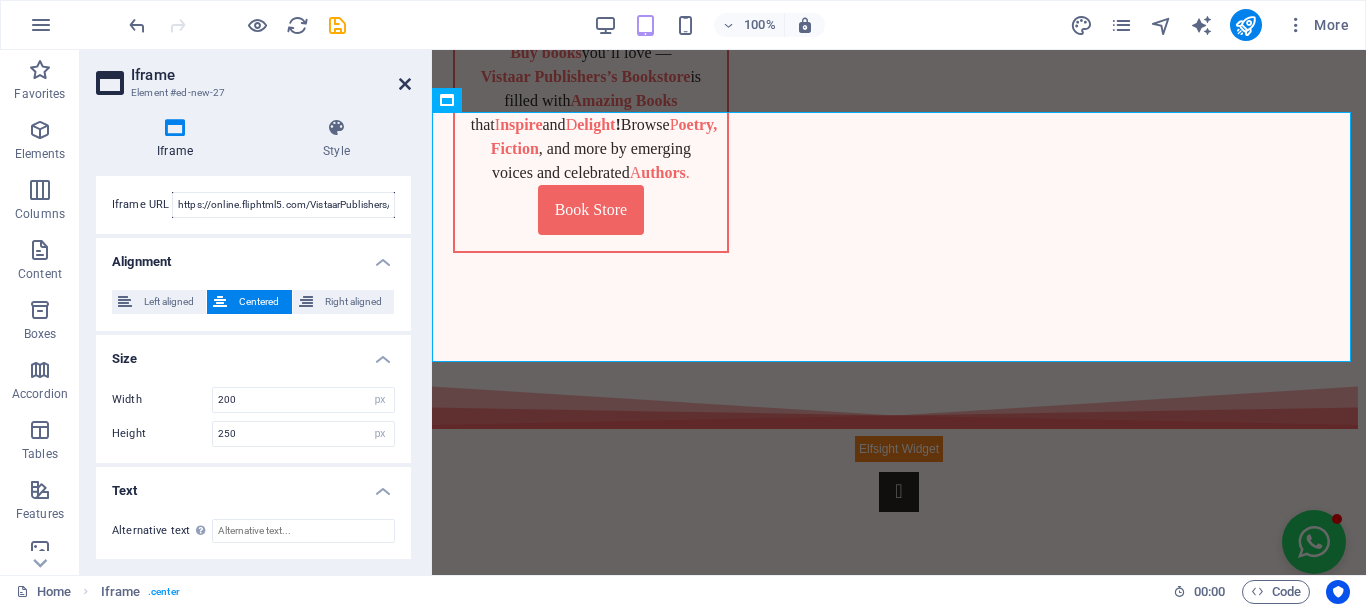 drag, startPoint x: 403, startPoint y: 81, endPoint x: 434, endPoint y: 152, distance: 77.47257 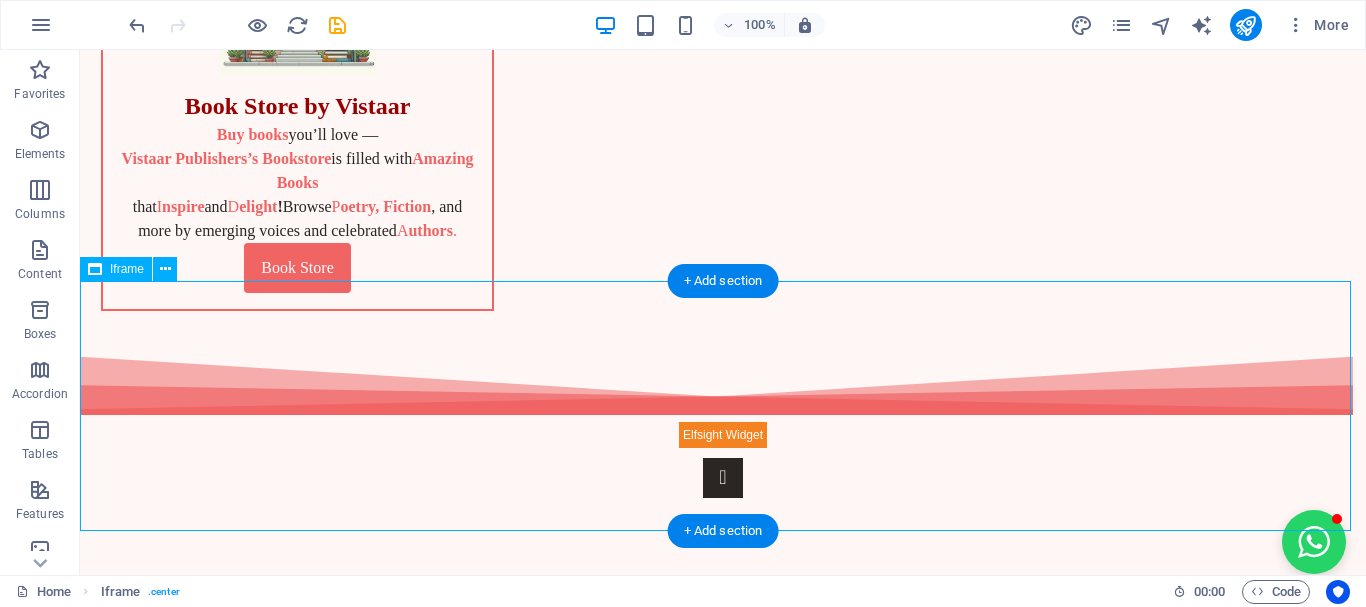scroll, scrollTop: 999, scrollLeft: 0, axis: vertical 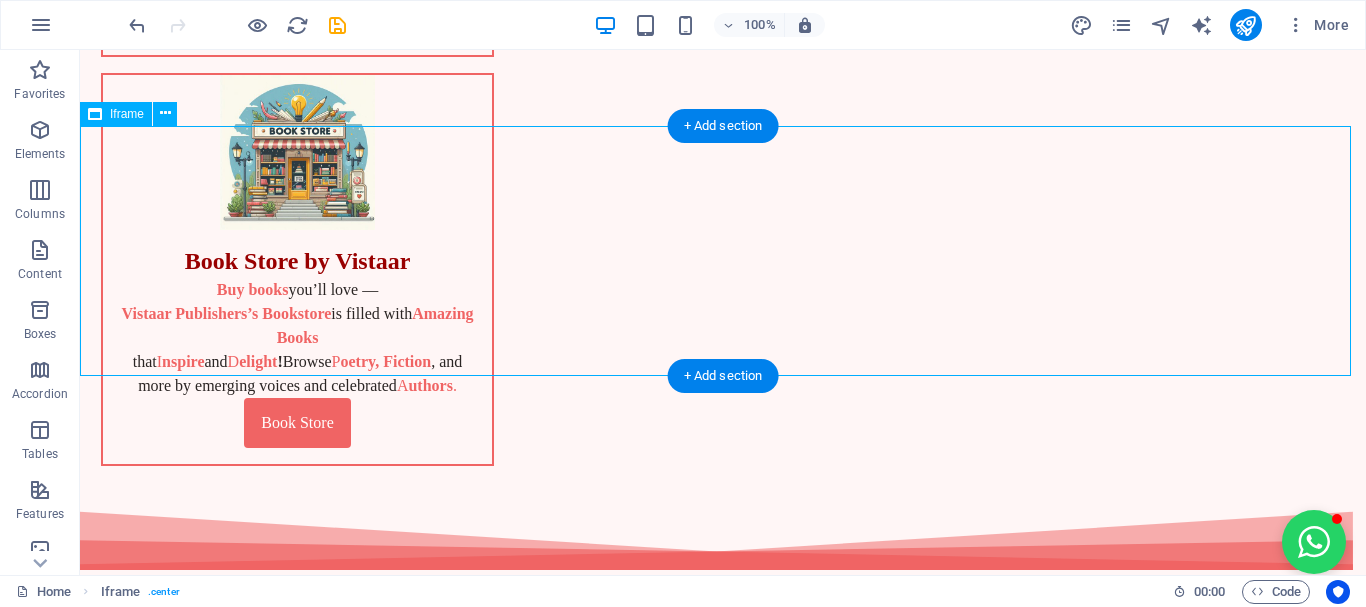 click on "</div>" at bounding box center (723, 12542) 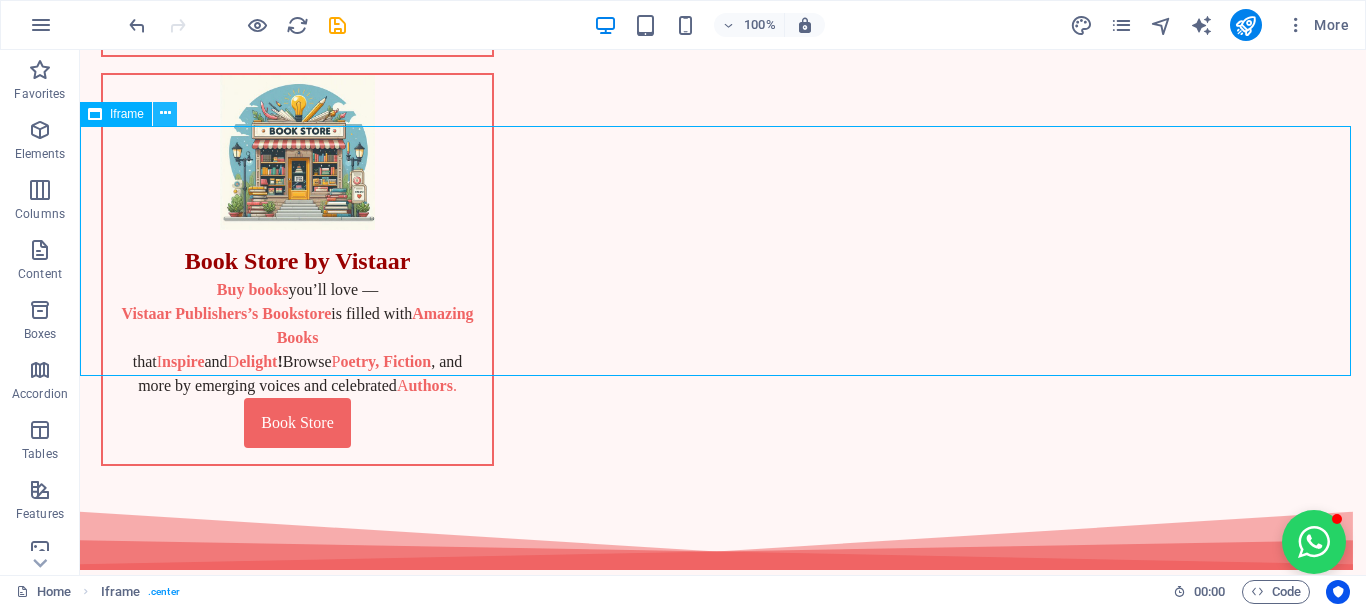 click at bounding box center [165, 113] 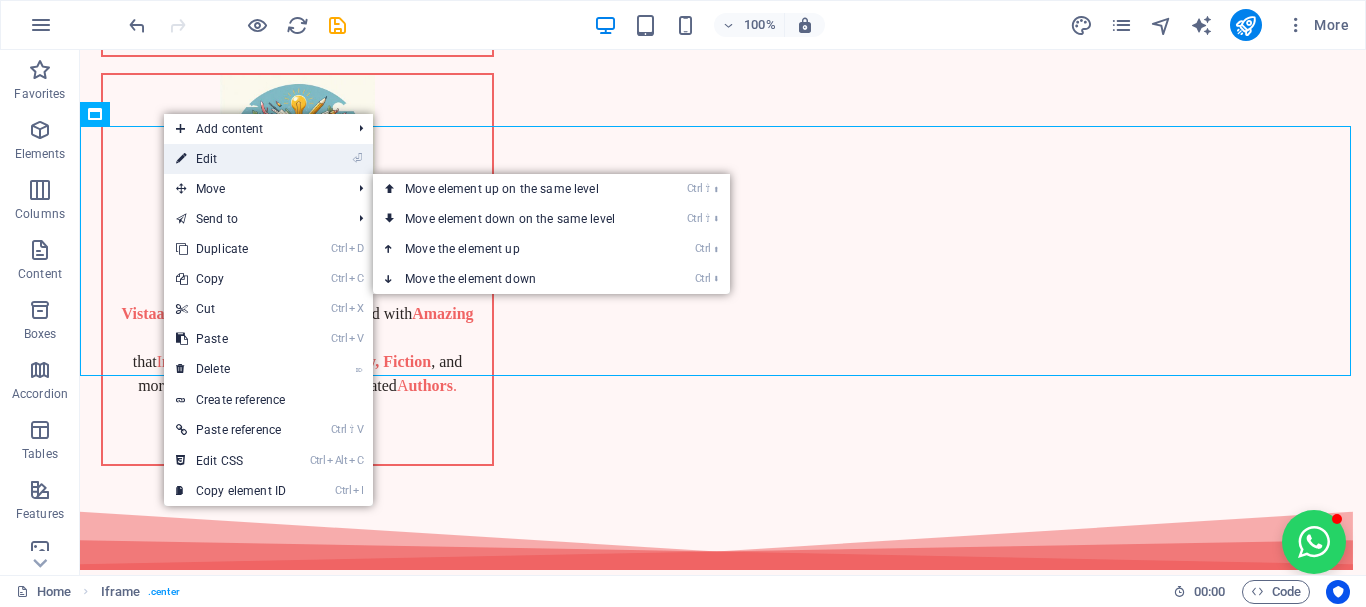 click on "⏎  Edit" at bounding box center (231, 159) 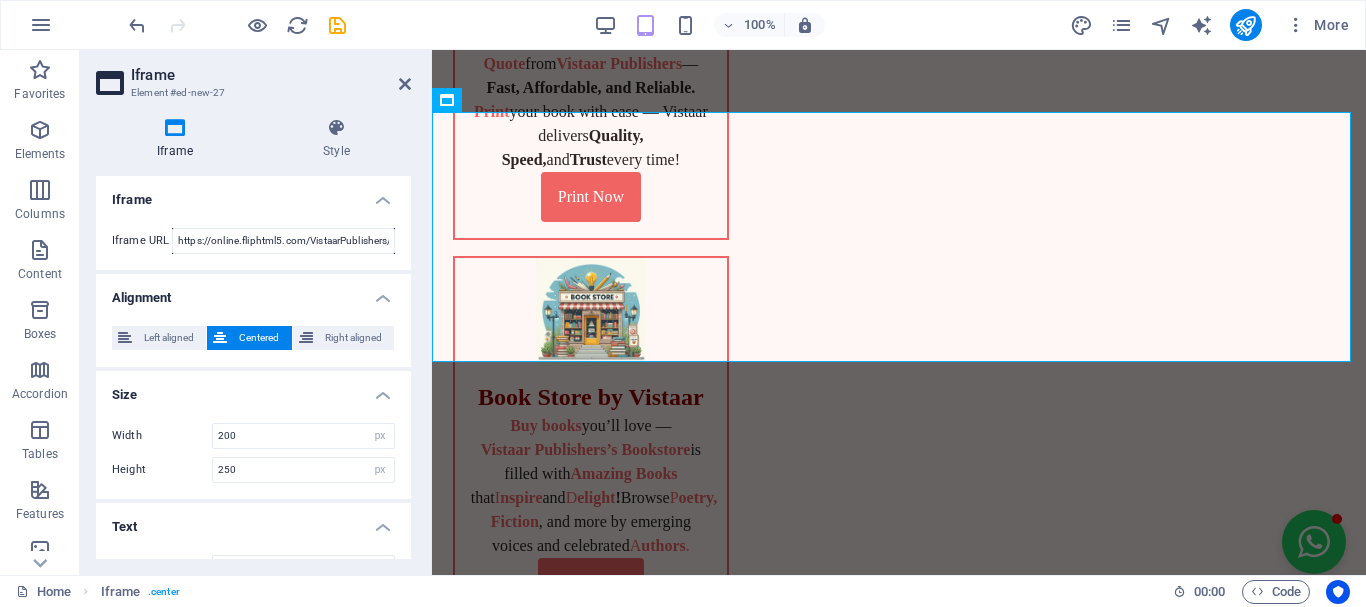 scroll, scrollTop: 1372, scrollLeft: 0, axis: vertical 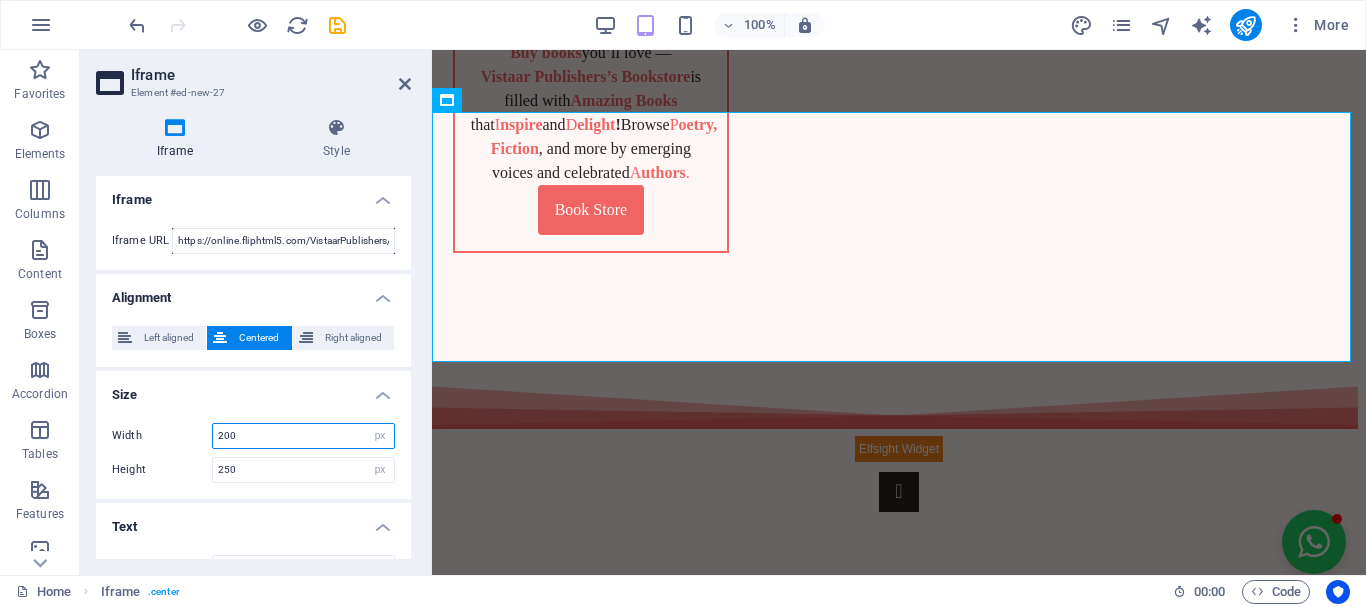 click on "200" at bounding box center (303, 436) 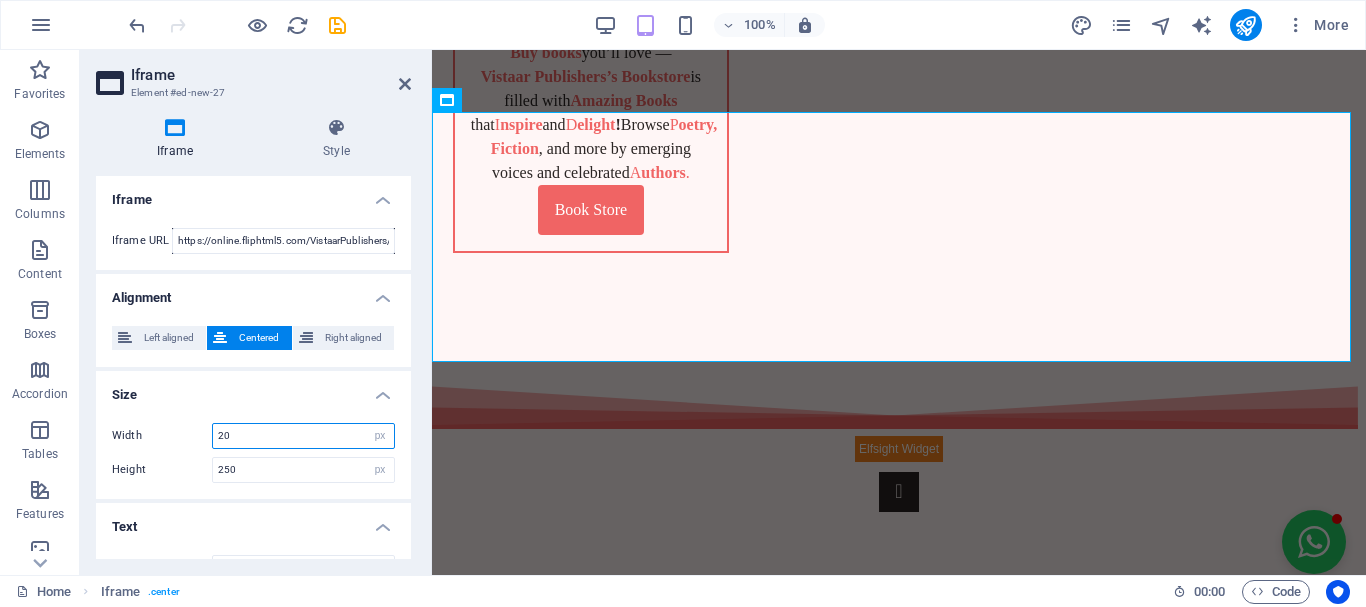 type on "2" 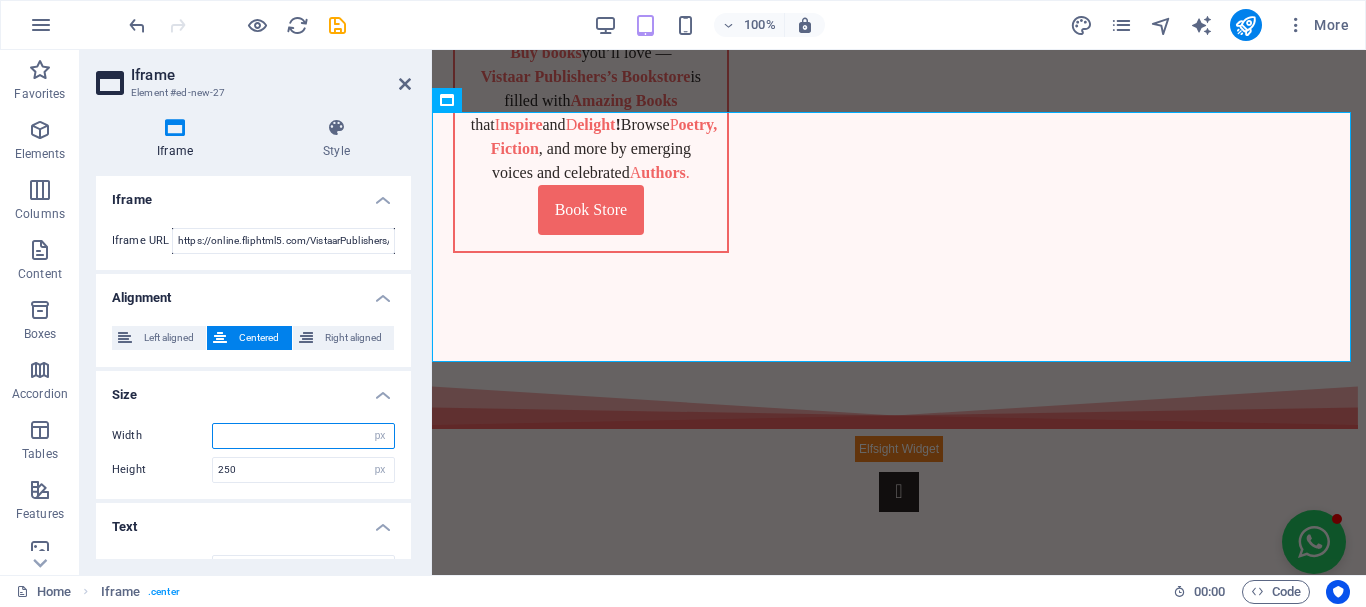 type on "3" 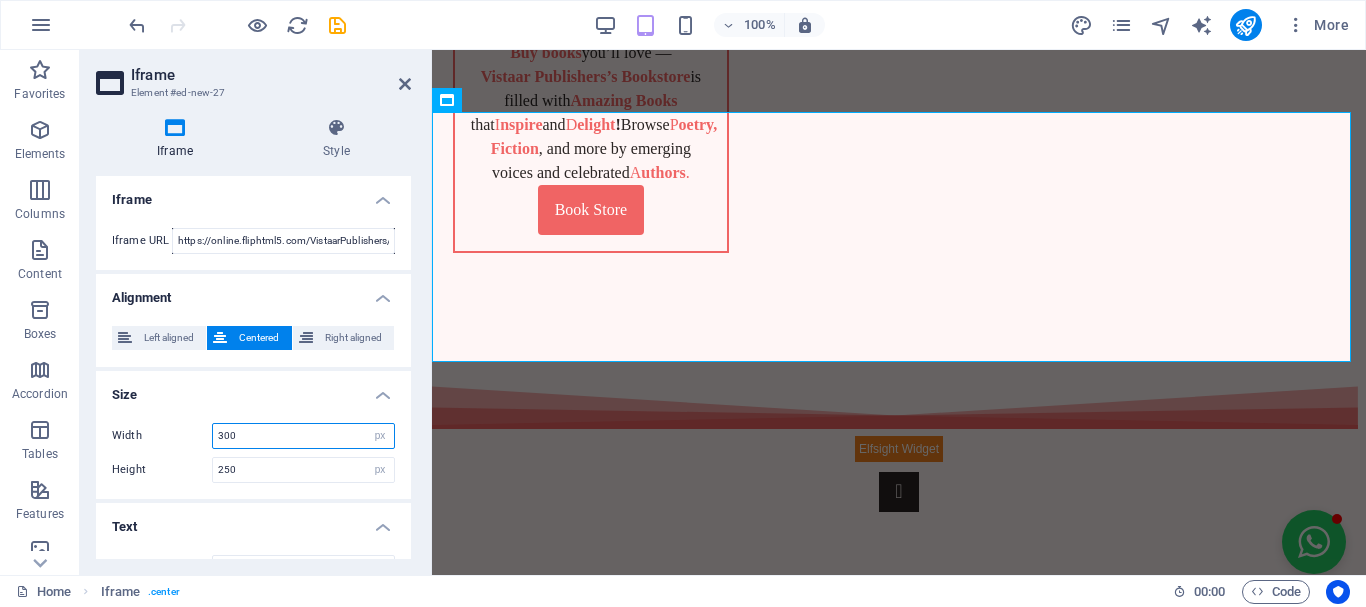 click on "300" at bounding box center (303, 436) 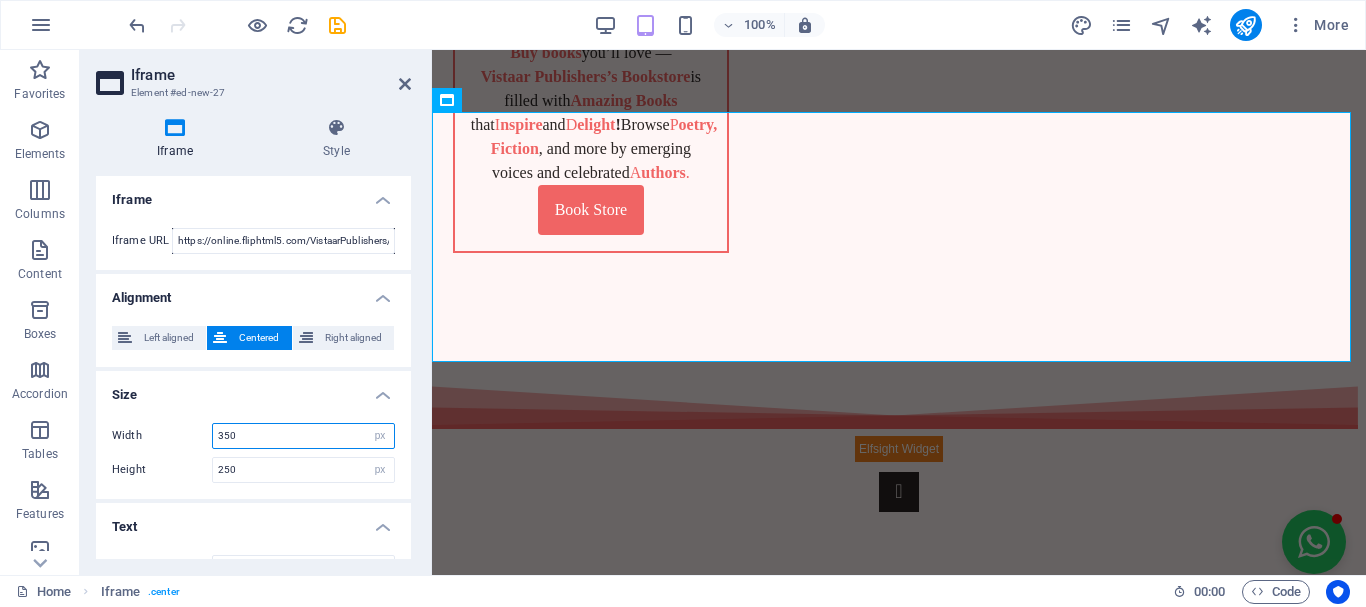 click on "350" at bounding box center [303, 436] 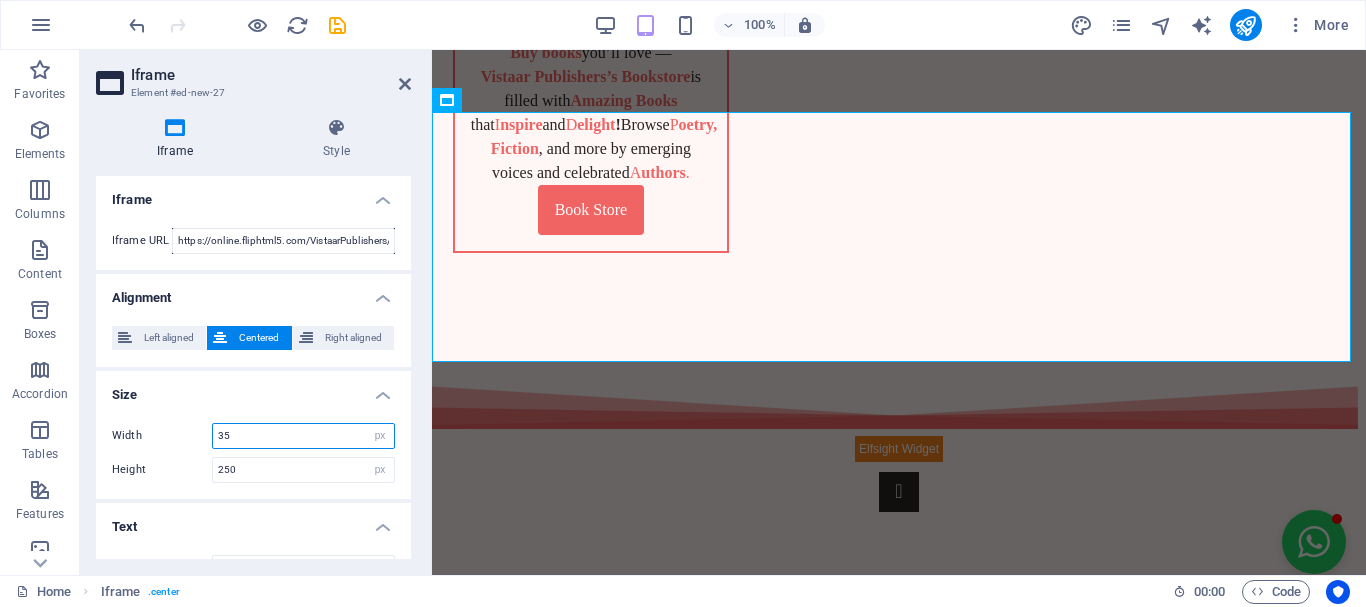 type on "3" 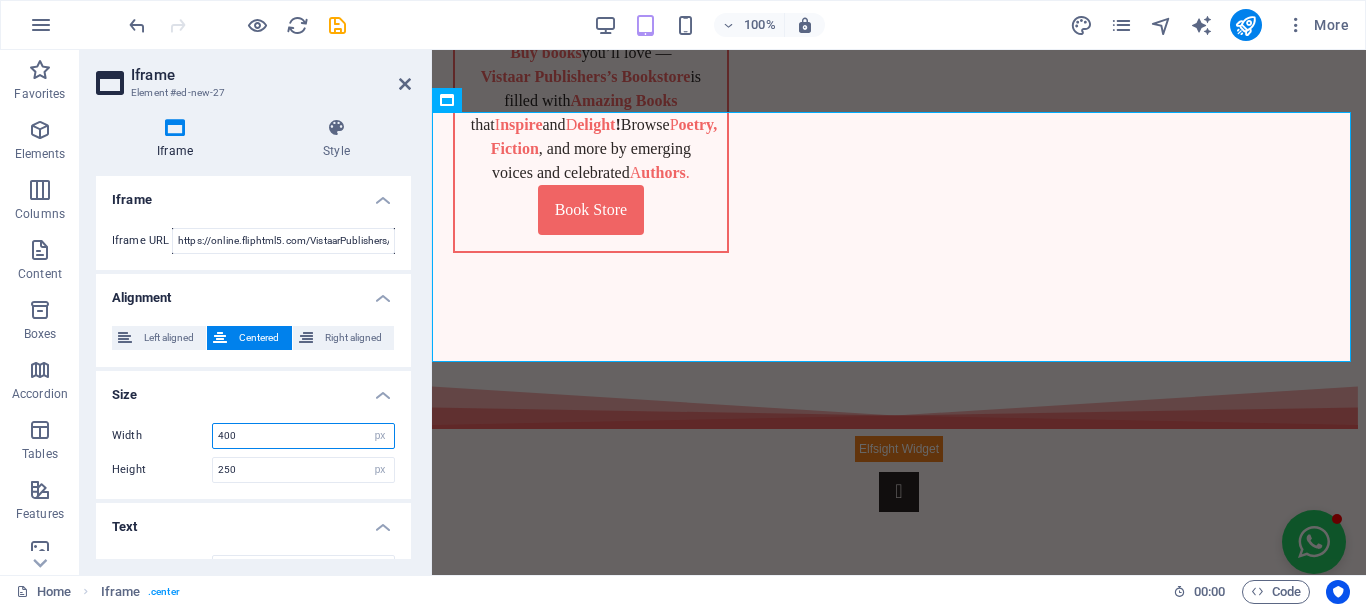 type on "400" 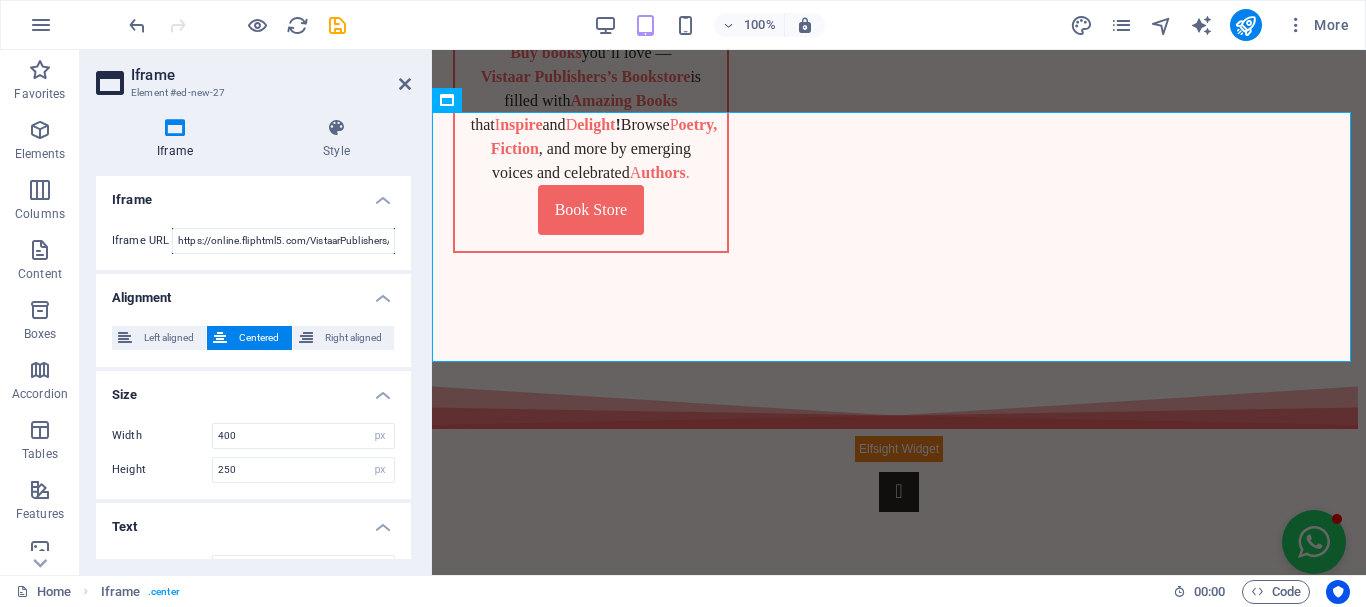 click on "Iframe Element #[ID] Iframe Style Iframe Iframe URL https://online.fliphtml5.com/VistaarPublishers/vcju/#p=1 Alignment Left aligned Centered Right aligned Size Width [NUMBER] px % Height [NUMBER] px % Text Alternative text The alternative text should be added to improve website accessibility. Preset Element Layout How this element expands within the layout (Flexbox). Size Default auto px % [NUMBER]/[NUMBER] [NUMBER]/[NUMBER] [NUMBER]/[NUMBER] [NUMBER]/[NUMBER] [NUMBER]/[NUMBER] [NUMBER]/[NUMBER] [NUMBER]/[NUMBER] [NUMBER]/[NUMBER] [NUMBER]/[NUMBER] [NUMBER]/[NUMBER] Grow Shrink Order Container layout Visible Visible Opacity [NUMBER] % Overflow Spacing Margin Default auto px % rem vw vh Custom Custom auto px % rem vw vh auto px % rem vw vh auto px % rem vw vh auto px % rem vw vh Padding Default px rem % vh vw Custom Custom px rem % vh vw px rem % vh vw px rem % vh vw px rem" at bounding box center [256, 312] 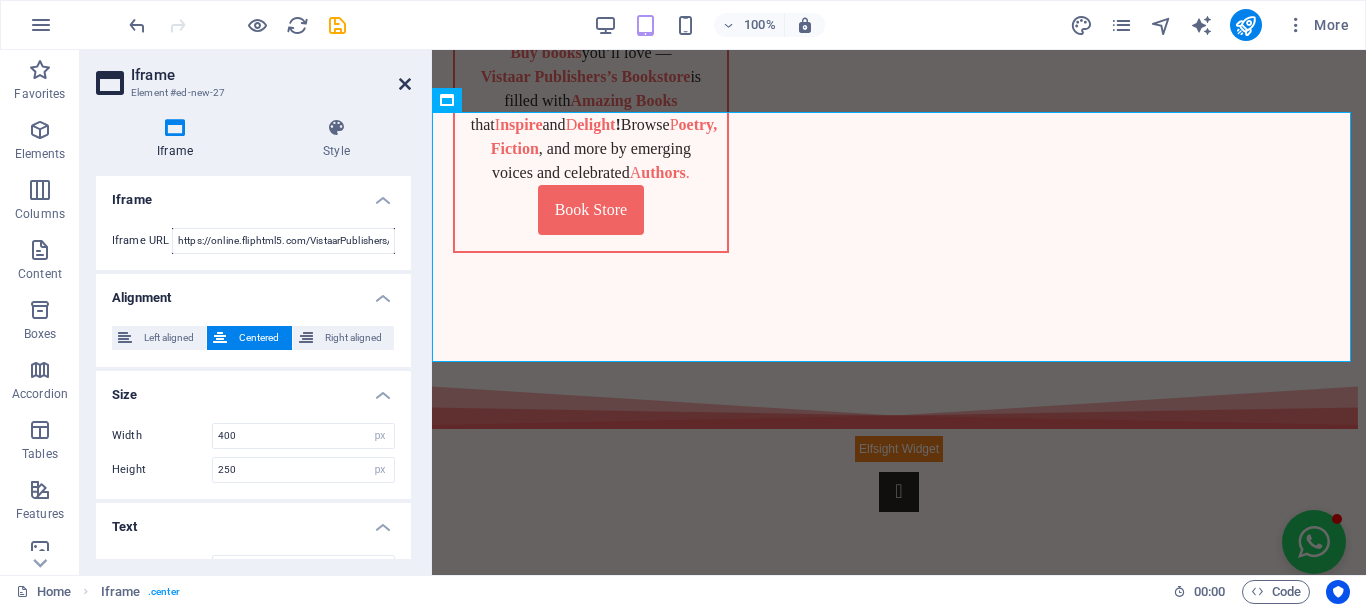 drag, startPoint x: 403, startPoint y: 83, endPoint x: 650, endPoint y: 381, distance: 387.05685 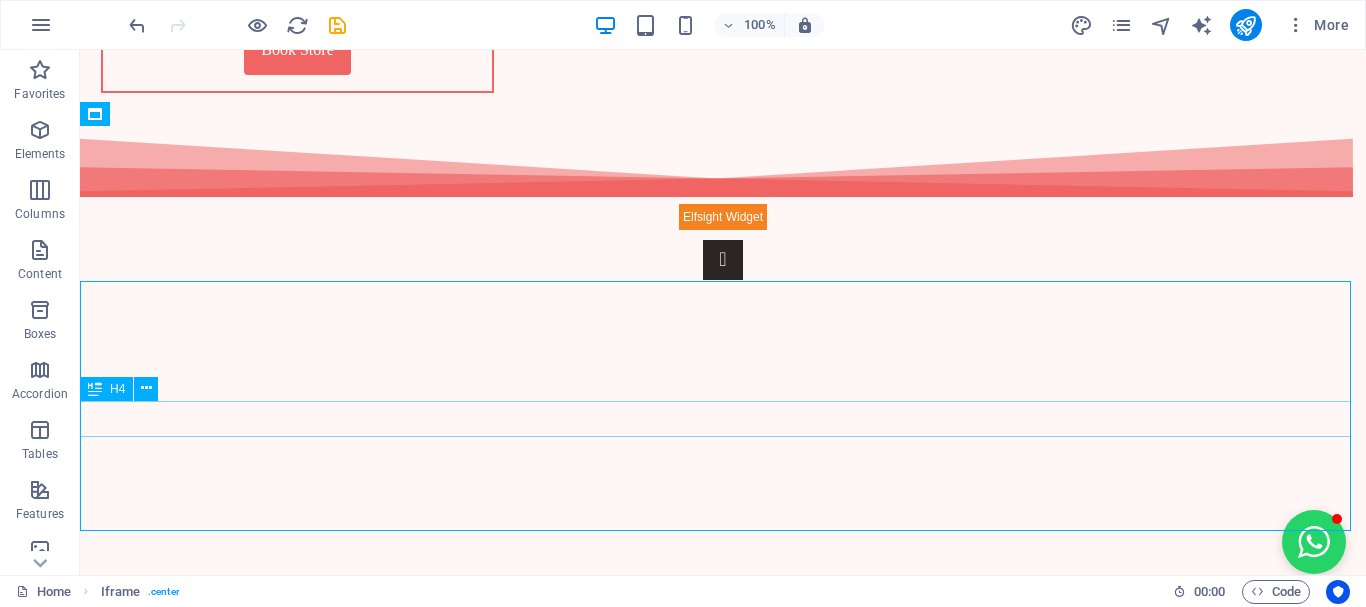 scroll, scrollTop: 999, scrollLeft: 0, axis: vertical 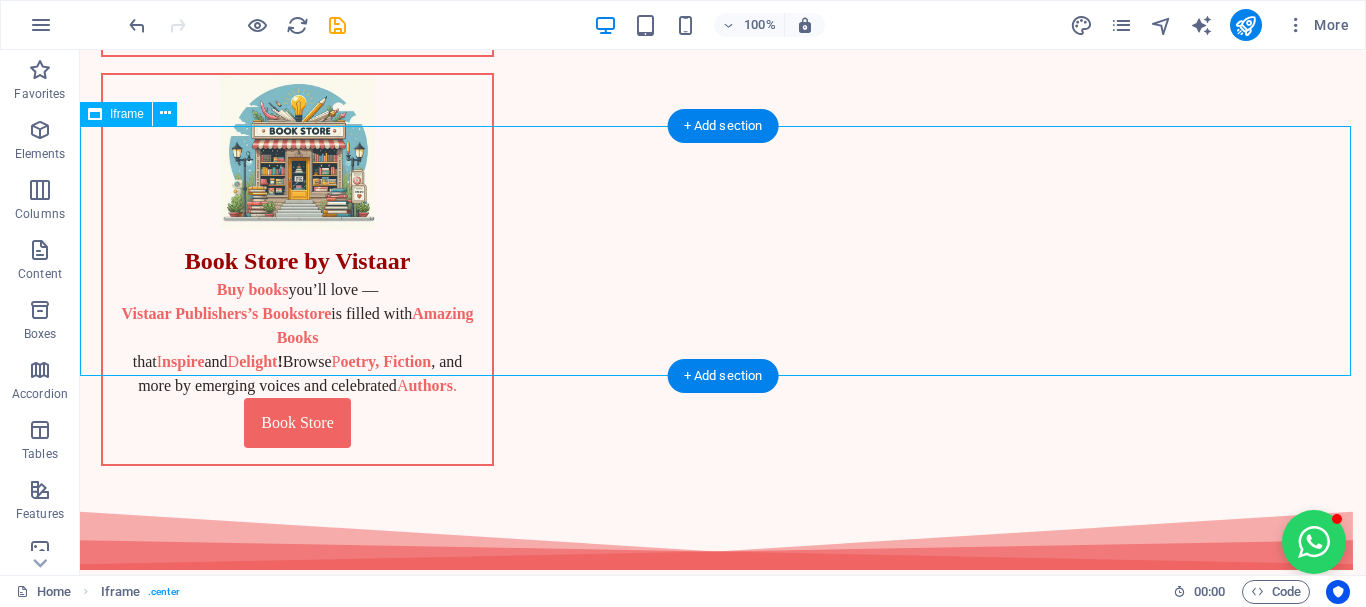click on "</div>" at bounding box center (723, 12542) 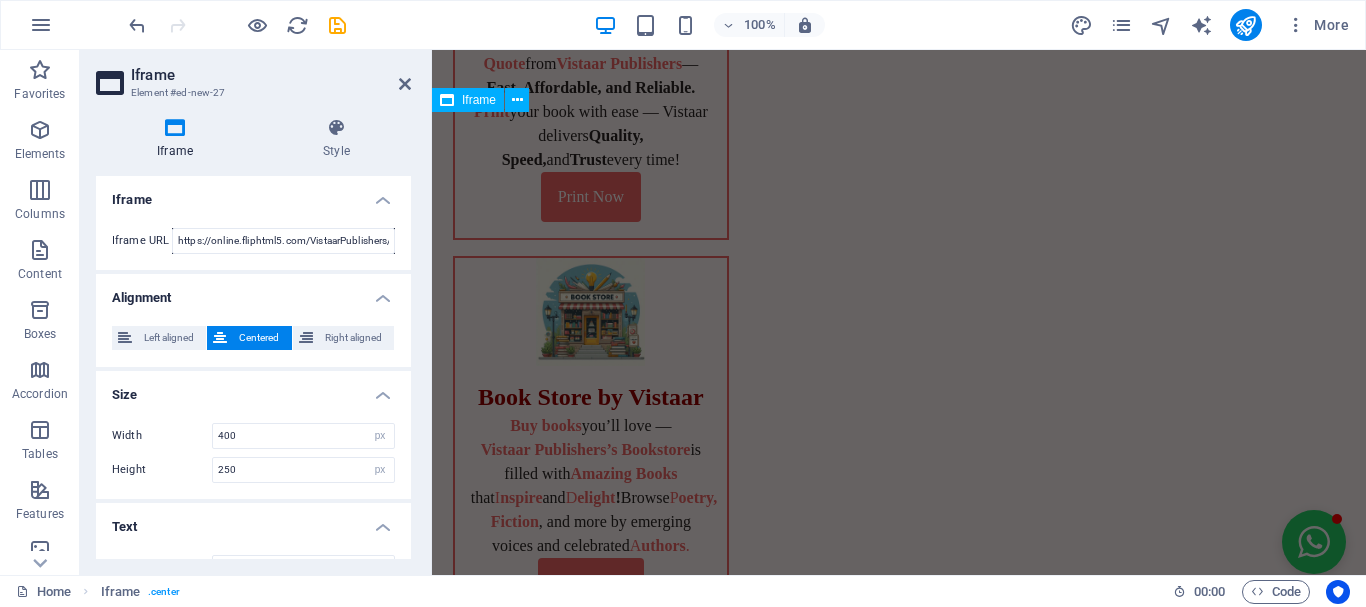scroll, scrollTop: 1372, scrollLeft: 0, axis: vertical 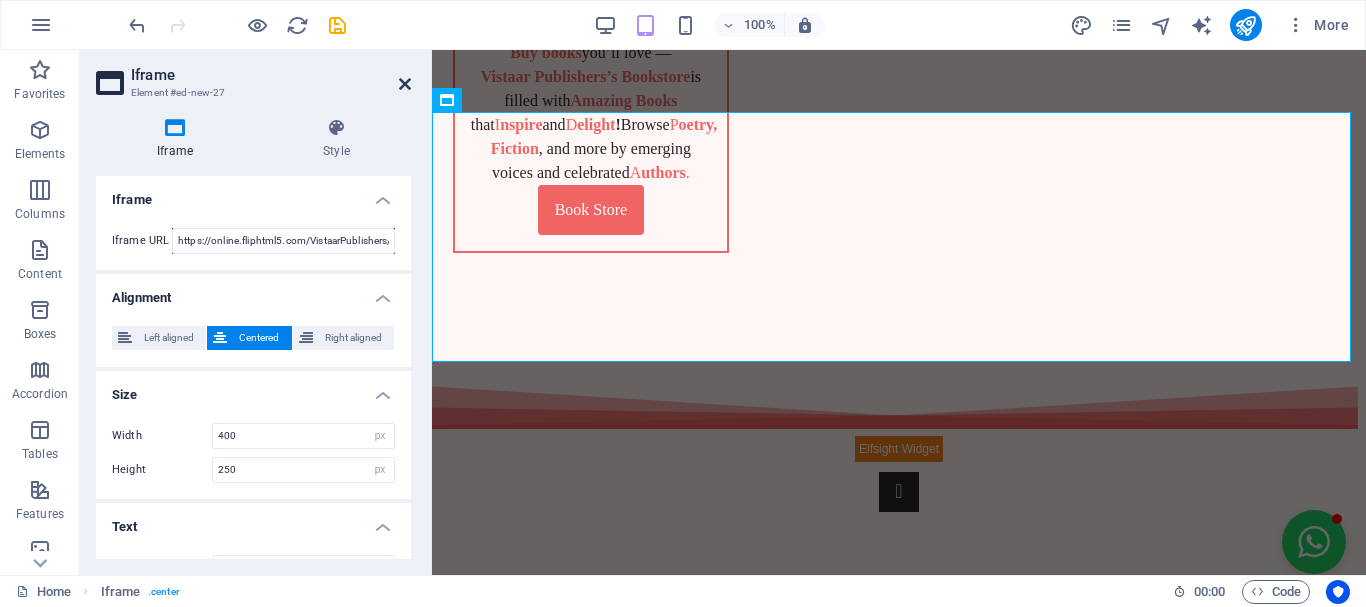 drag, startPoint x: 410, startPoint y: 82, endPoint x: 265, endPoint y: 104, distance: 146.65947 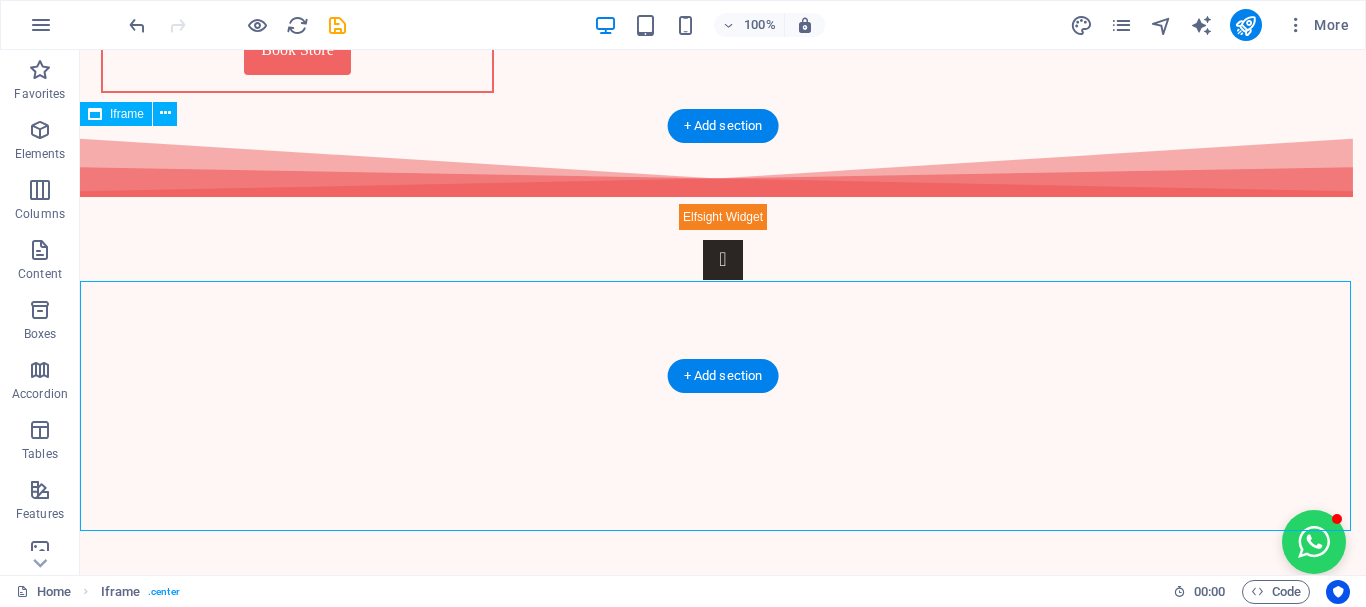 scroll, scrollTop: 999, scrollLeft: 0, axis: vertical 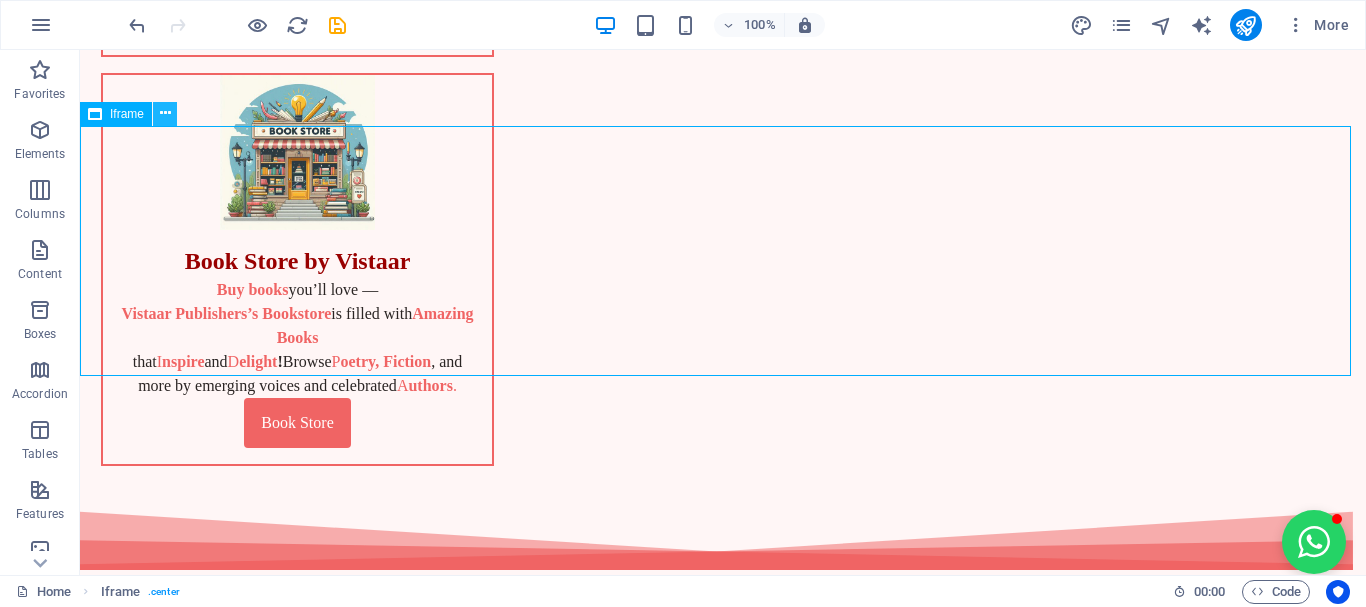 click at bounding box center [165, 114] 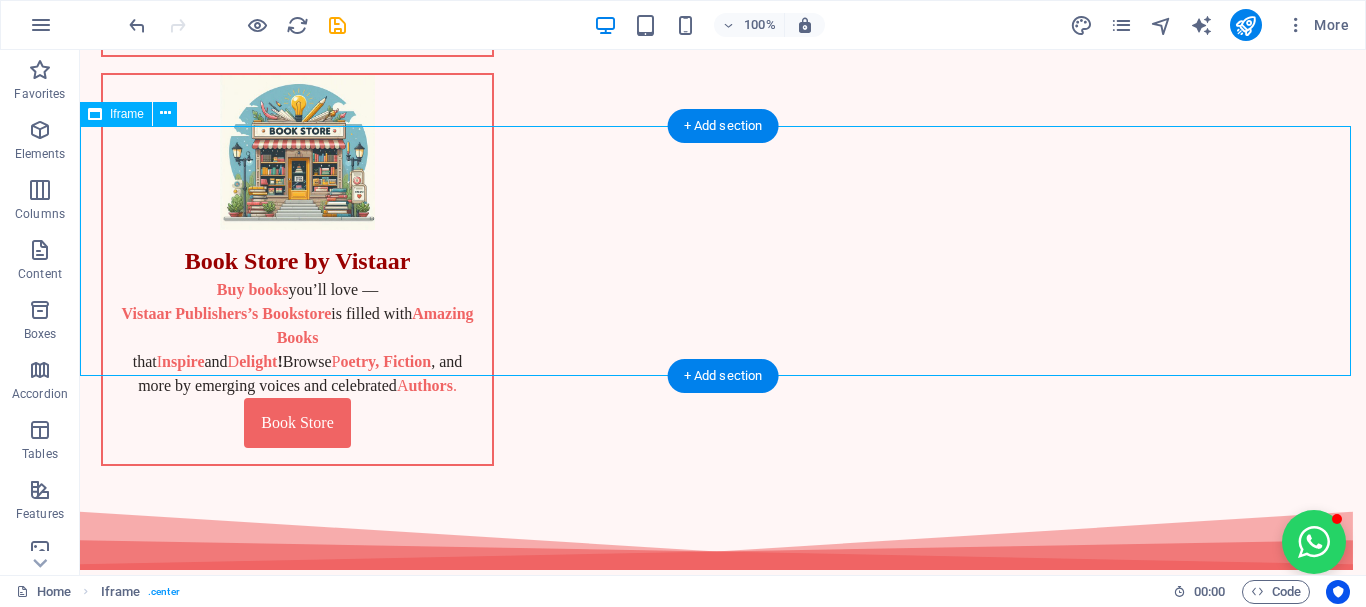 click on "</div>" at bounding box center [723, 12542] 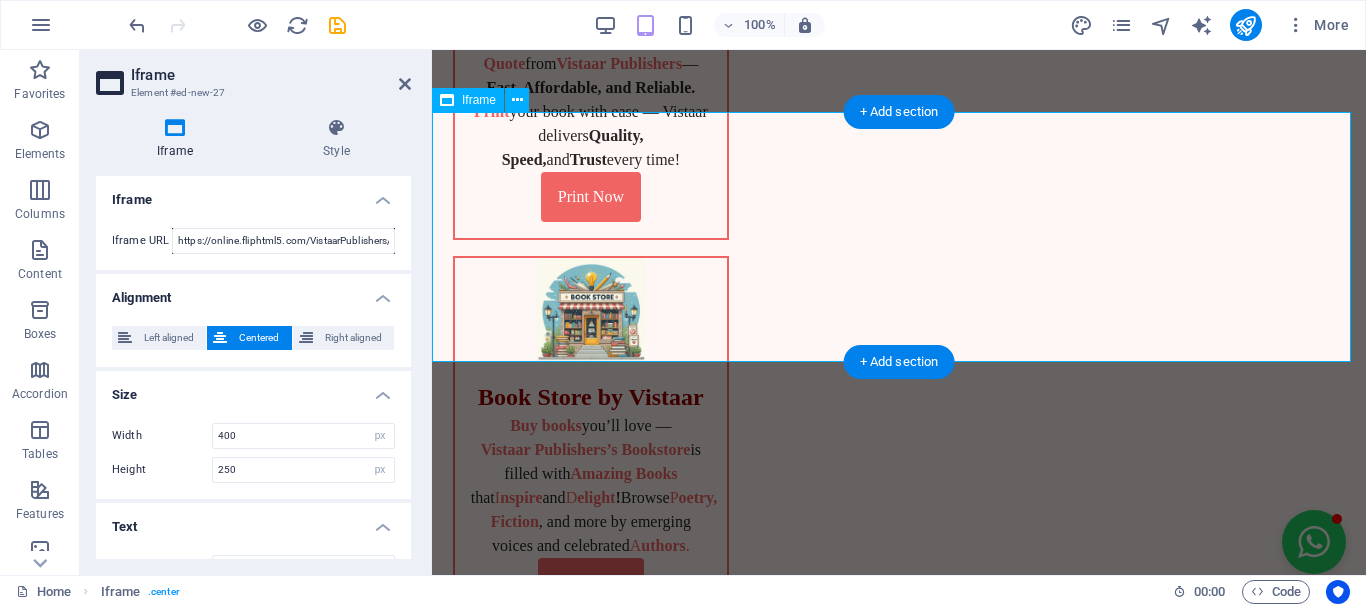 scroll, scrollTop: 1372, scrollLeft: 0, axis: vertical 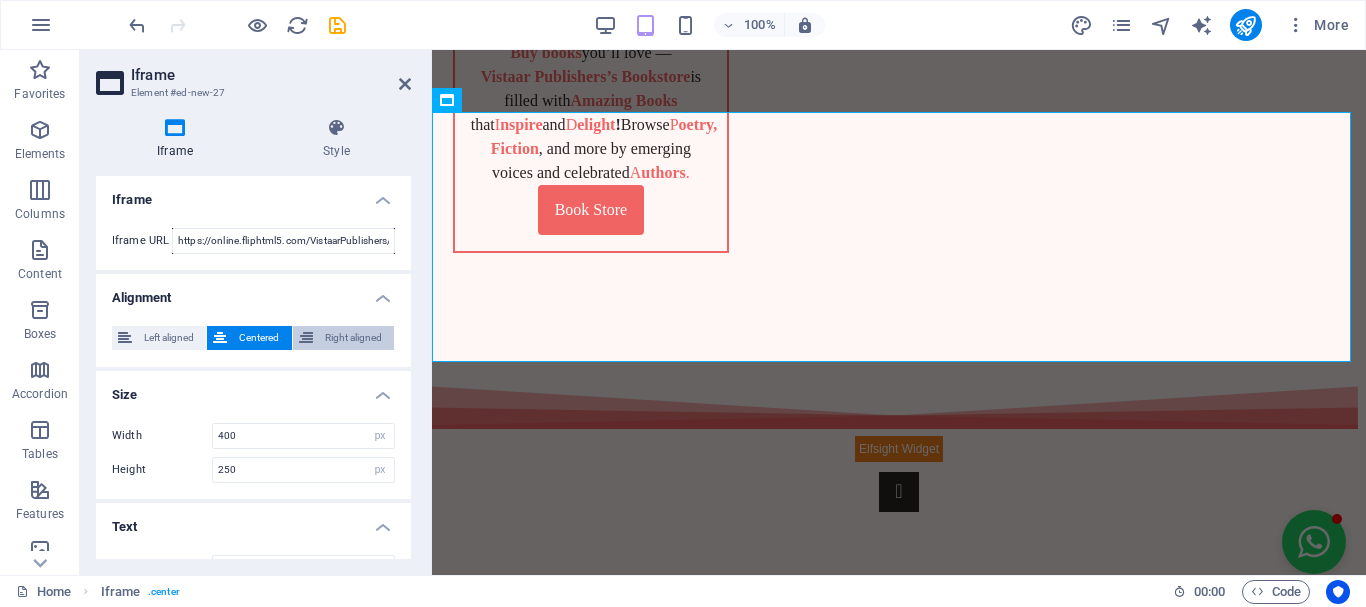 click on "Right aligned" at bounding box center (353, 338) 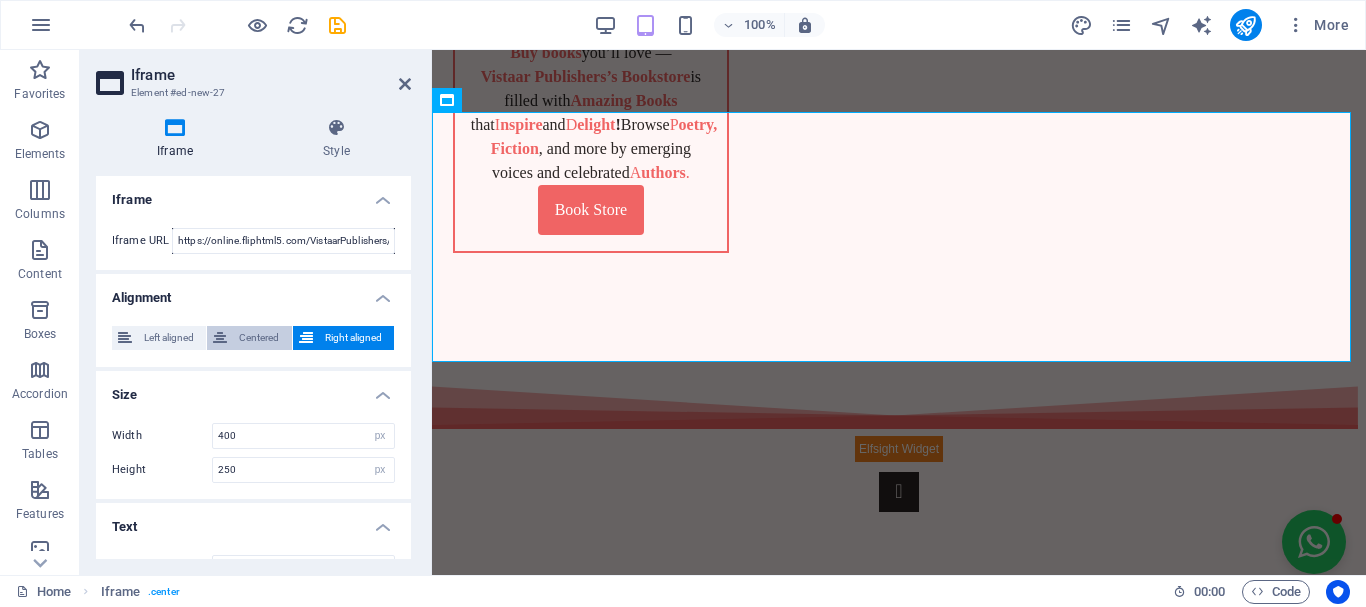 click on "Centered" at bounding box center [259, 338] 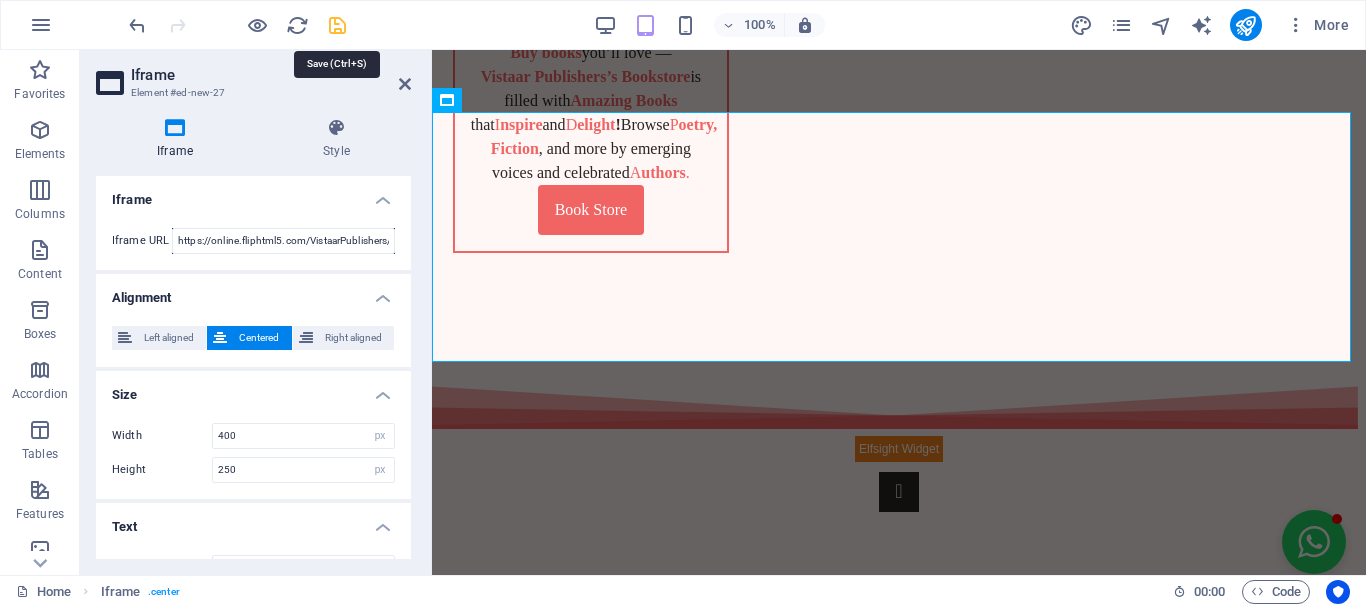 drag, startPoint x: 333, startPoint y: 25, endPoint x: 473, endPoint y: 29, distance: 140.05713 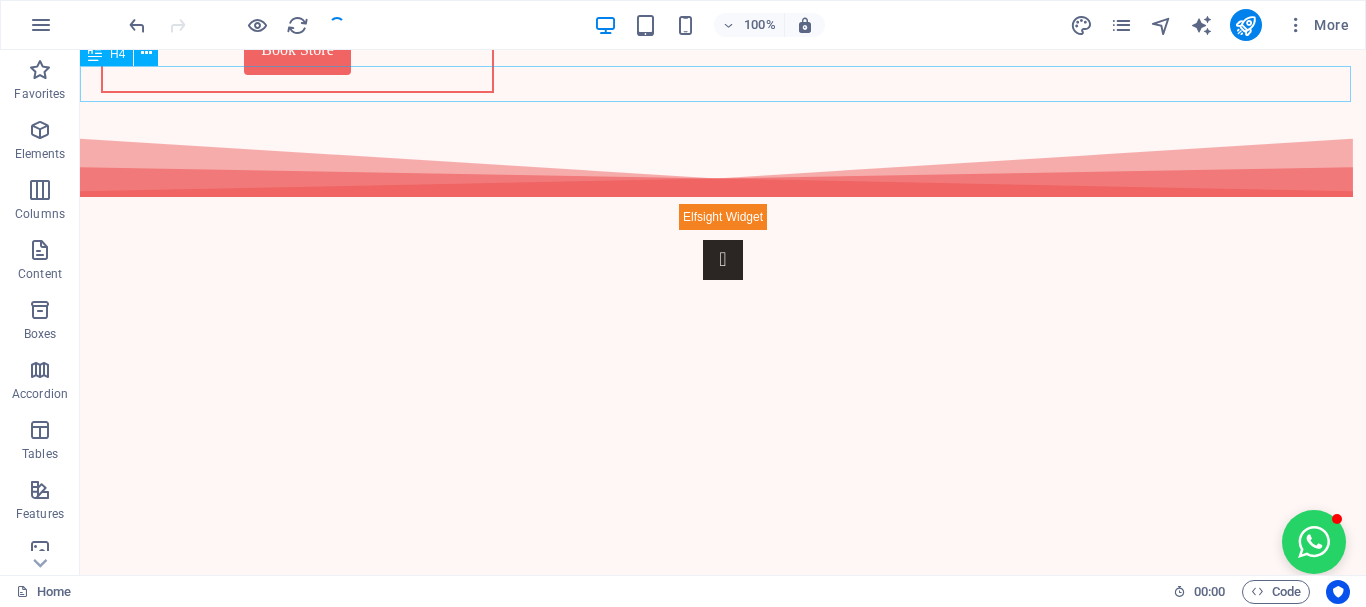 scroll, scrollTop: 999, scrollLeft: 0, axis: vertical 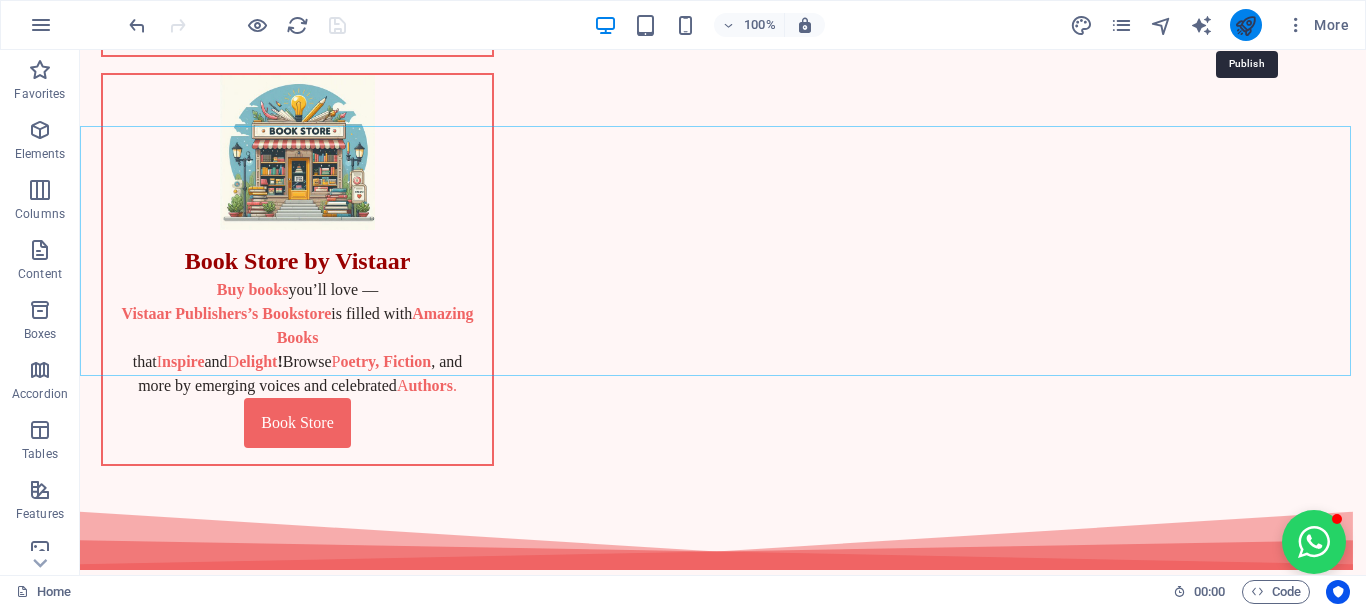click at bounding box center (1245, 25) 